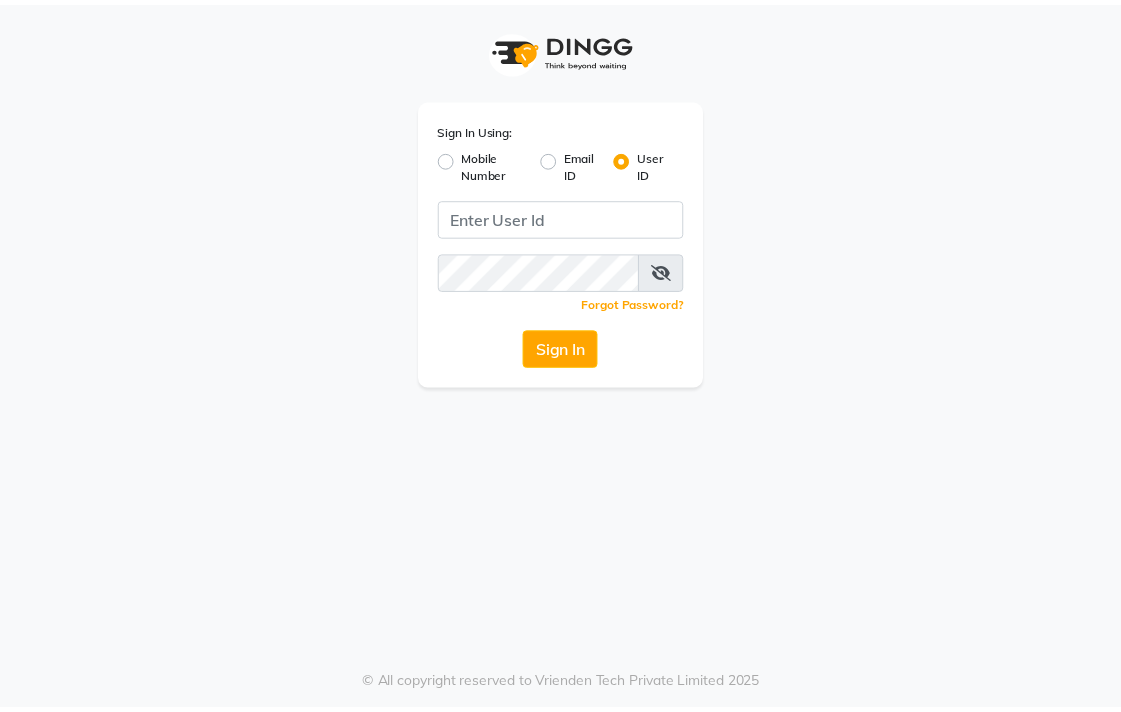 scroll, scrollTop: 0, scrollLeft: 0, axis: both 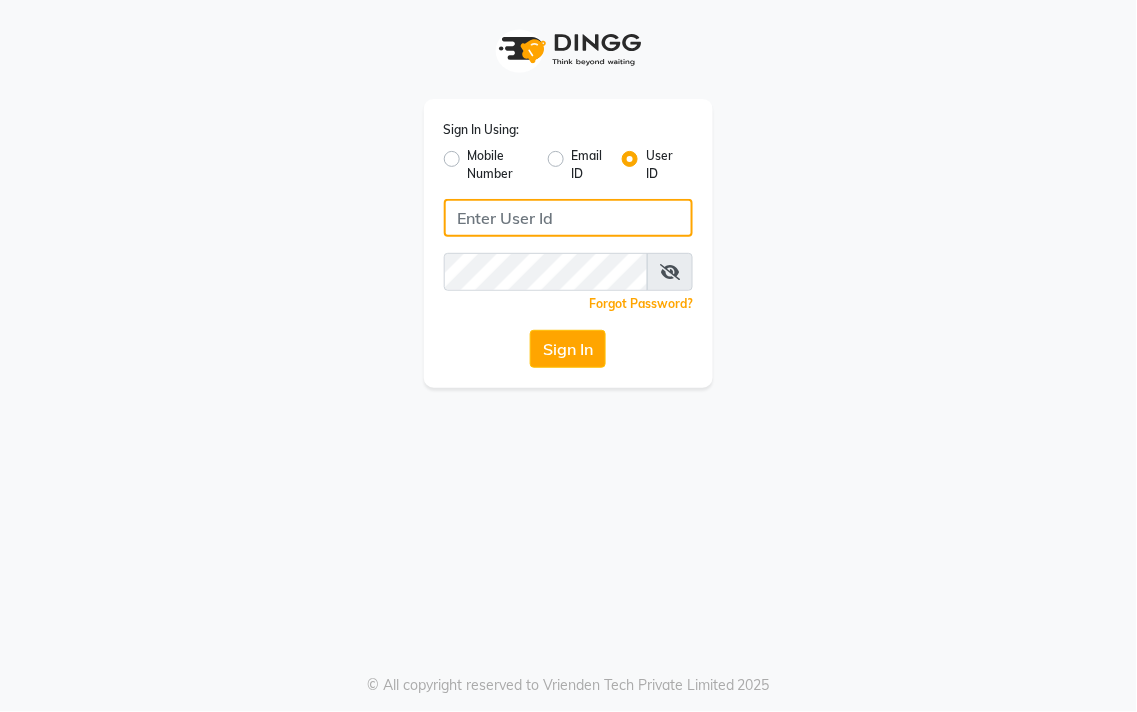 type on "9256811115" 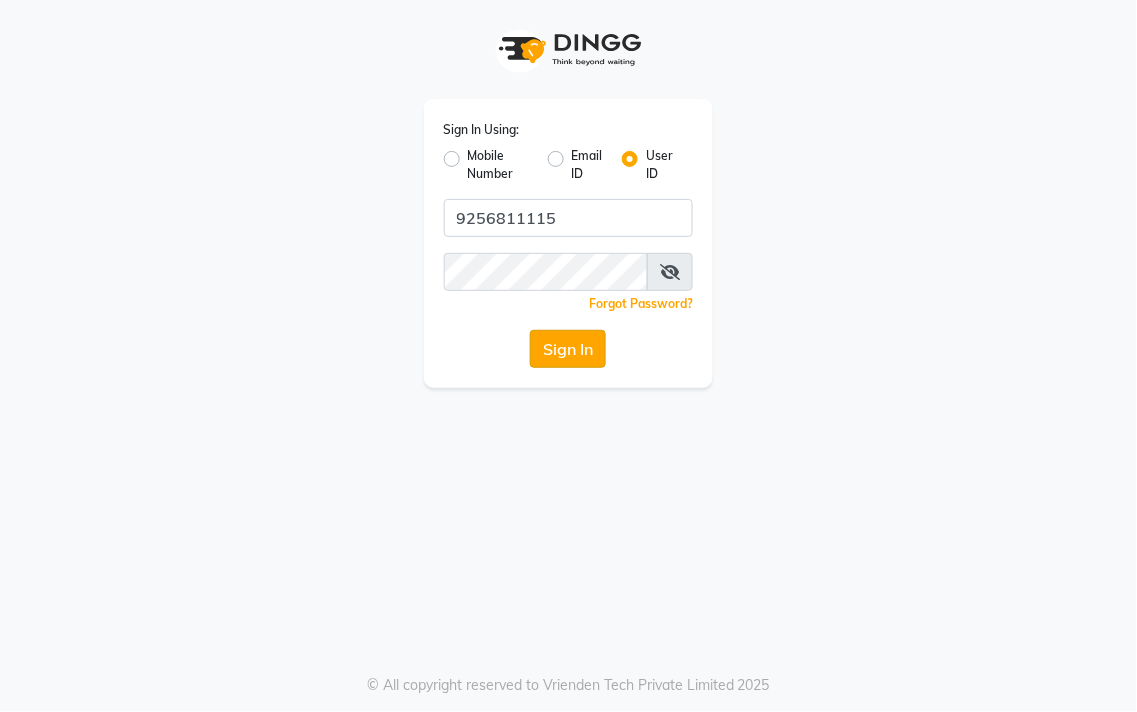 click on "Sign In" 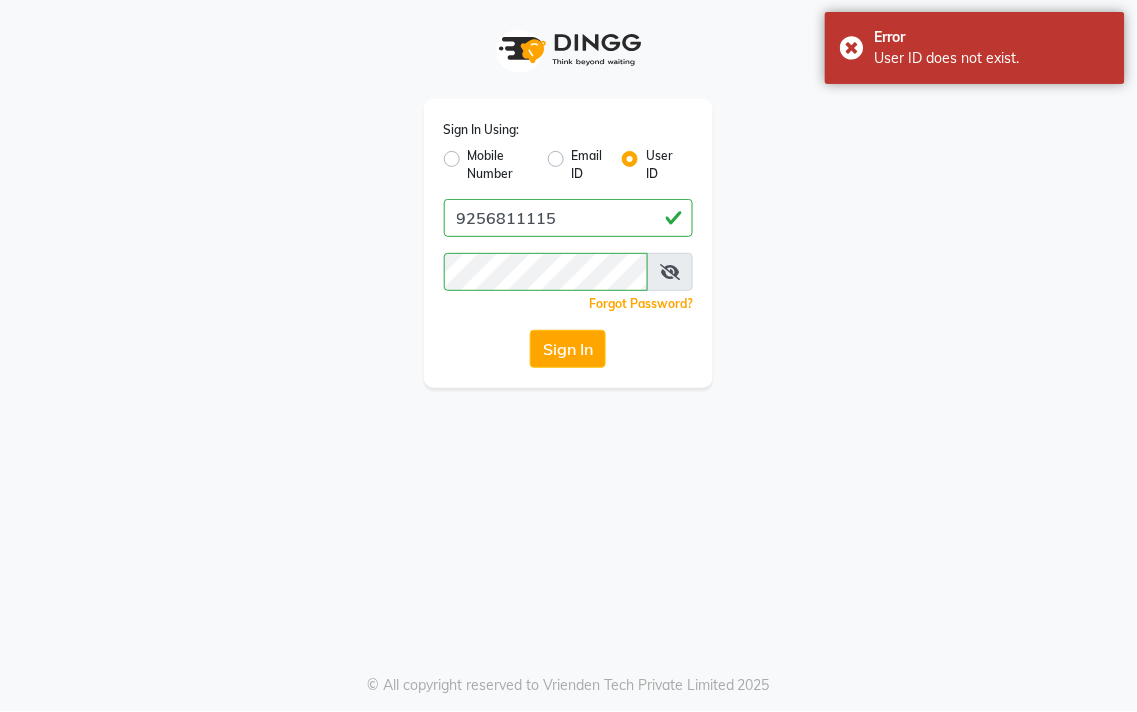 click on "Mobile Number" 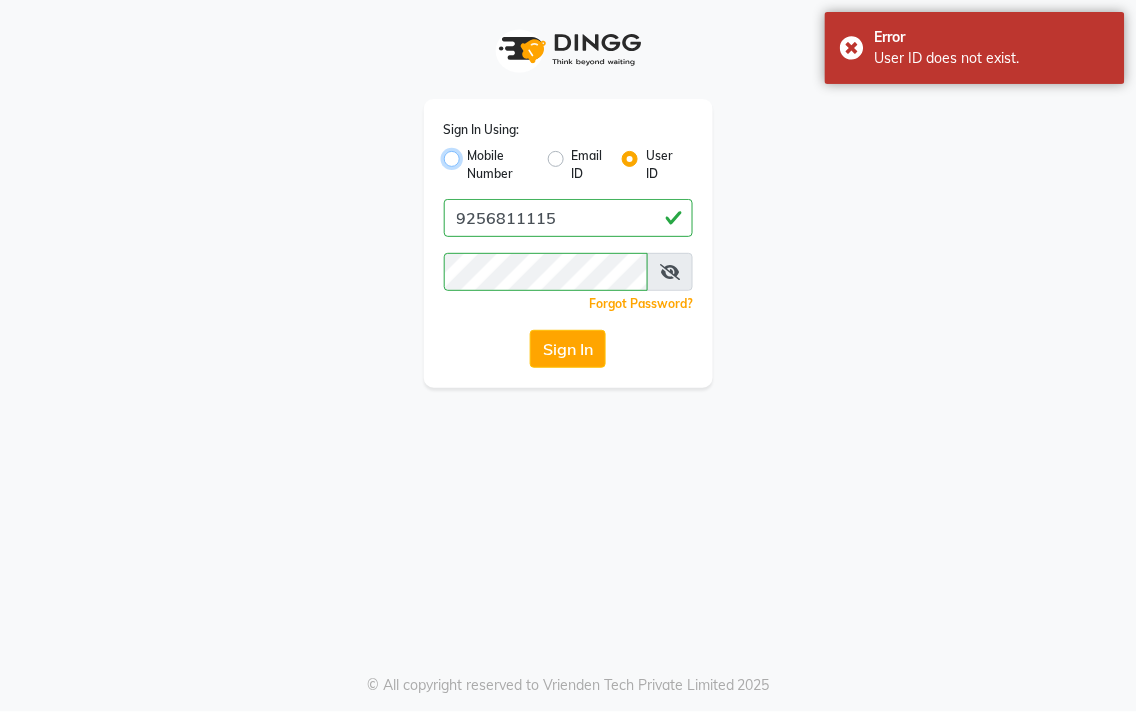 click on "Mobile Number" at bounding box center (474, 153) 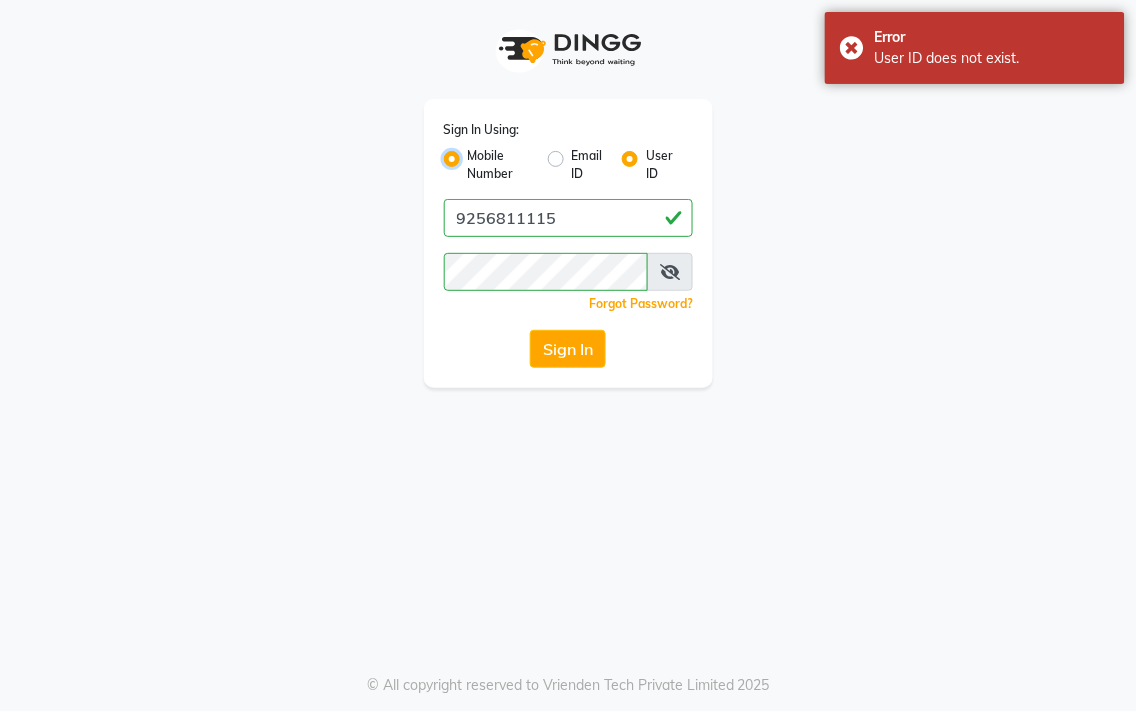 radio on "false" 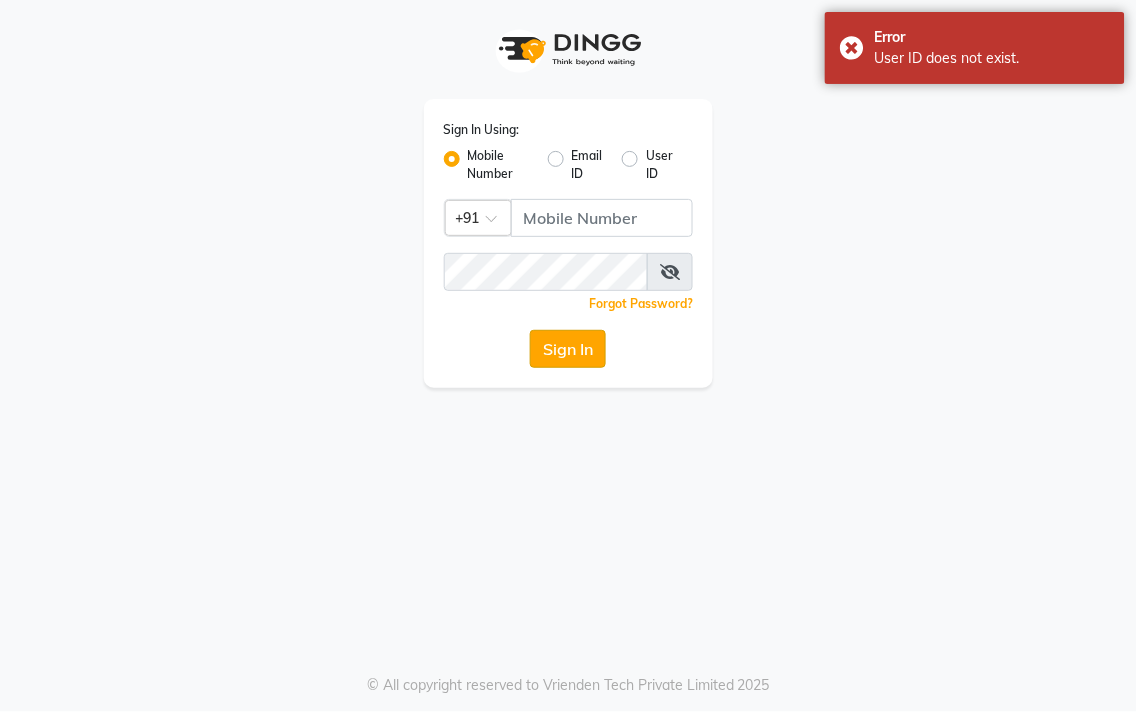 click on "Sign In" 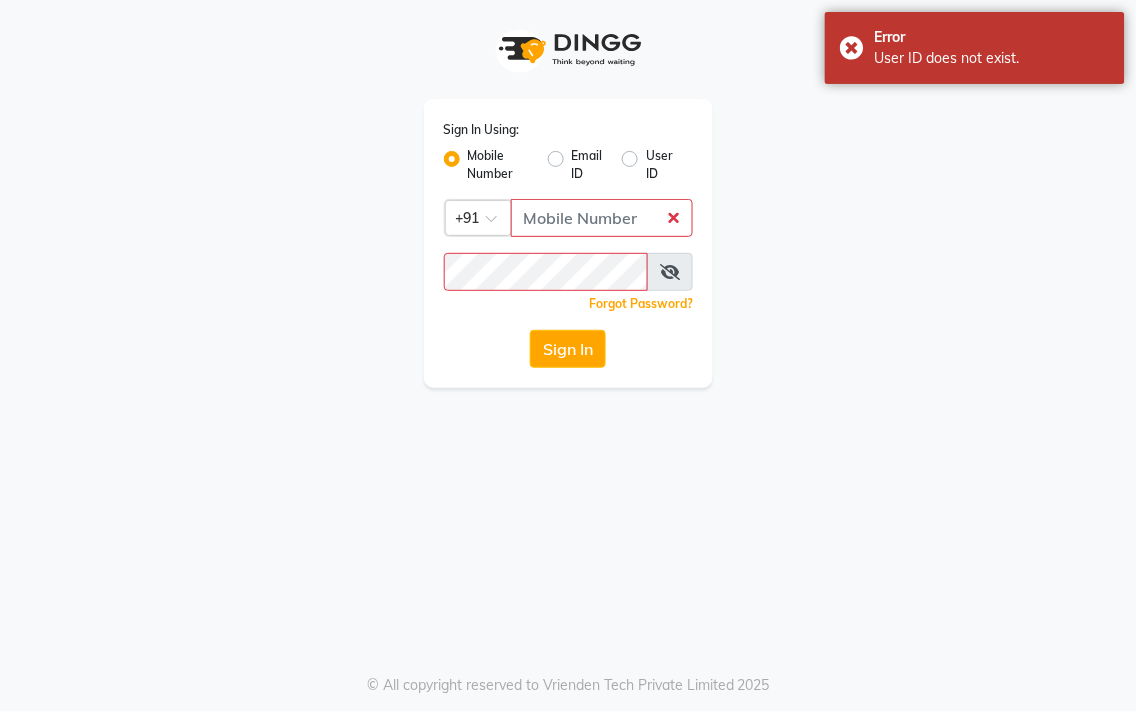 click on "Sign In Using: Mobile Number Email ID User ID Country Code × +91  Remember me Forgot Password?  Sign In" 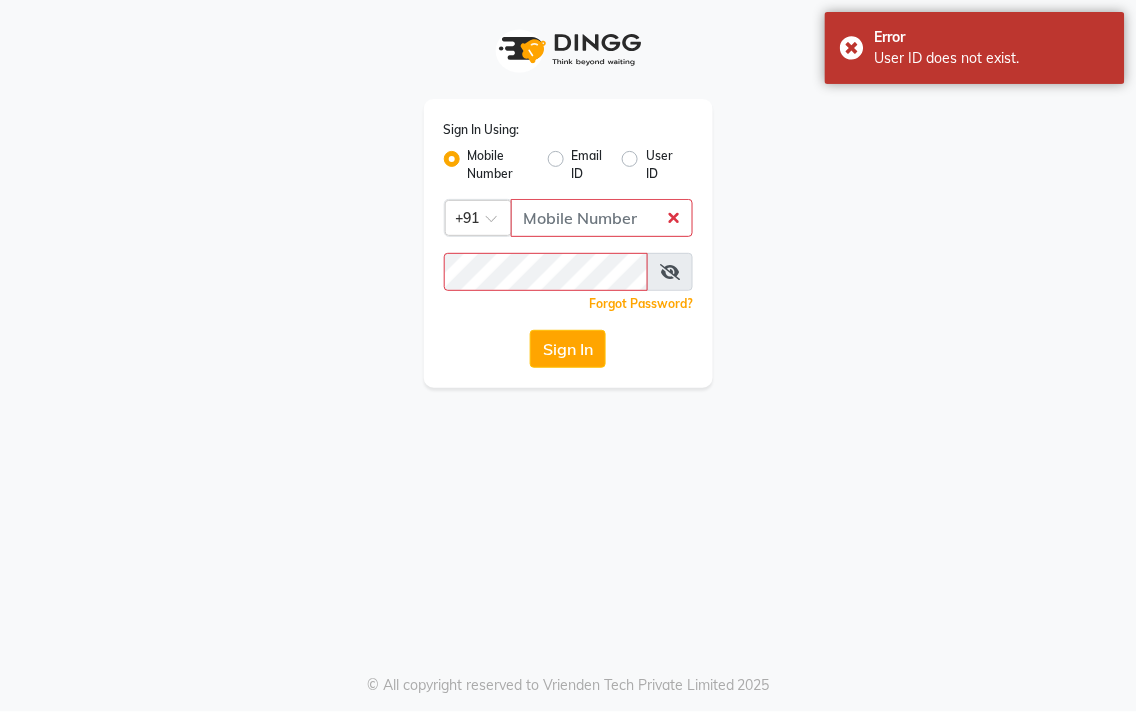 click on "Mobile Number" 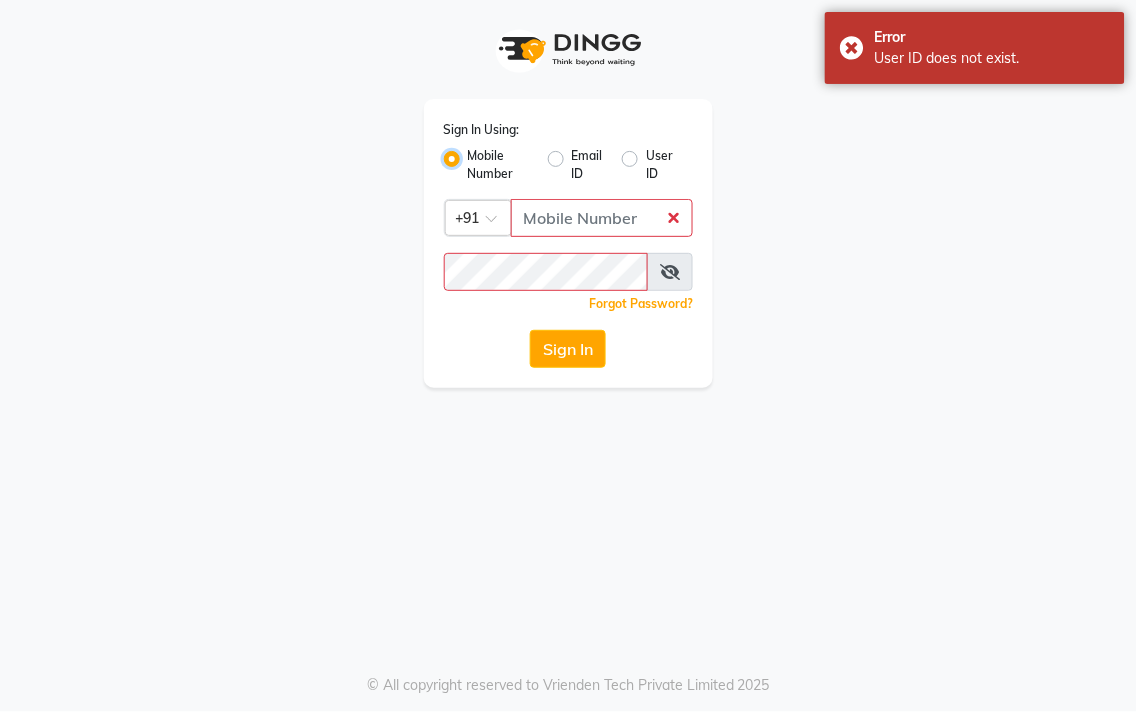 click on "Mobile Number" at bounding box center (474, 153) 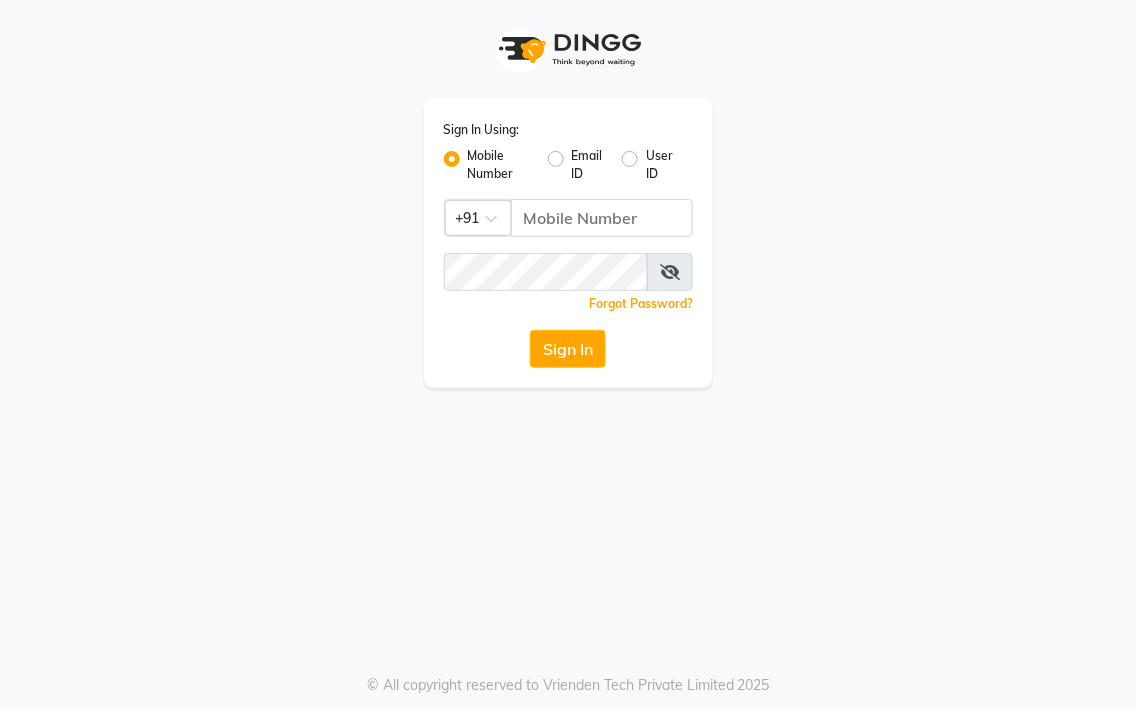 click on "Email ID" 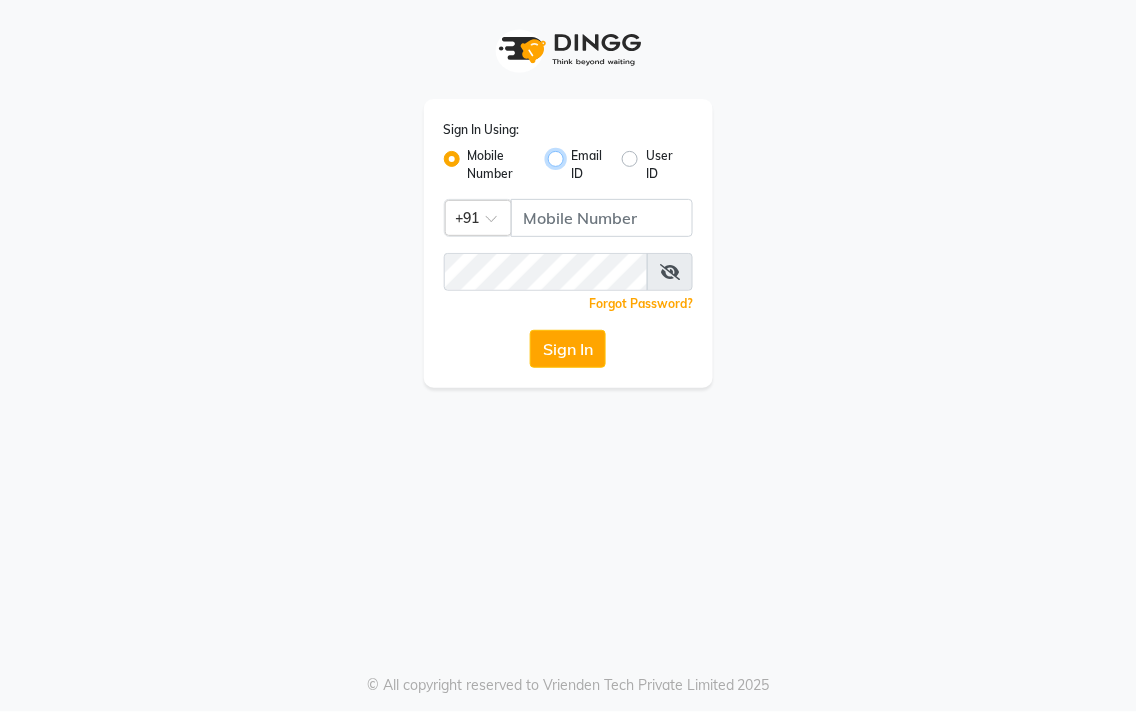 click on "Email ID" at bounding box center (578, 153) 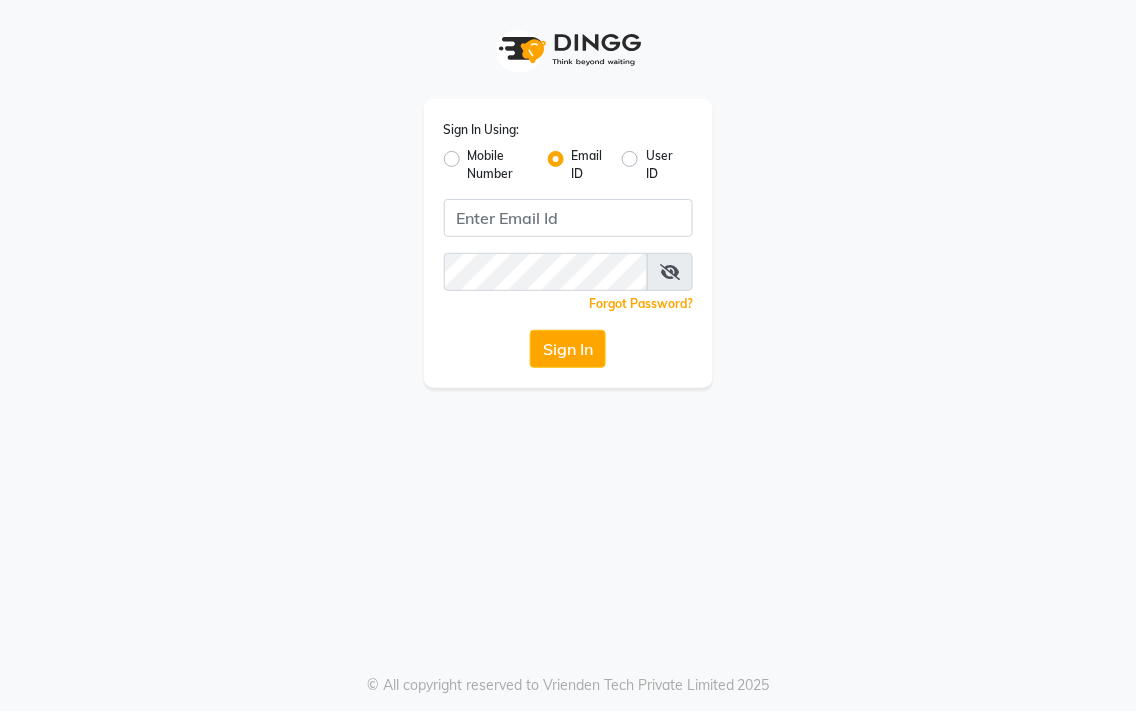 click on "Mobile Number" 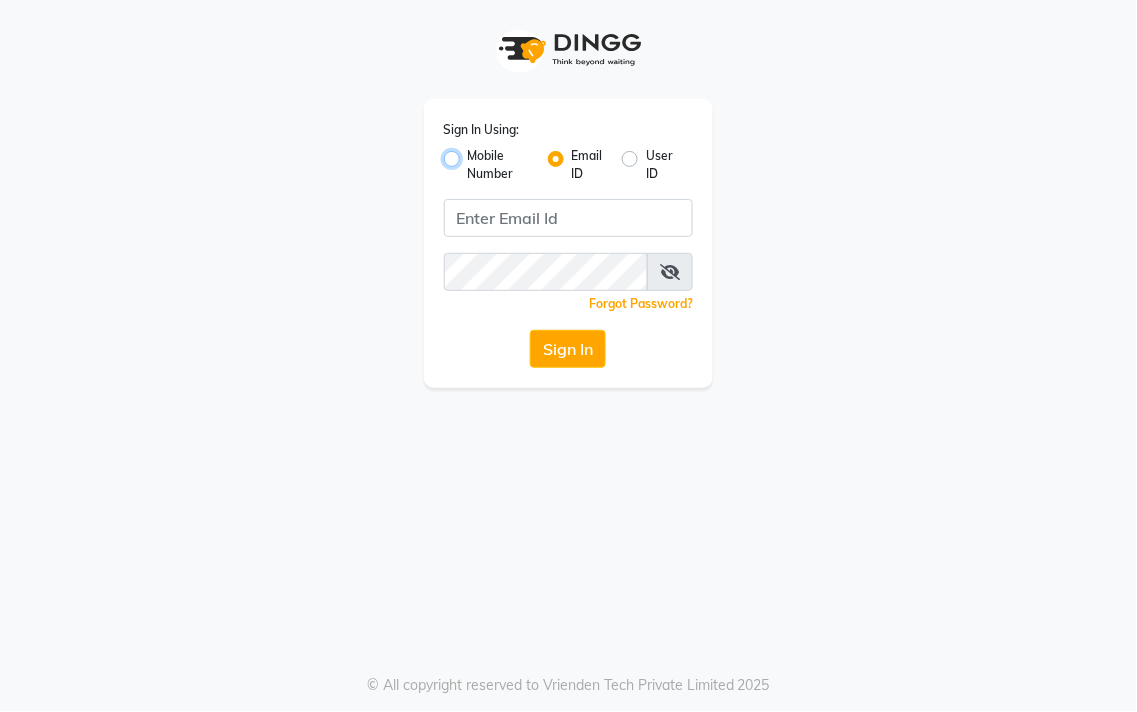 click on "Mobile Number" at bounding box center (474, 153) 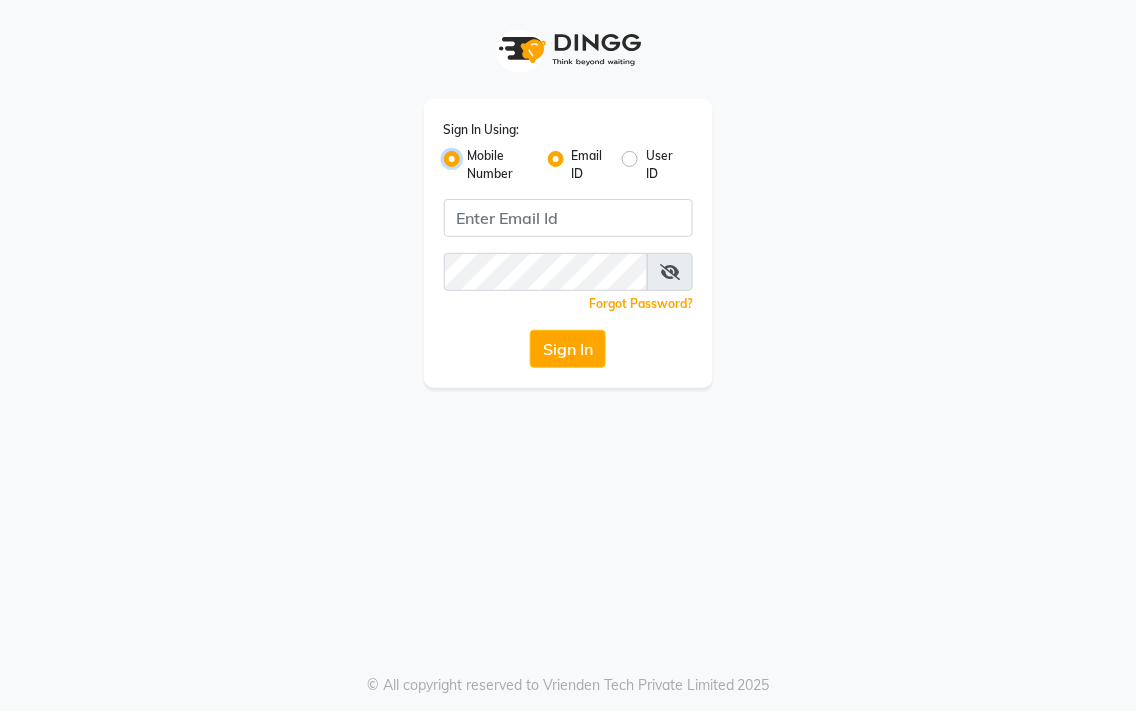 radio on "false" 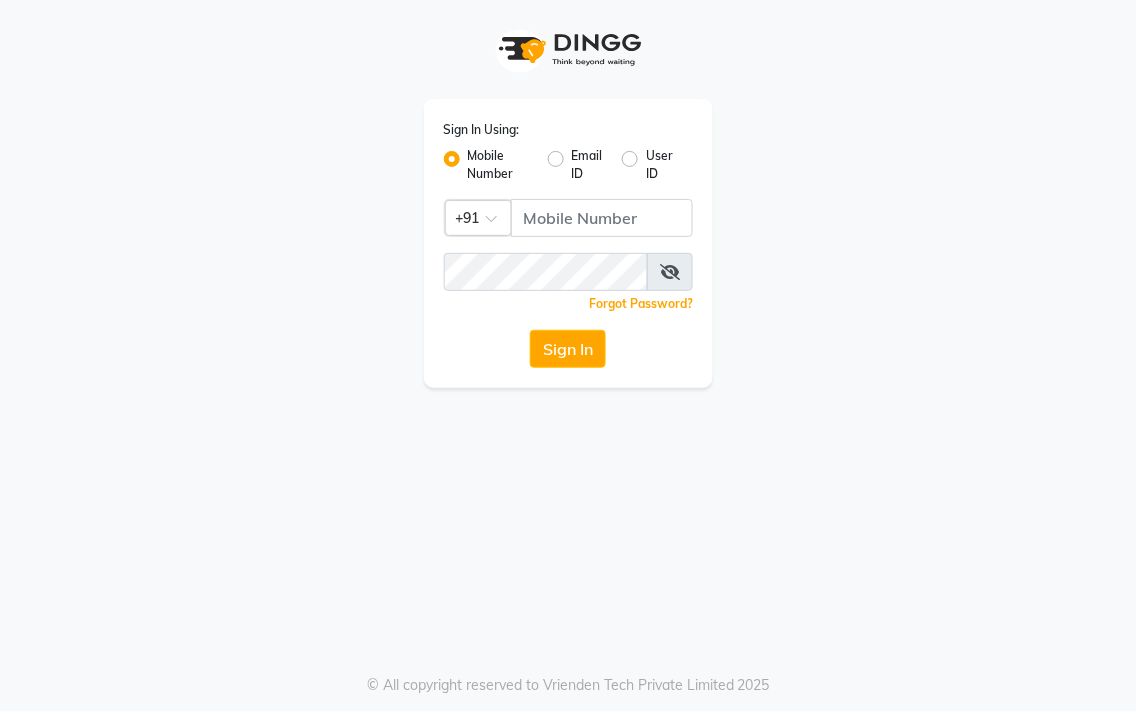 click on "Sign In Using: Mobile Number Email ID User ID Country Code × +91  Remember me Forgot Password?  Sign In" 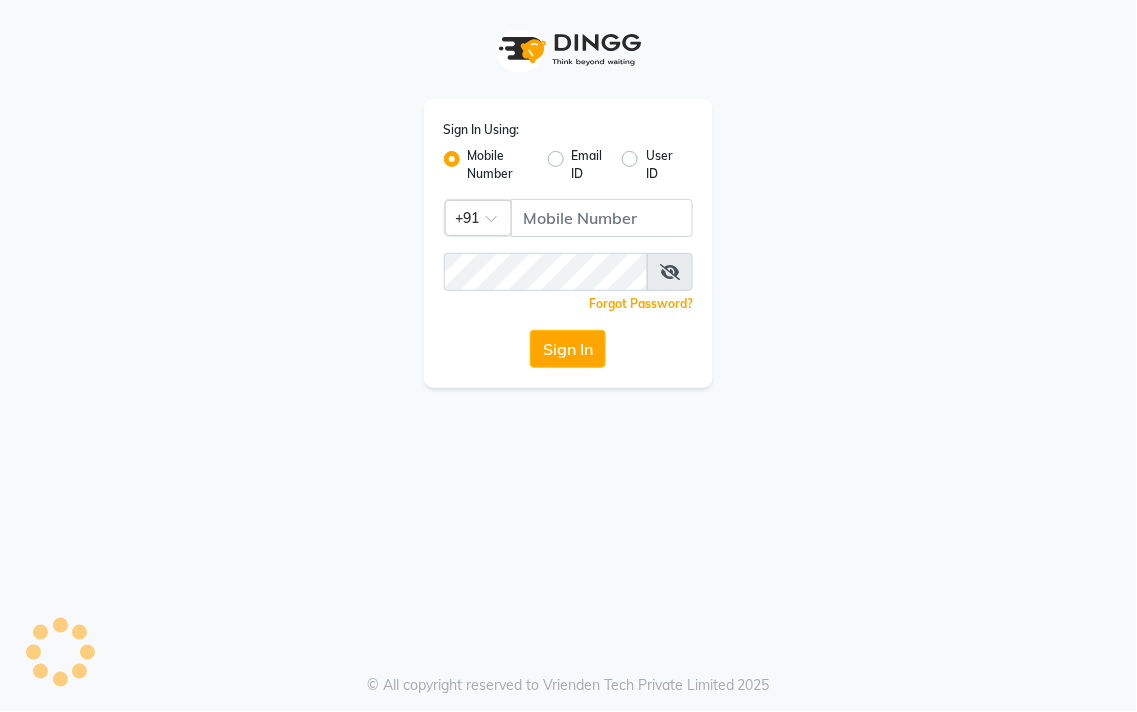 click on "Sign In Using: Mobile Number Email ID User ID Country Code × +91  Remember me Forgot Password?  Sign In" 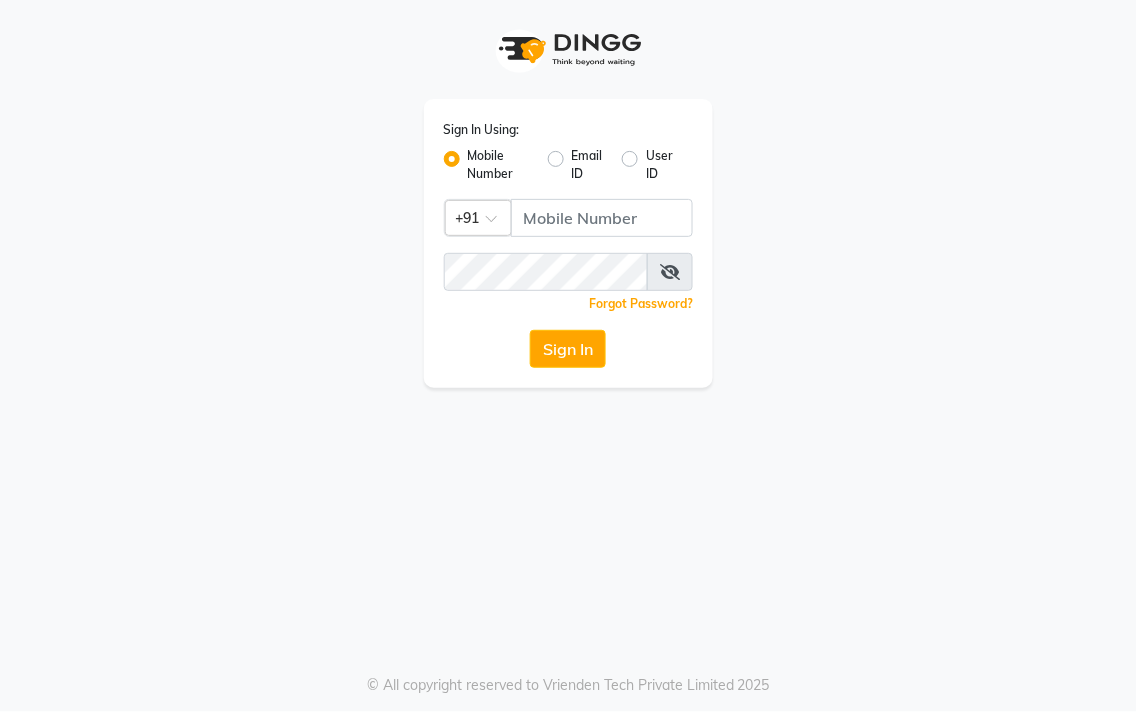 click on "Sign In Using: Mobile Number Email ID User ID Country Code × +91  Remember me Forgot Password?  Sign In   © All copyright reserved to Vrienden Tech Private Limited 2025" 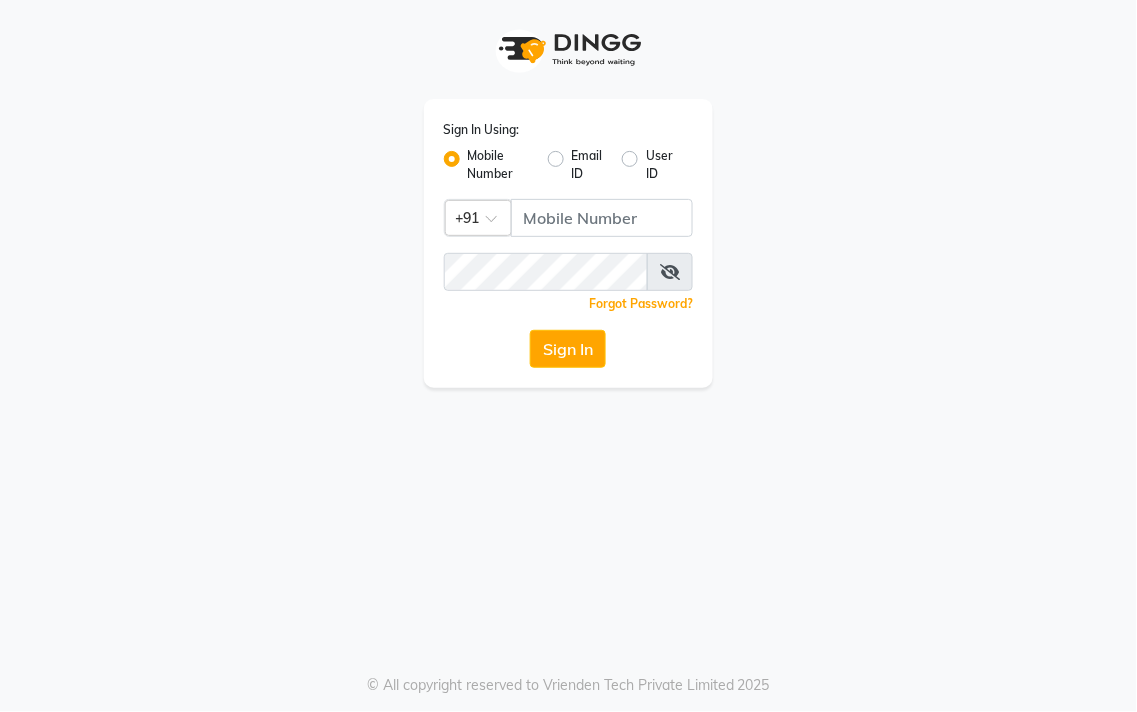click on "Sign In Using:" 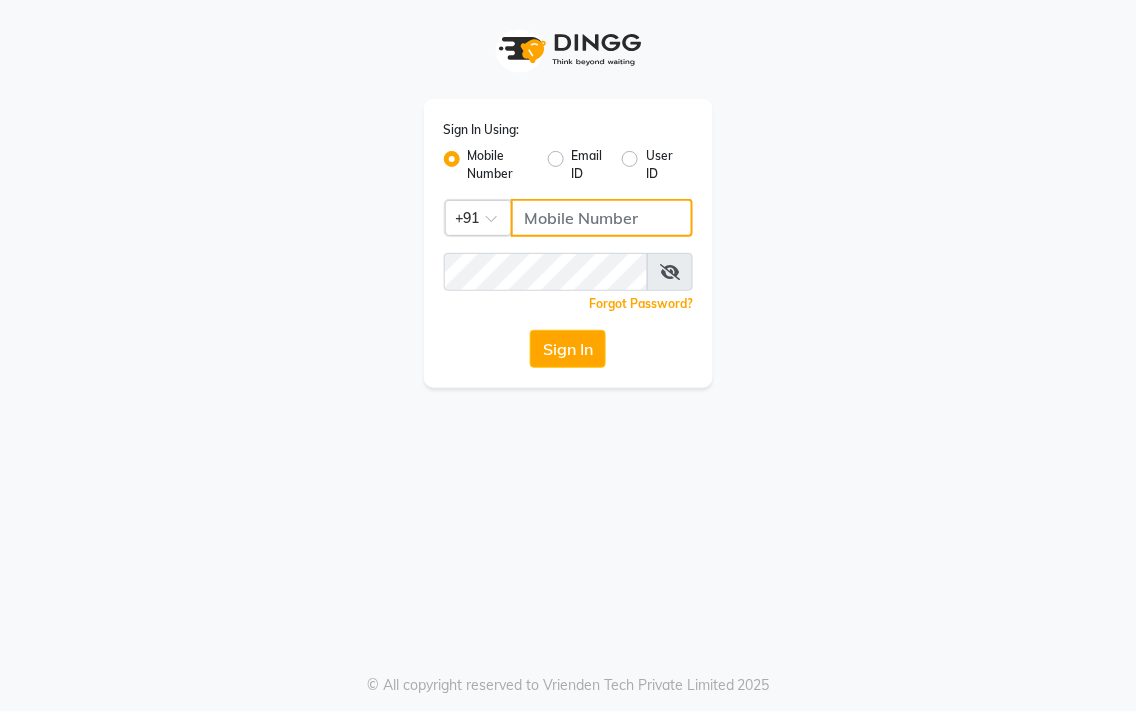 click 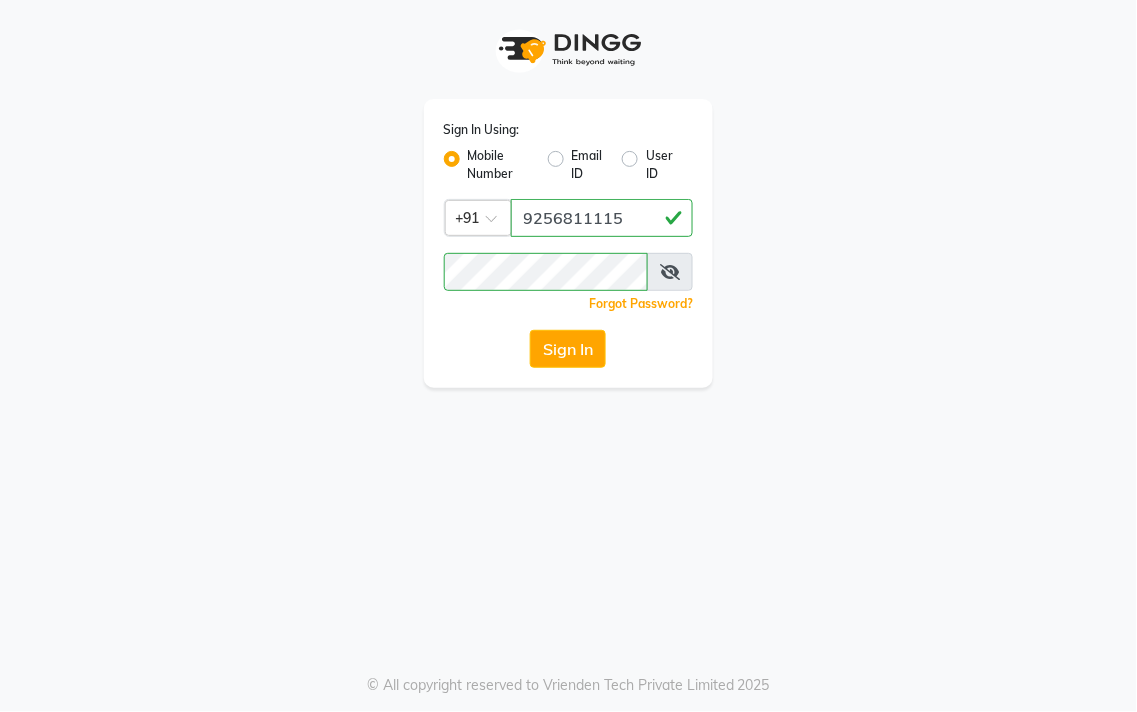 type on "9256811115" 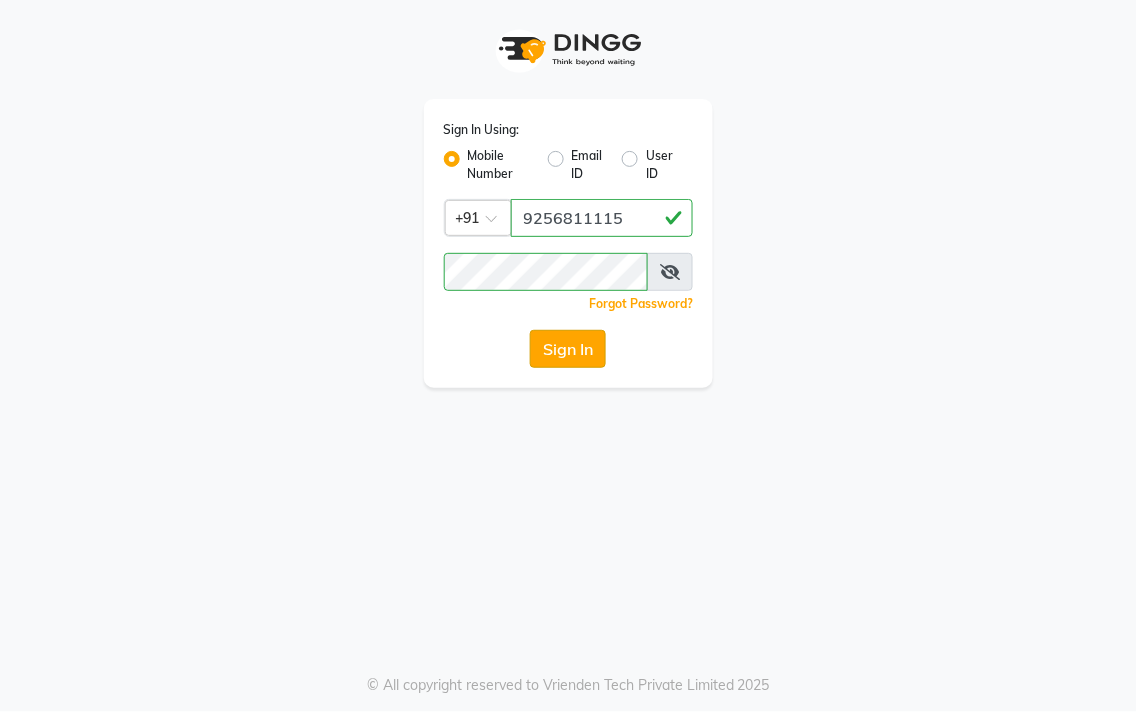 click on "Sign In" 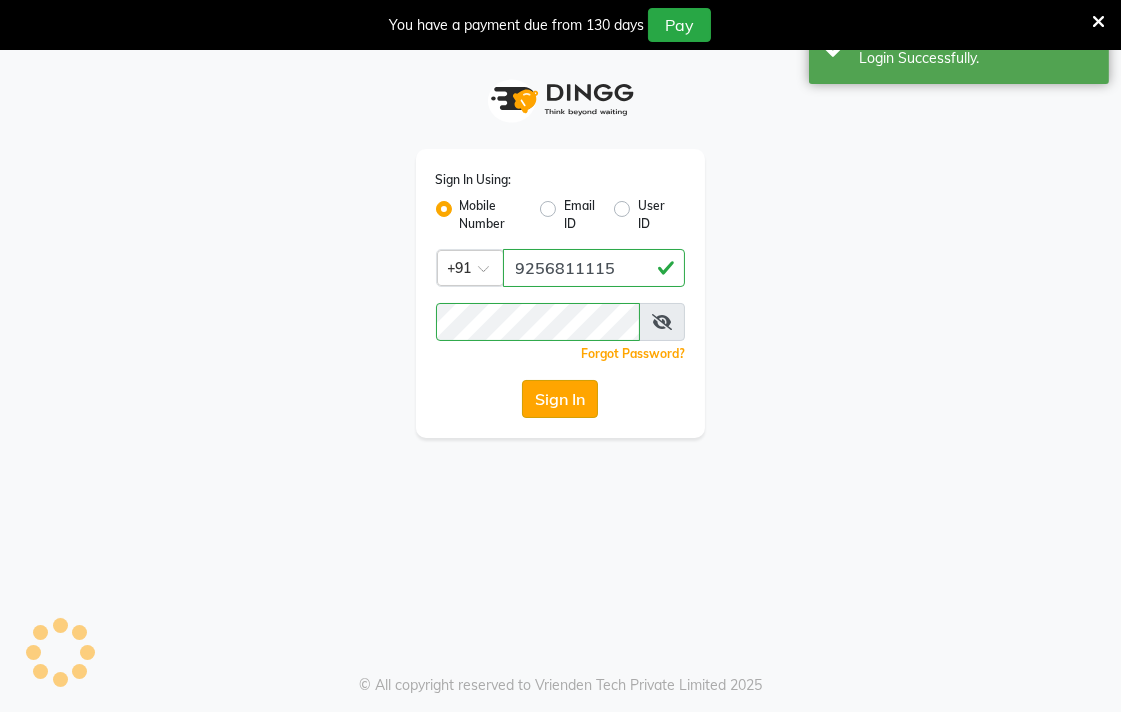 select on "67" 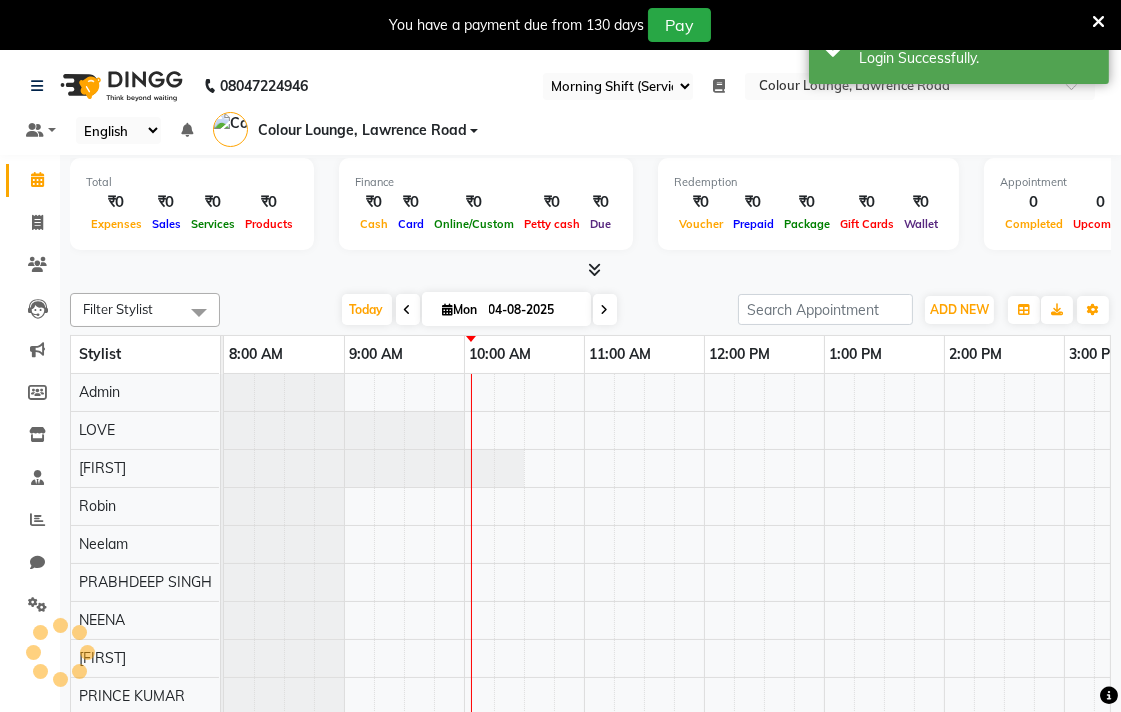 scroll, scrollTop: 0, scrollLeft: 0, axis: both 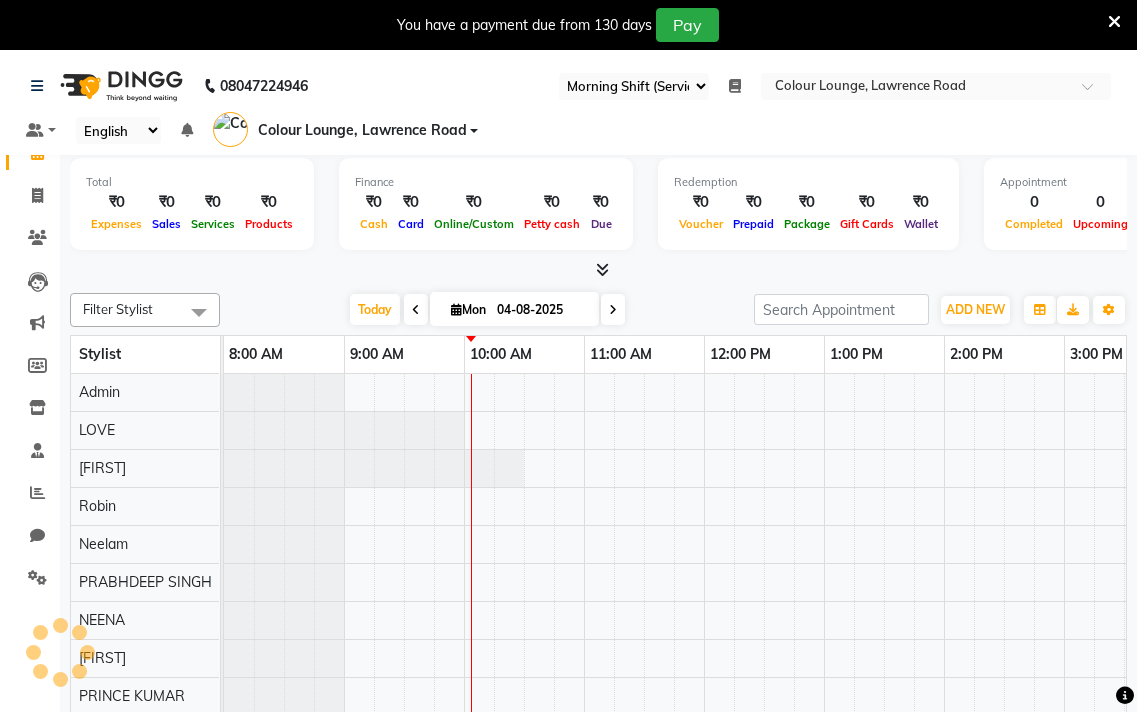 select on "67" 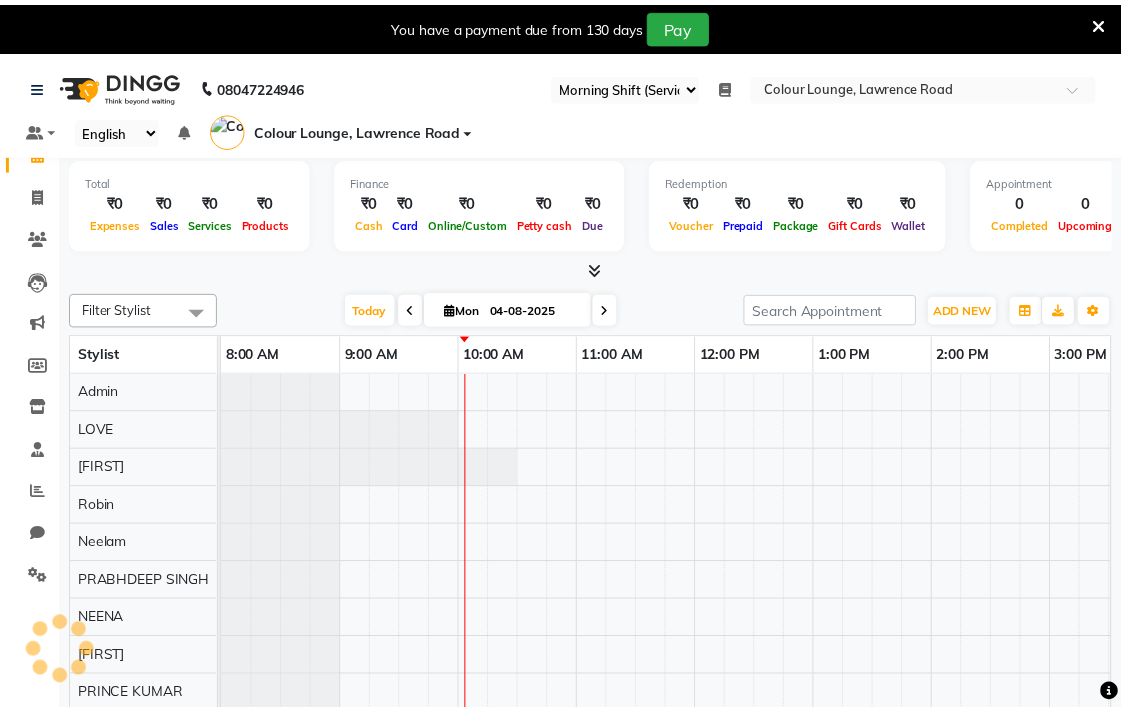 scroll, scrollTop: 0, scrollLeft: 0, axis: both 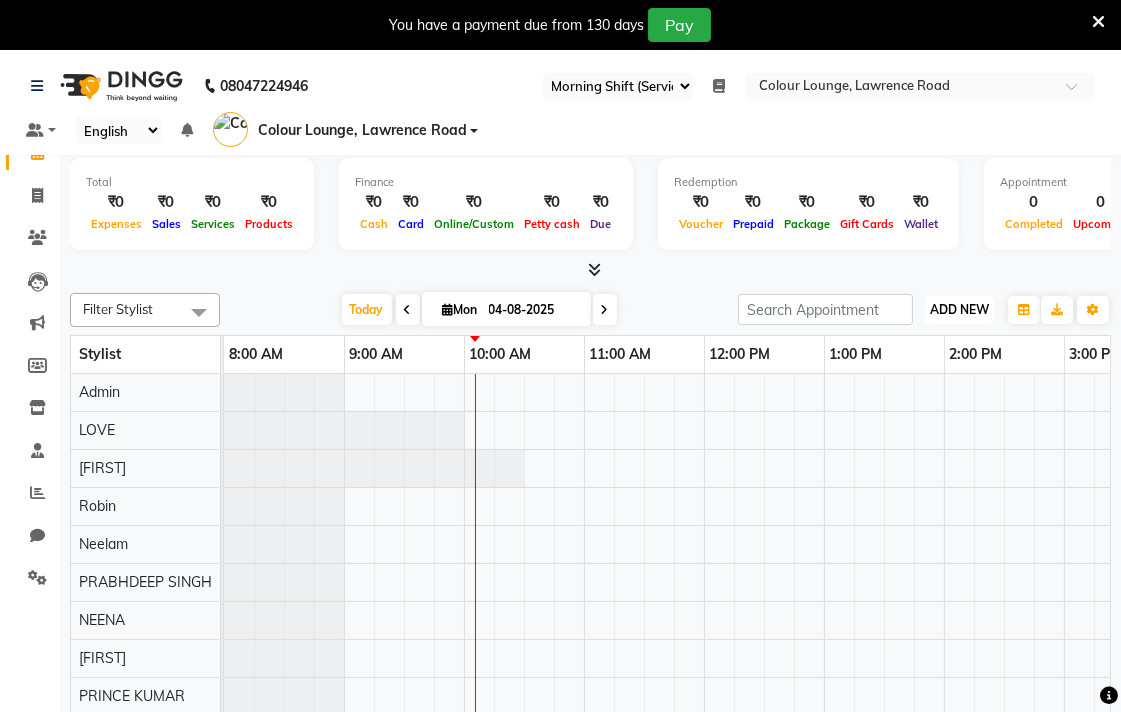 click on "ADD NEW" at bounding box center [959, 309] 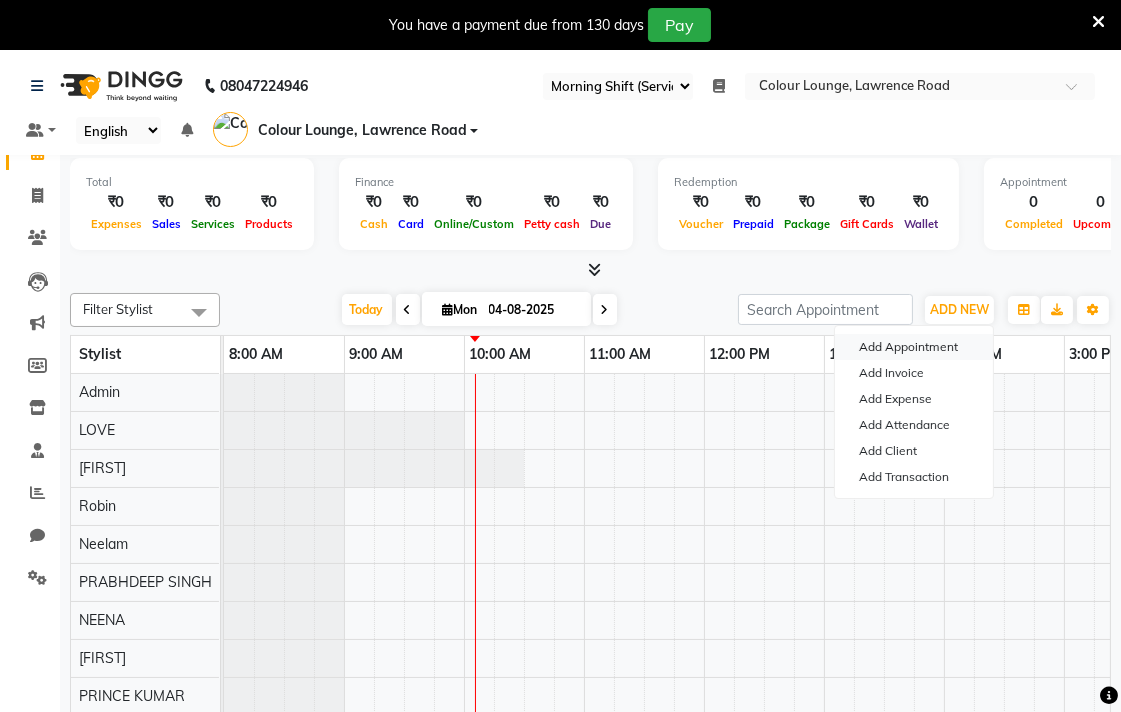 click on "Add Appointment" at bounding box center (914, 347) 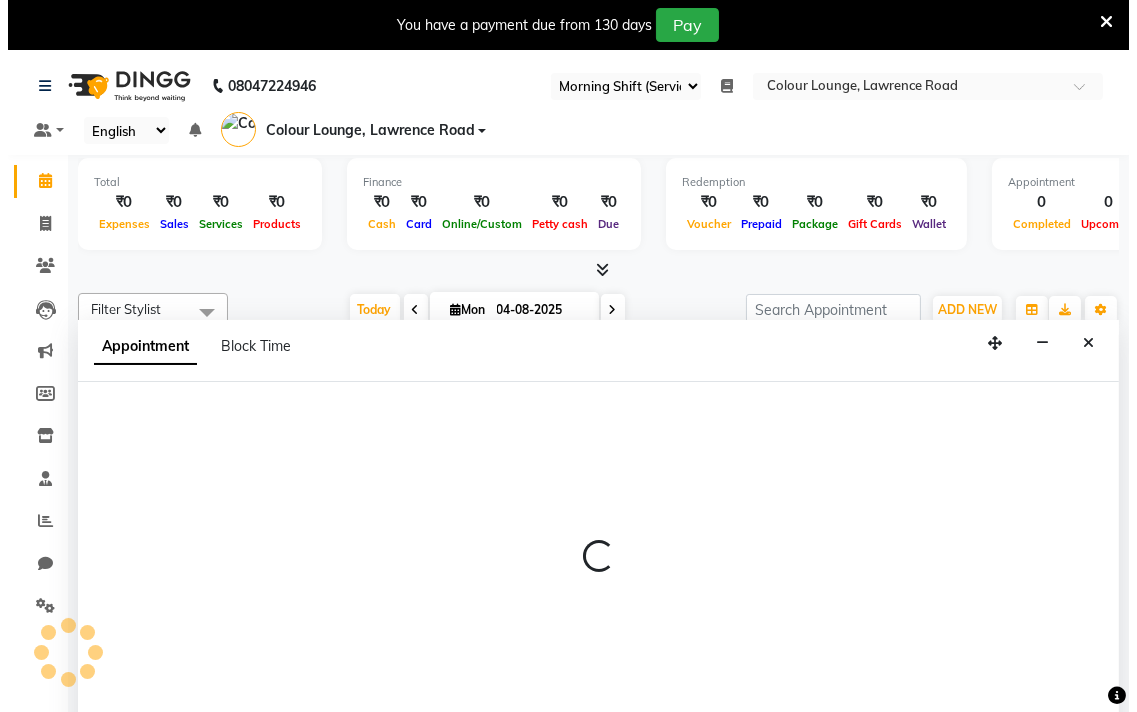 scroll, scrollTop: 50, scrollLeft: 0, axis: vertical 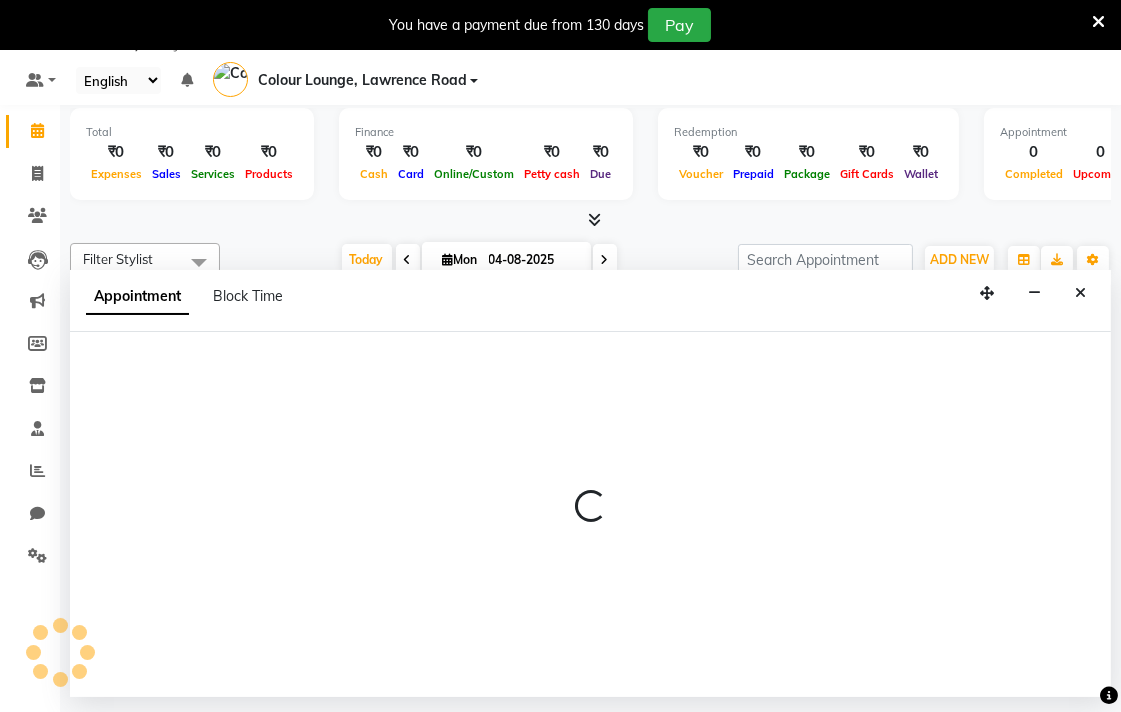 select on "540" 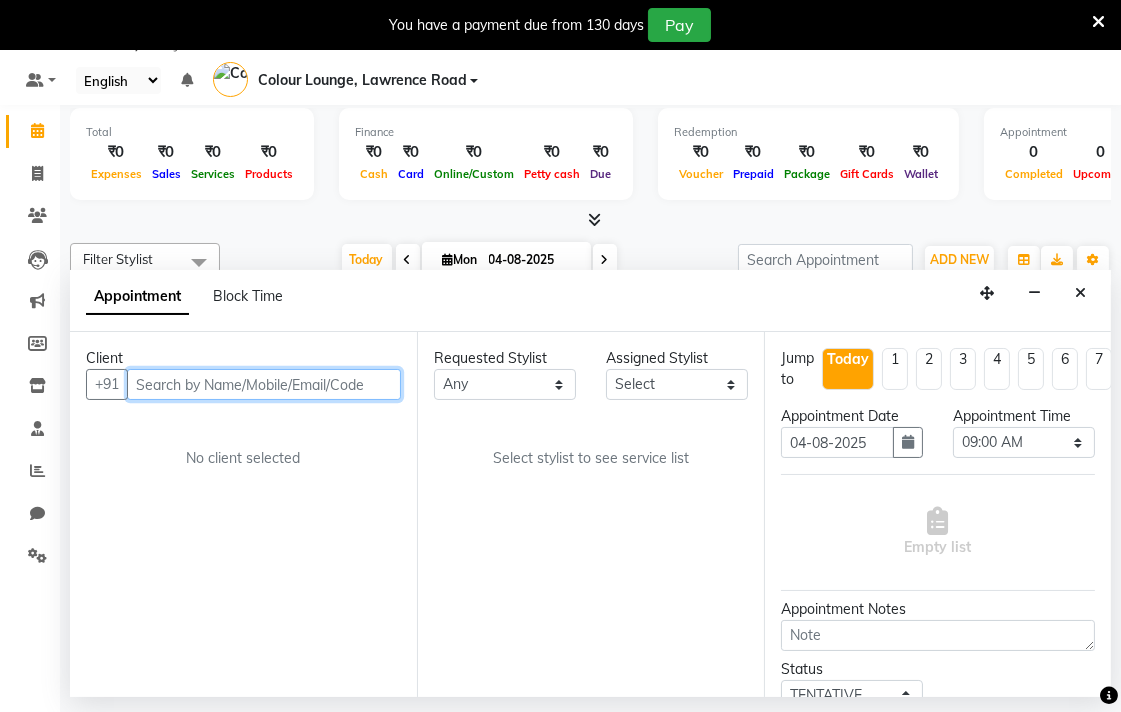 click at bounding box center [264, 384] 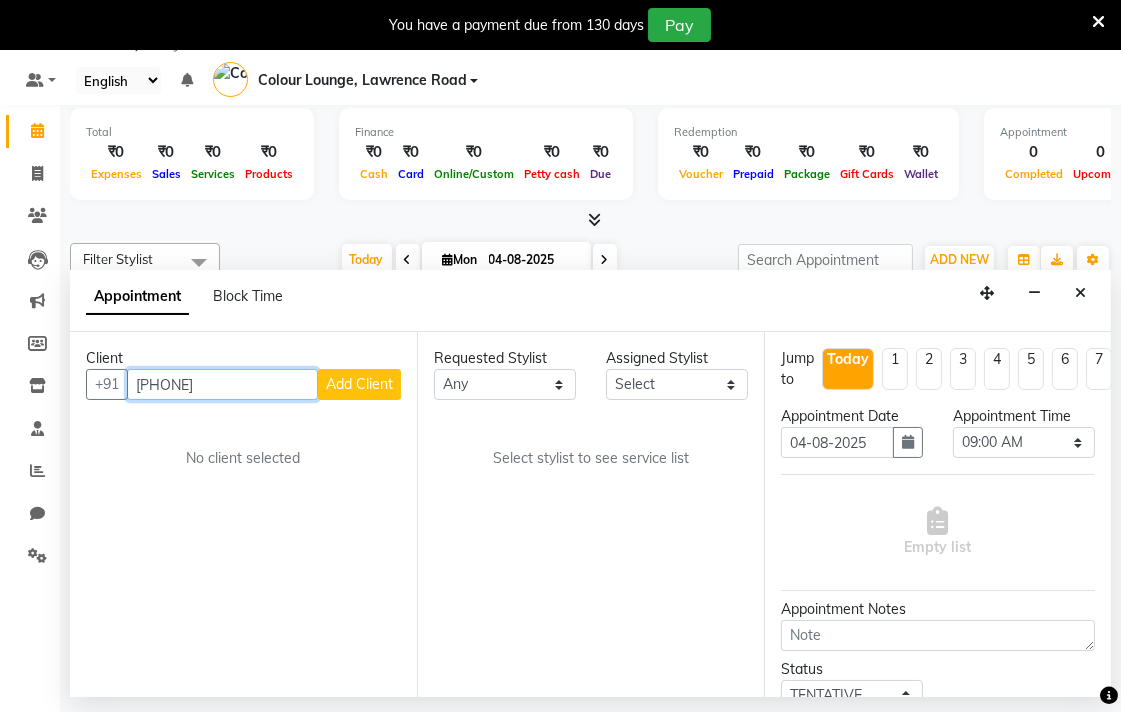 type on "[PHONE]" 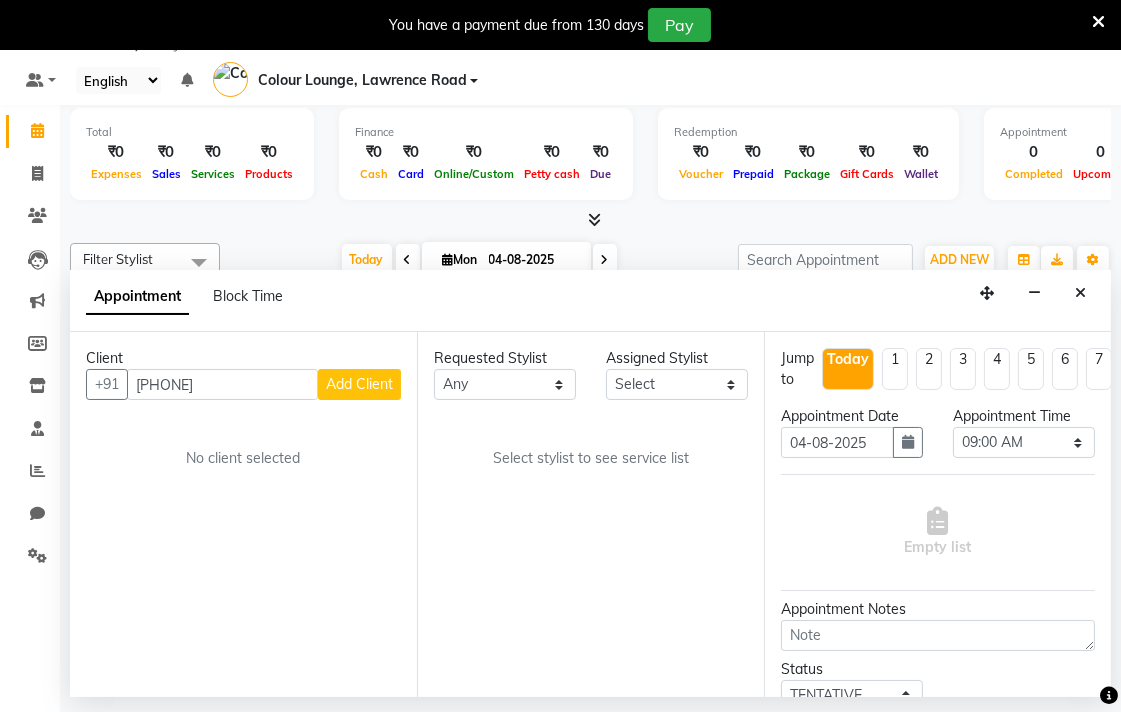 click on "Add Client" at bounding box center (359, 384) 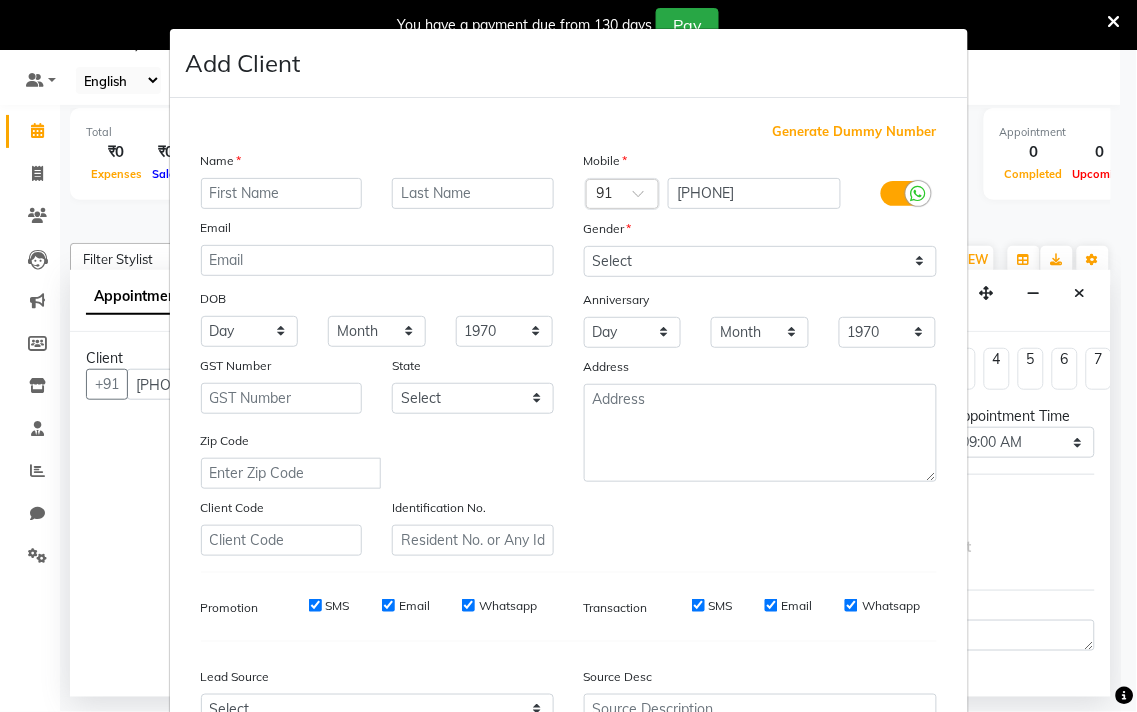 click at bounding box center (282, 193) 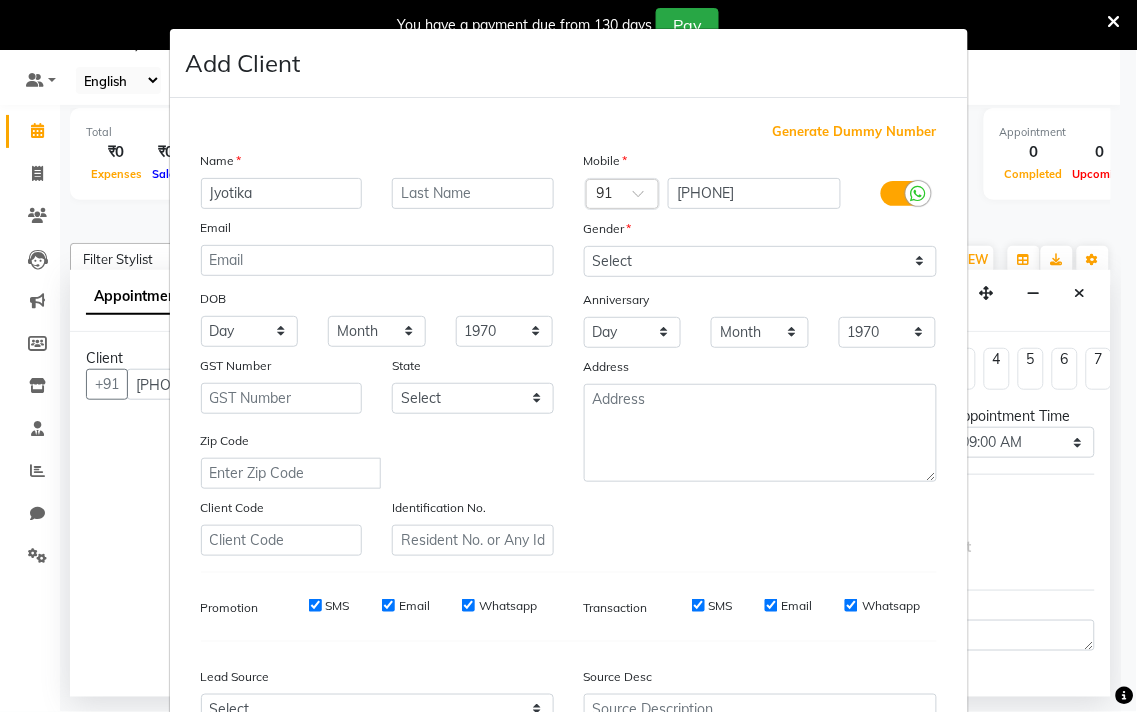 type on "Jyotika" 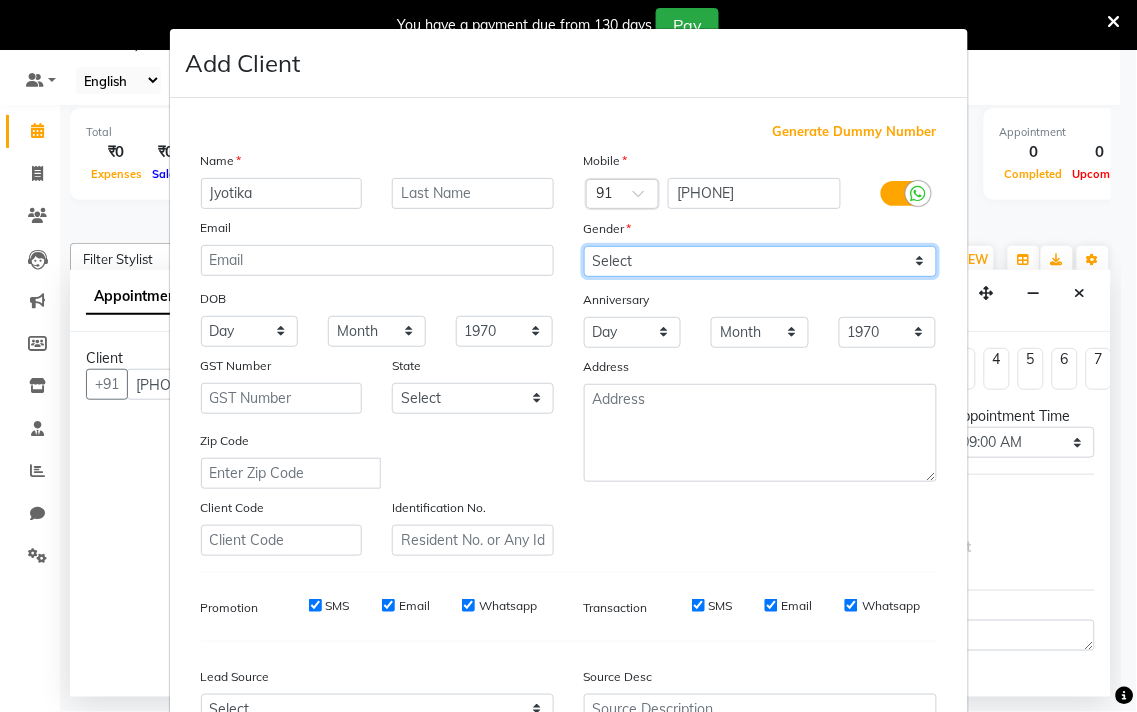 click on "Select Male Female Other Prefer Not To Say" at bounding box center (760, 261) 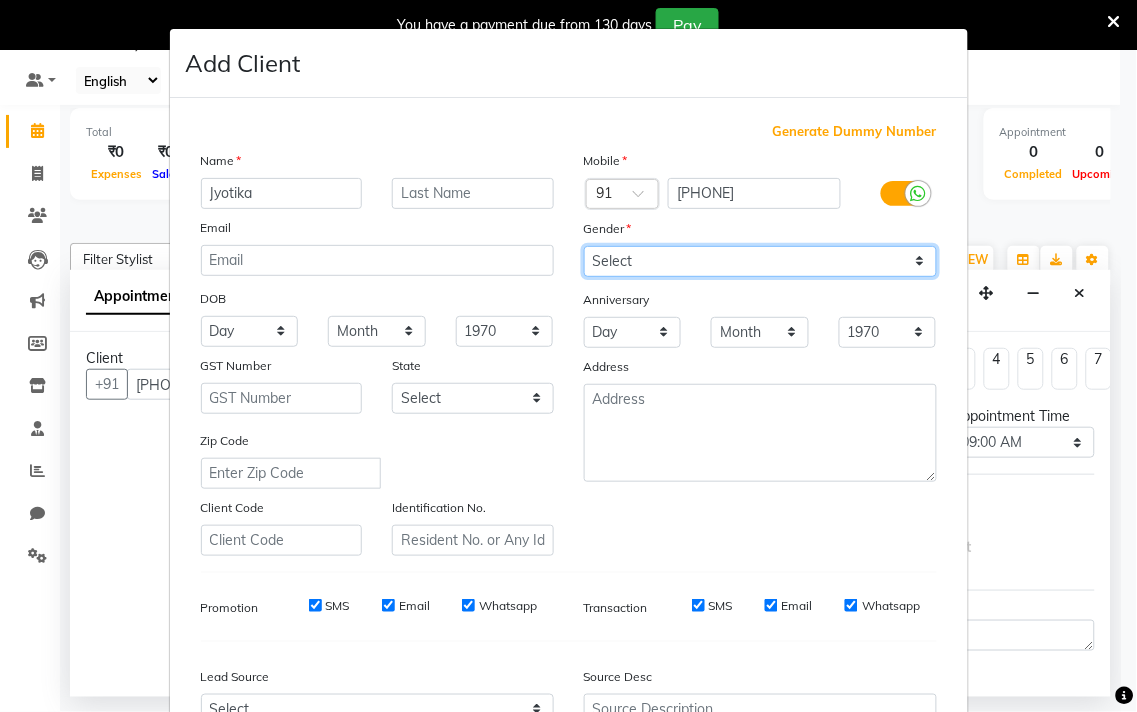 select on "female" 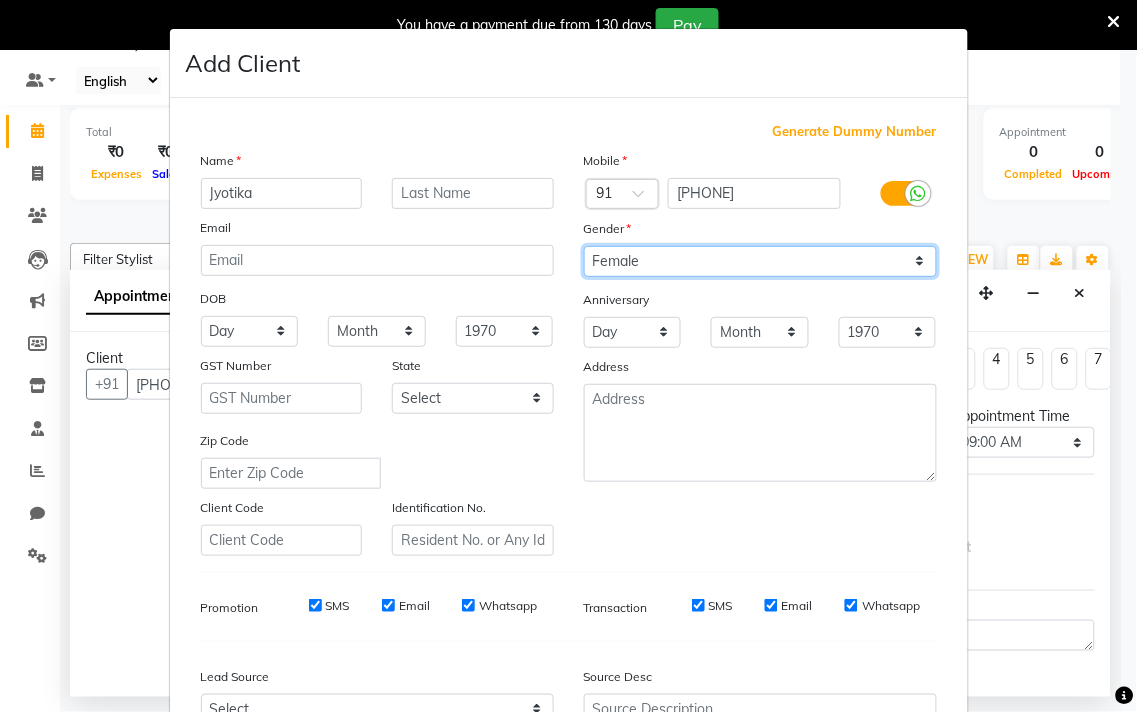 click on "Select Male Female Other Prefer Not To Say" at bounding box center (760, 261) 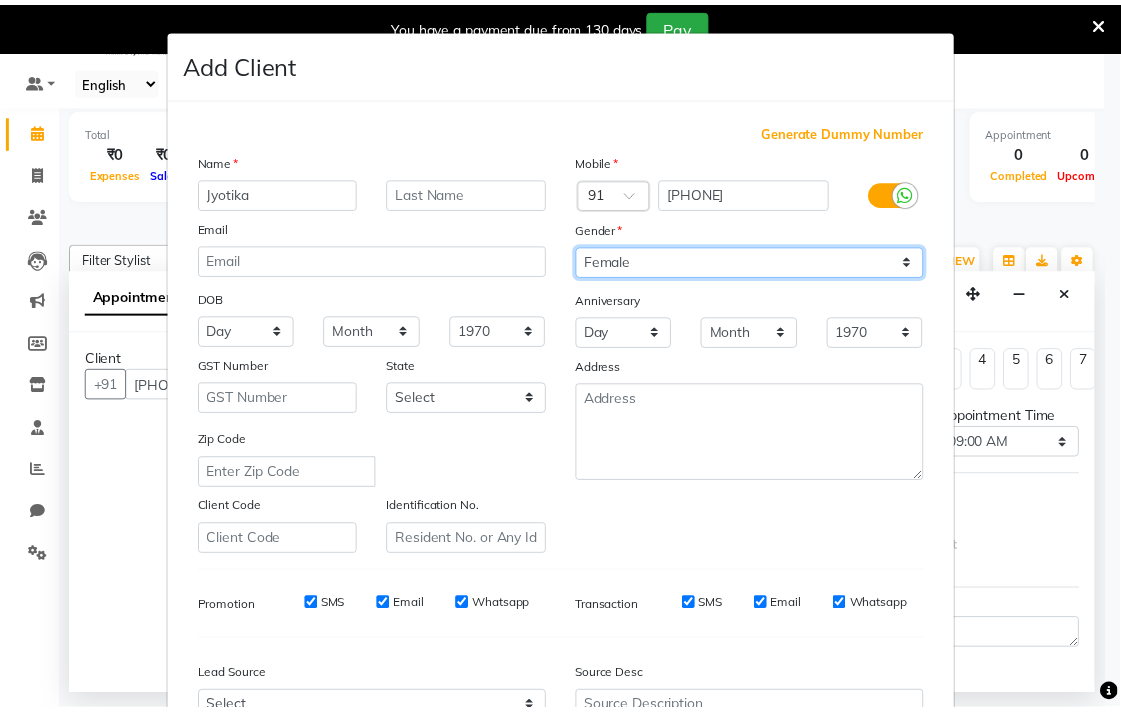 scroll, scrollTop: 212, scrollLeft: 0, axis: vertical 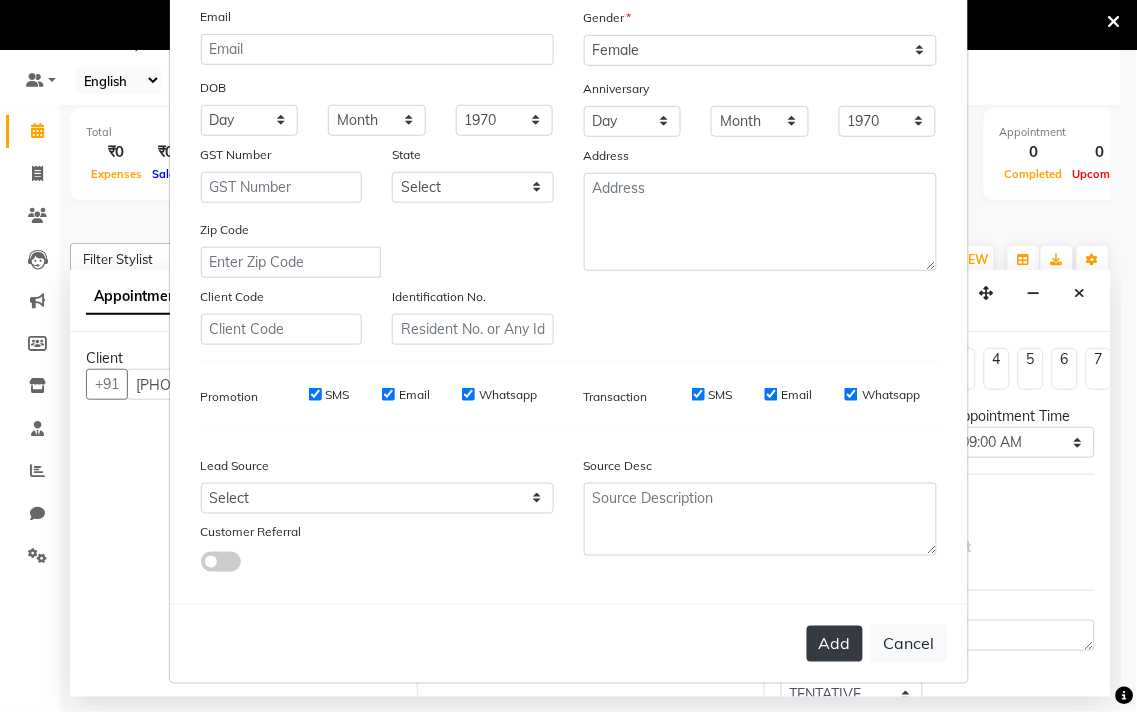click on "Add" at bounding box center (835, 644) 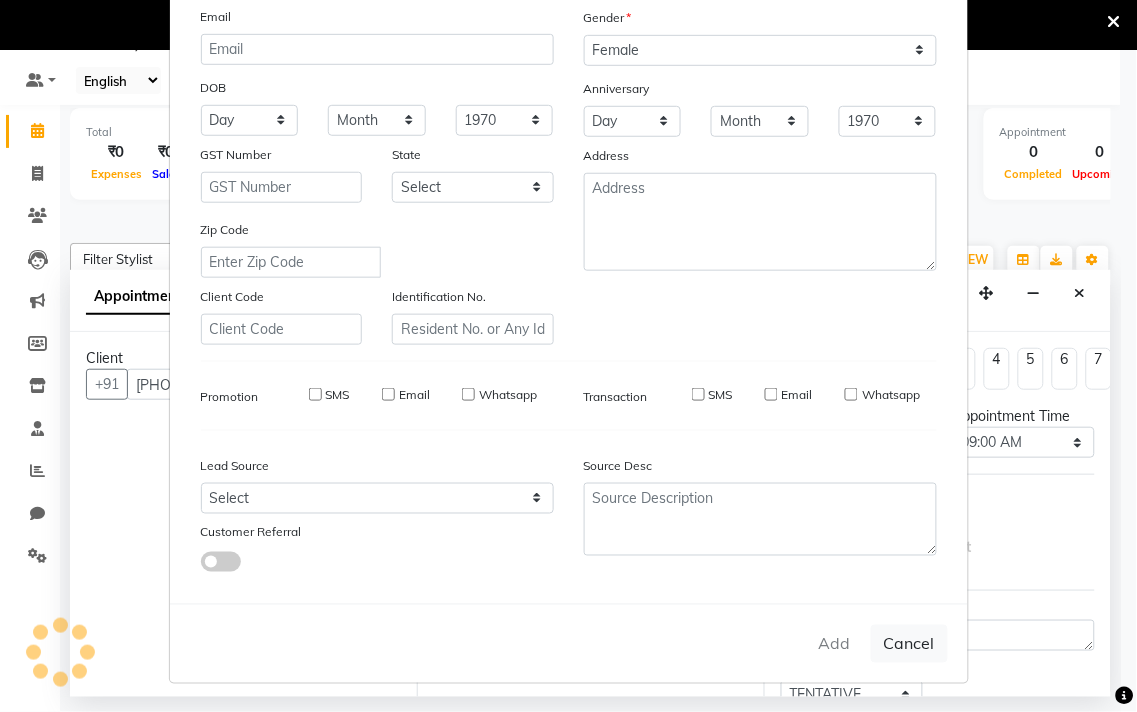 type 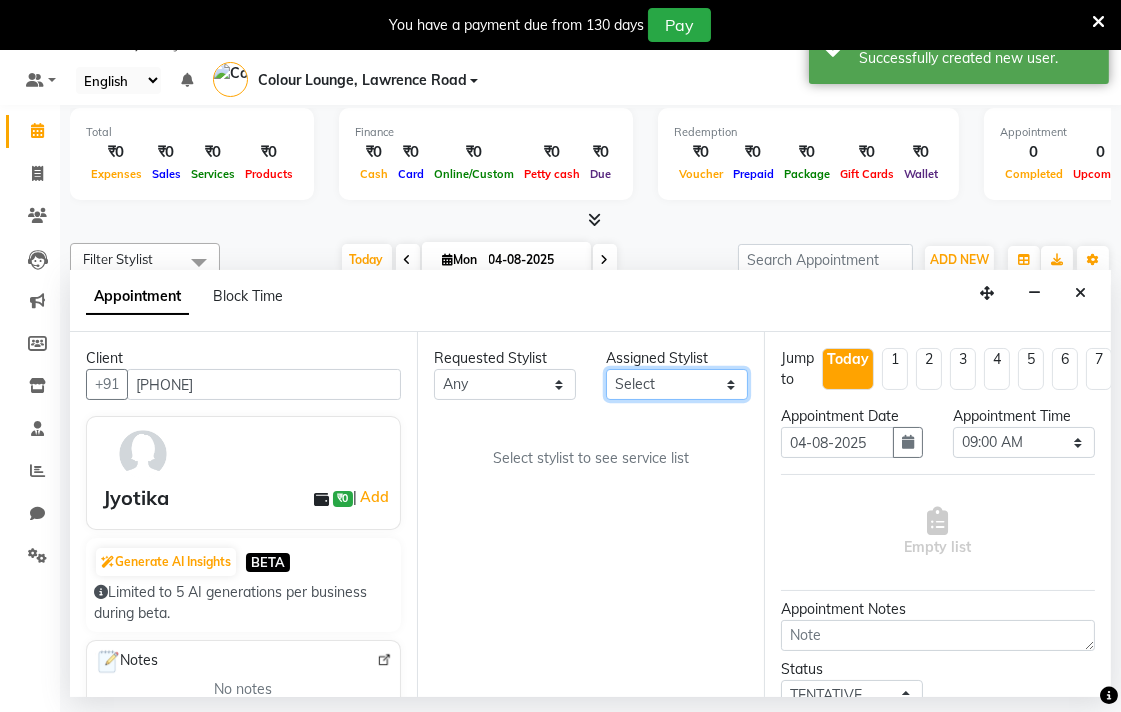 click on "Select Admin [FIRST] [FIRST] [FIRST] Colour Lounge, Lawrence Road [ADDRESS]" at bounding box center [677, 384] 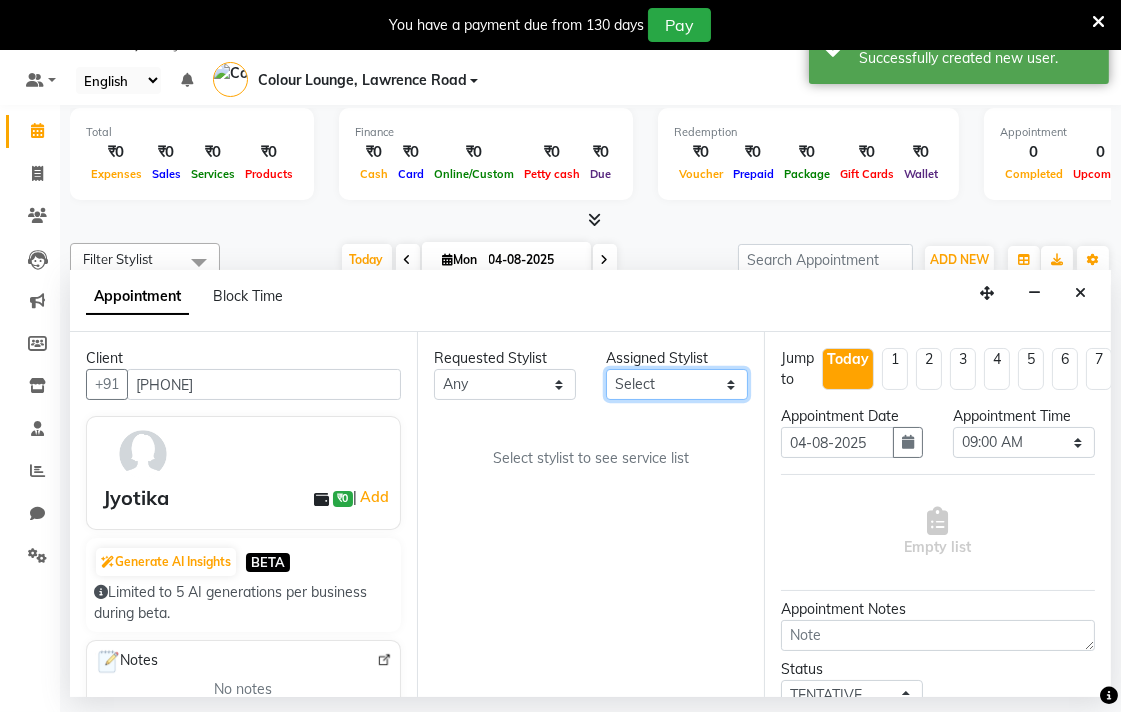select on "70009" 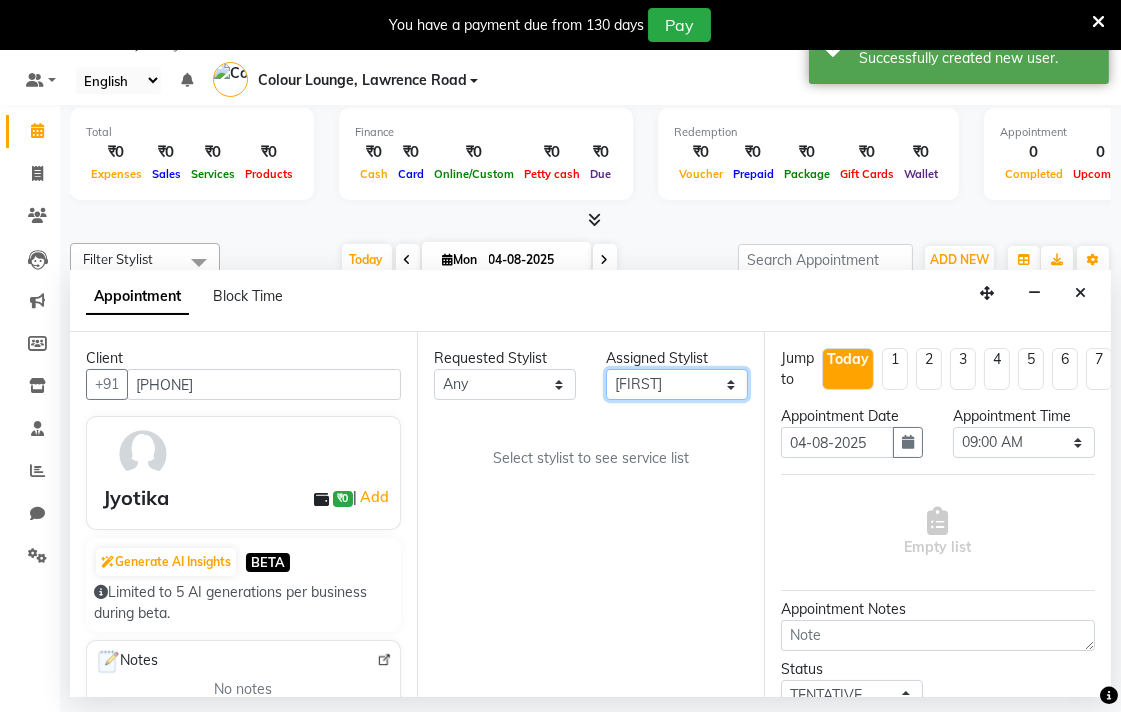 click on "Select Admin [FIRST] [FIRST] [FIRST] Colour Lounge, Lawrence Road [ADDRESS]" at bounding box center (677, 384) 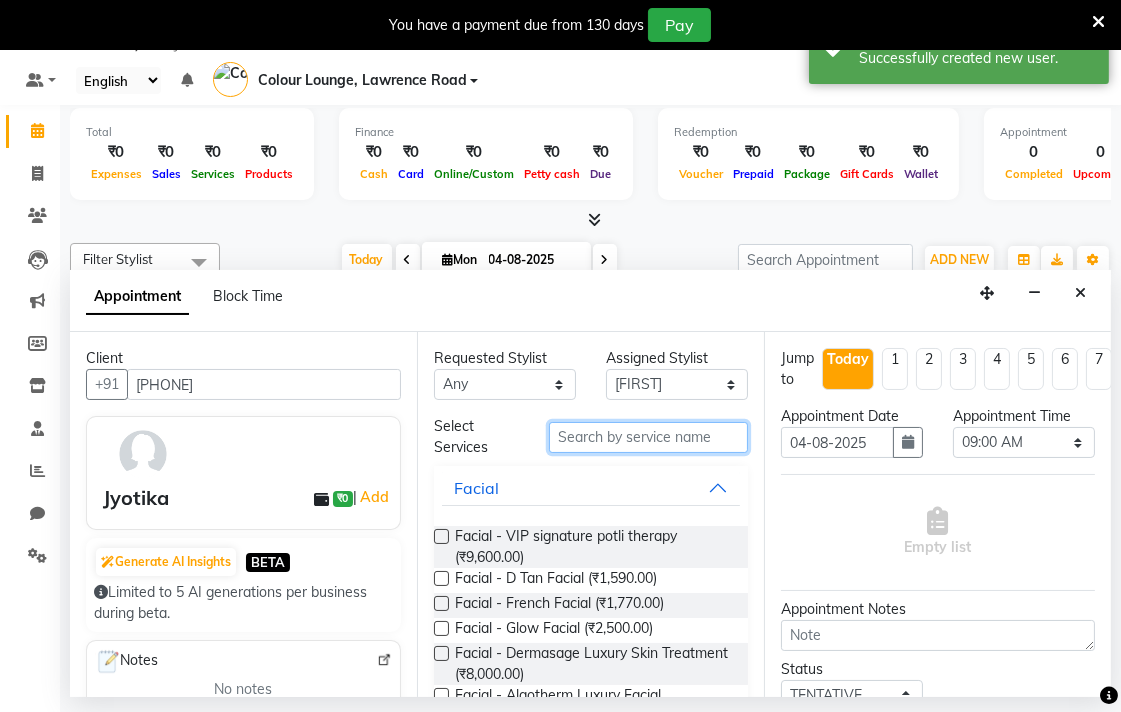 click at bounding box center (648, 437) 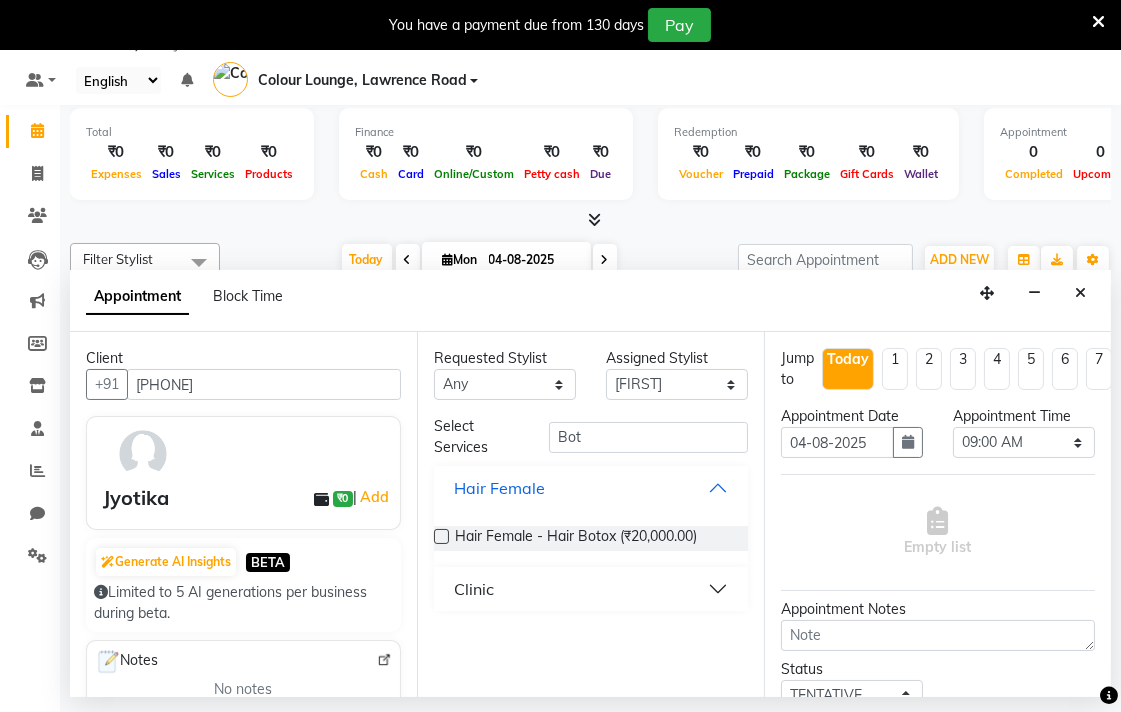 click on "Hair Female" at bounding box center [591, 488] 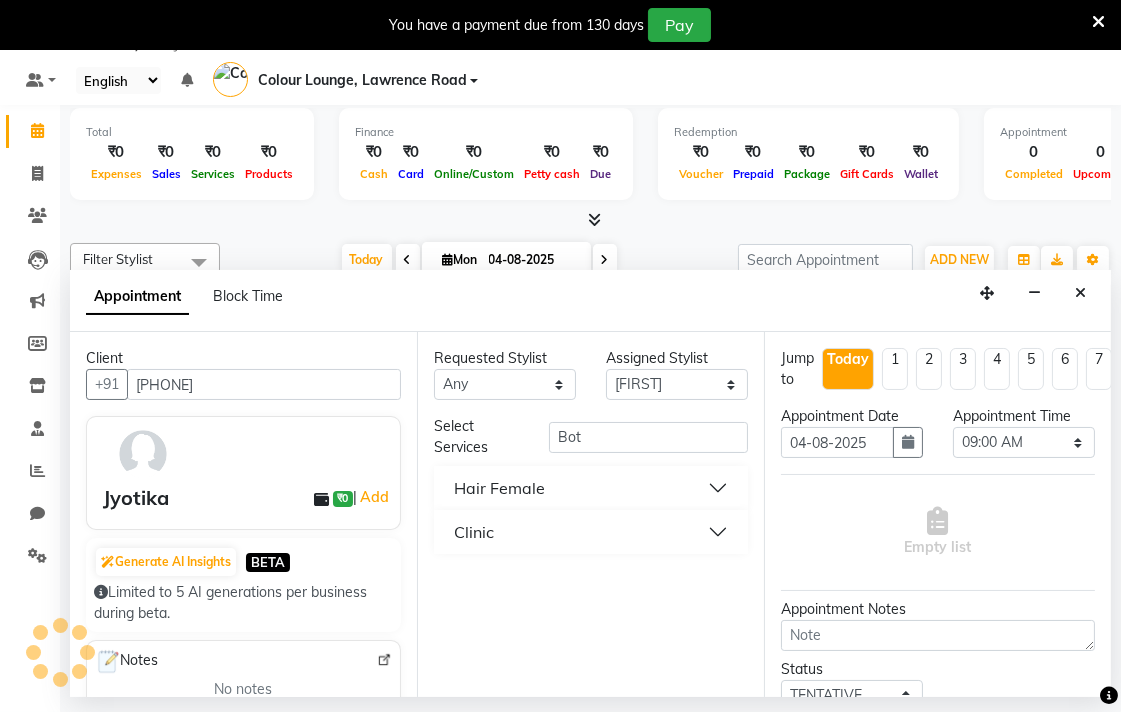click on "Clinic" at bounding box center (591, 532) 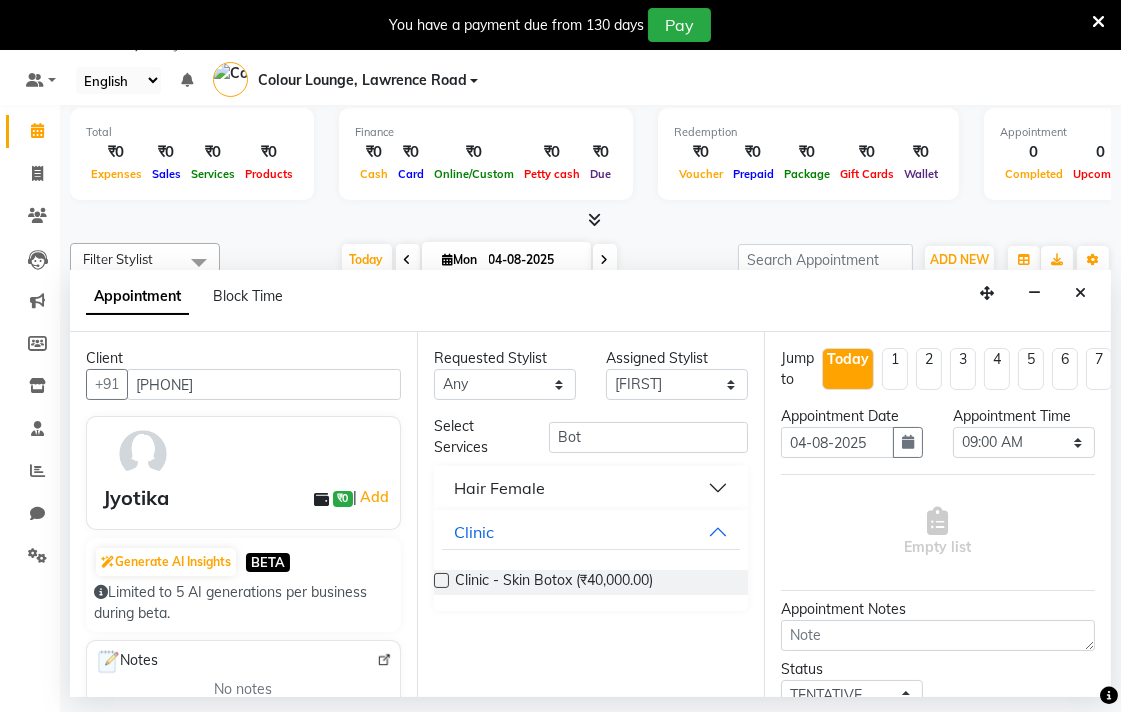 click on "Hair Female" at bounding box center (591, 488) 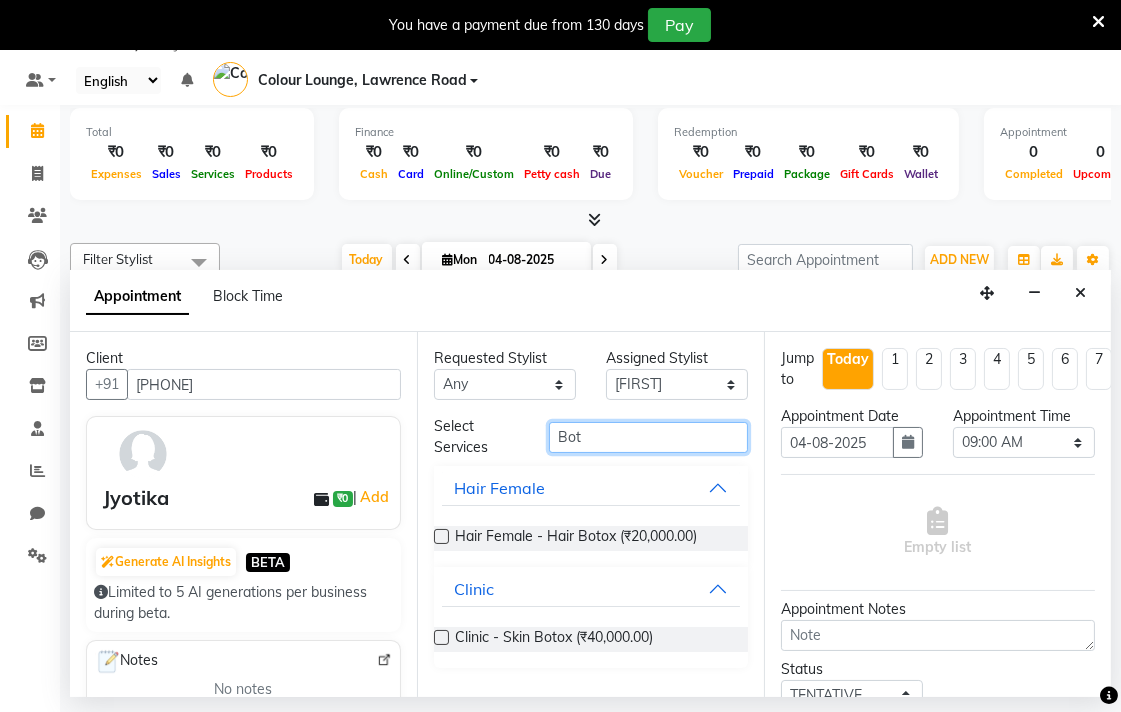 click on "Bot" at bounding box center [648, 437] 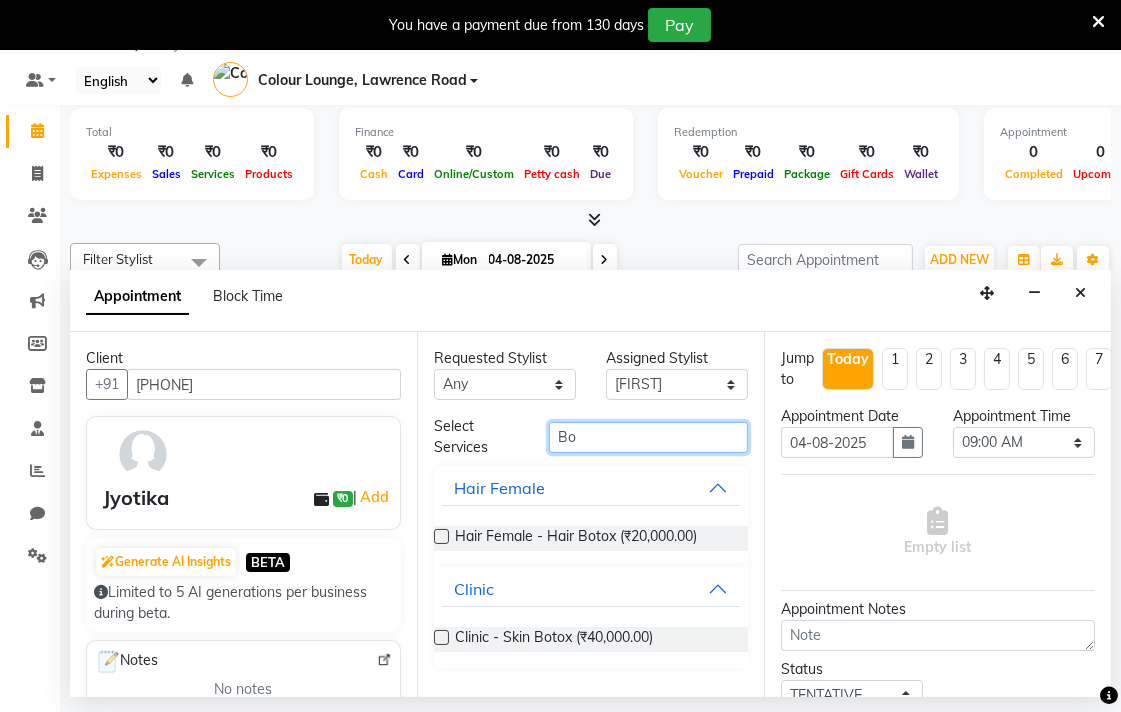 type on "B" 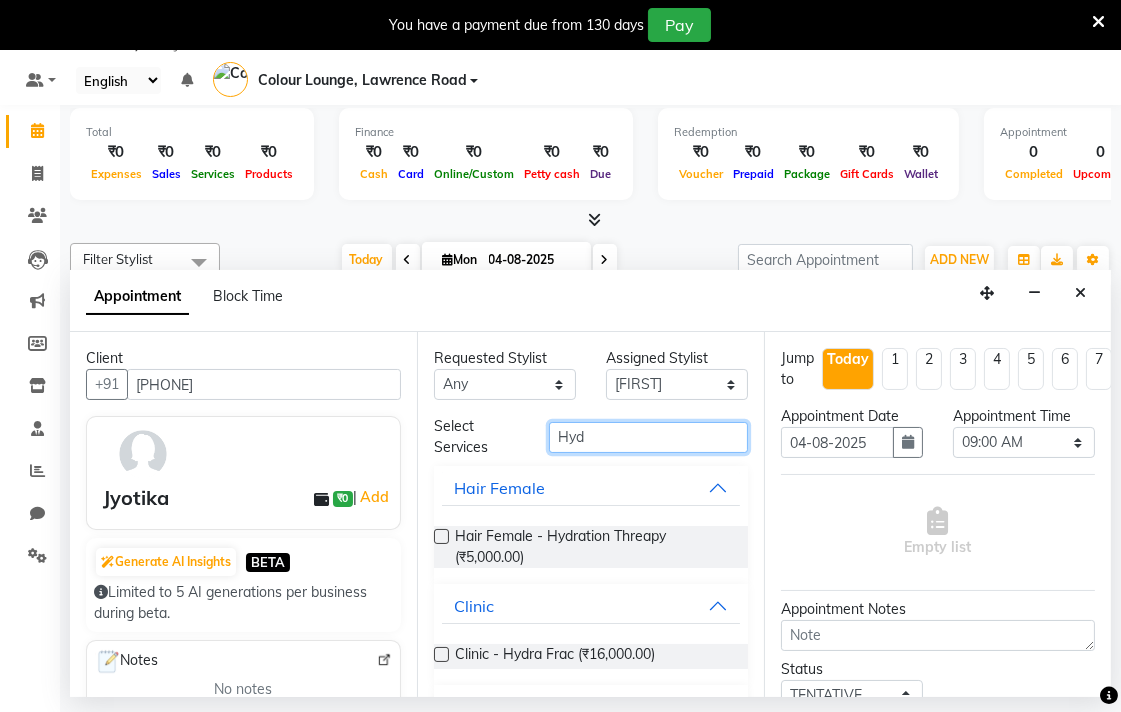 type on "Hyd" 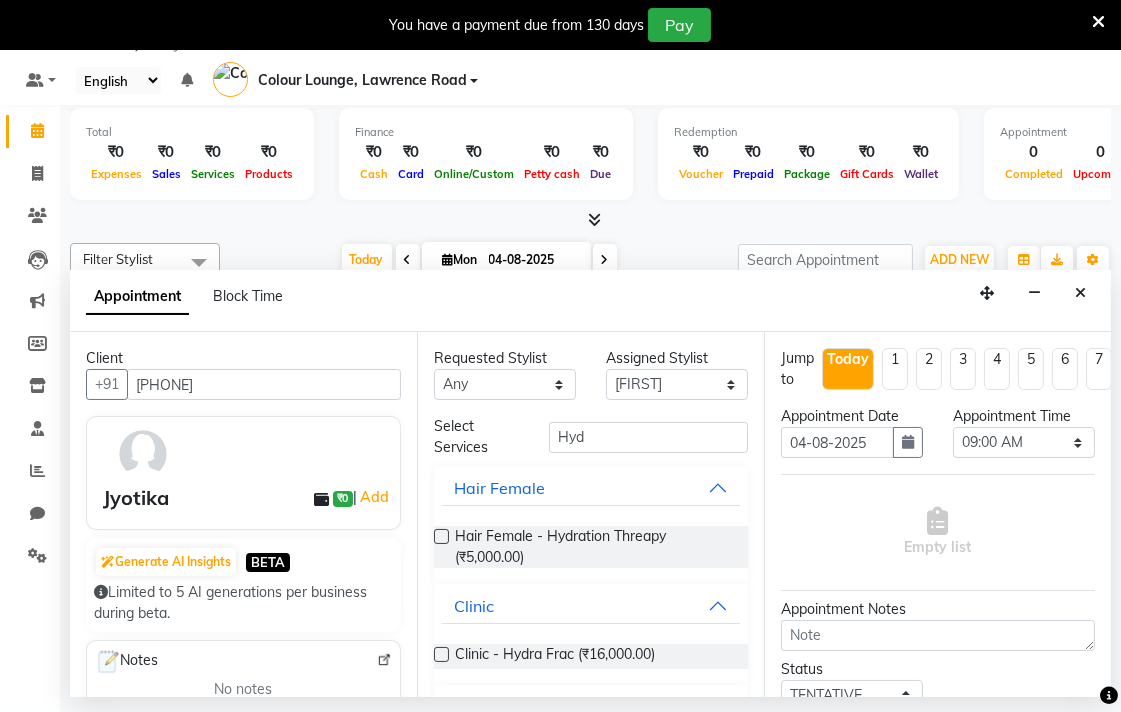 click at bounding box center (441, 536) 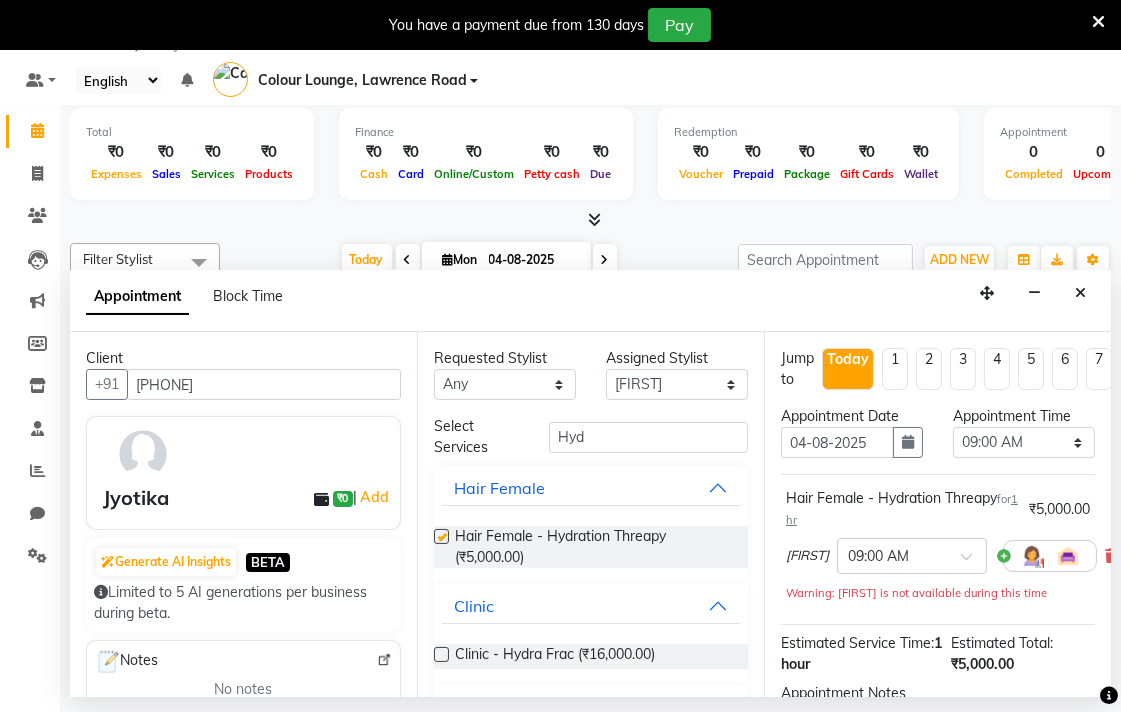 checkbox on "false" 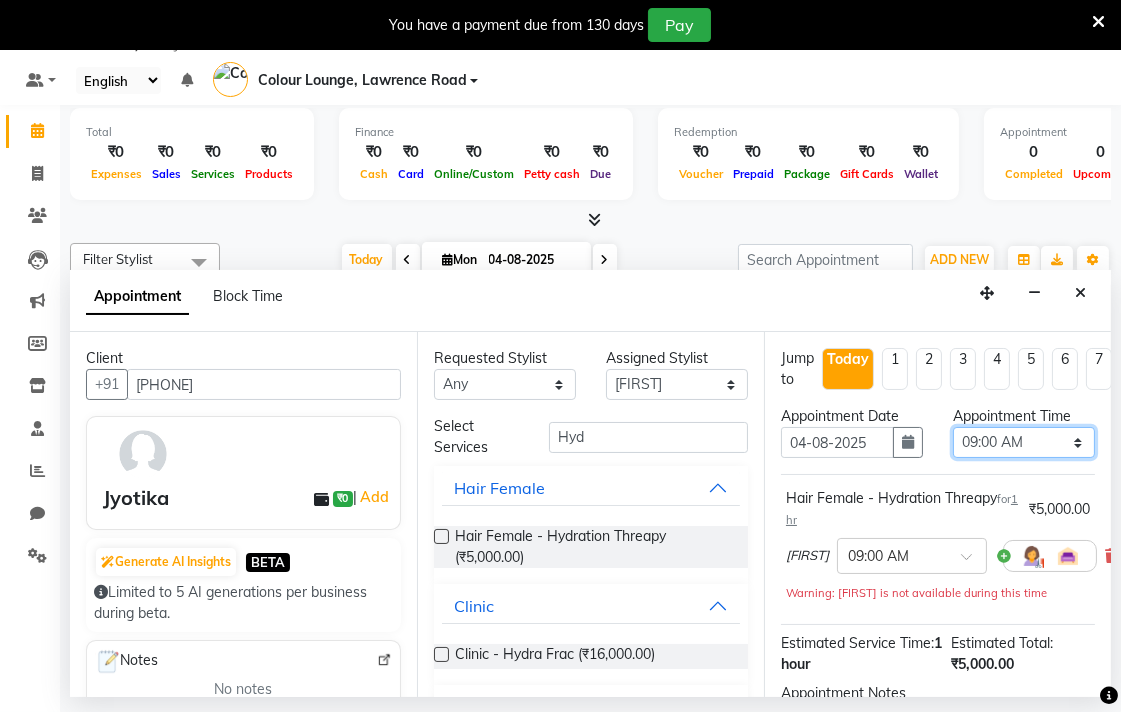 click on "Select 09:00 AM 09:15 AM 09:30 AM 09:45 AM 10:00 AM 10:15 AM 10:30 AM 10:45 AM 11:00 AM 11:15 AM 11:30 AM 11:45 AM 12:00 PM 12:15 PM 12:30 PM 12:45 PM 01:00 PM 01:15 PM 01:30 PM 01:45 PM 02:00 PM 02:15 PM 02:30 PM 02:45 PM 03:00 PM 03:15 PM 03:30 PM 03:45 PM 04:00 PM 04:15 PM 04:30 PM 04:45 PM 05:00 PM 05:15 PM 05:30 PM 05:45 PM 06:00 PM 06:15 PM 06:30 PM 06:45 PM 07:00 PM 07:15 PM 07:30 PM 07:45 PM 08:00 PM" at bounding box center [1024, 442] 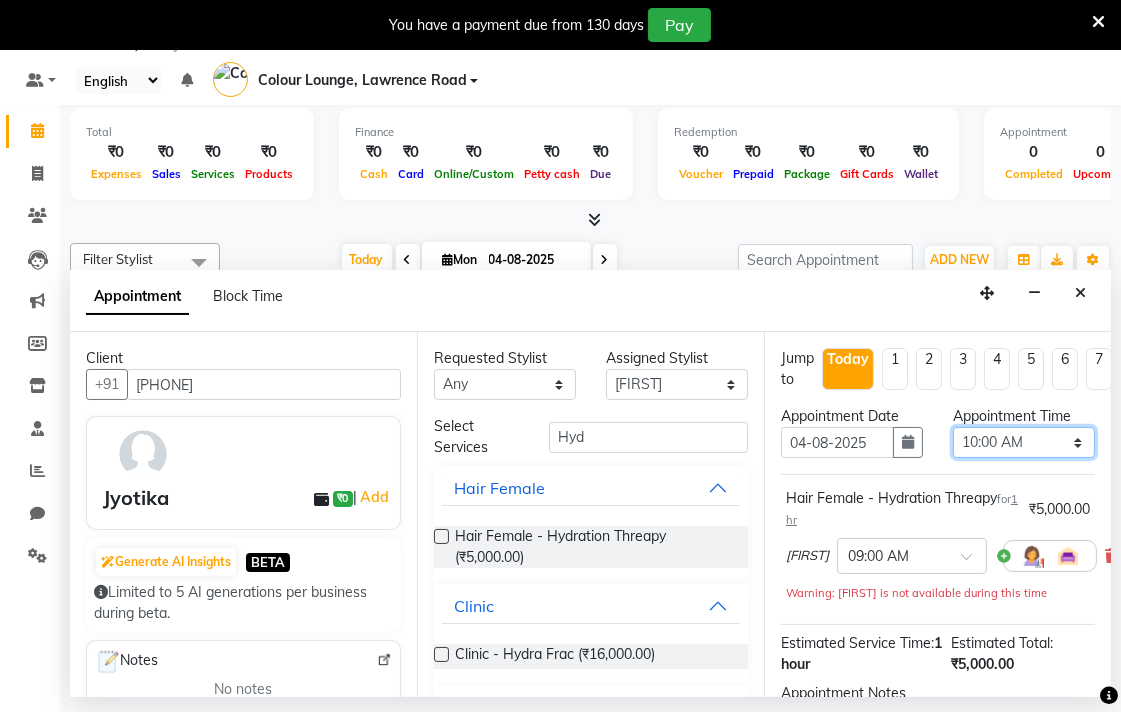 click on "Select 09:00 AM 09:15 AM 09:30 AM 09:45 AM 10:00 AM 10:15 AM 10:30 AM 10:45 AM 11:00 AM 11:15 AM 11:30 AM 11:45 AM 12:00 PM 12:15 PM 12:30 PM 12:45 PM 01:00 PM 01:15 PM 01:30 PM 01:45 PM 02:00 PM 02:15 PM 02:30 PM 02:45 PM 03:00 PM 03:15 PM 03:30 PM 03:45 PM 04:00 PM 04:15 PM 04:30 PM 04:45 PM 05:00 PM 05:15 PM 05:30 PM 05:45 PM 06:00 PM 06:15 PM 06:30 PM 06:45 PM 07:00 PM 07:15 PM 07:30 PM 07:45 PM 08:00 PM" at bounding box center (1024, 442) 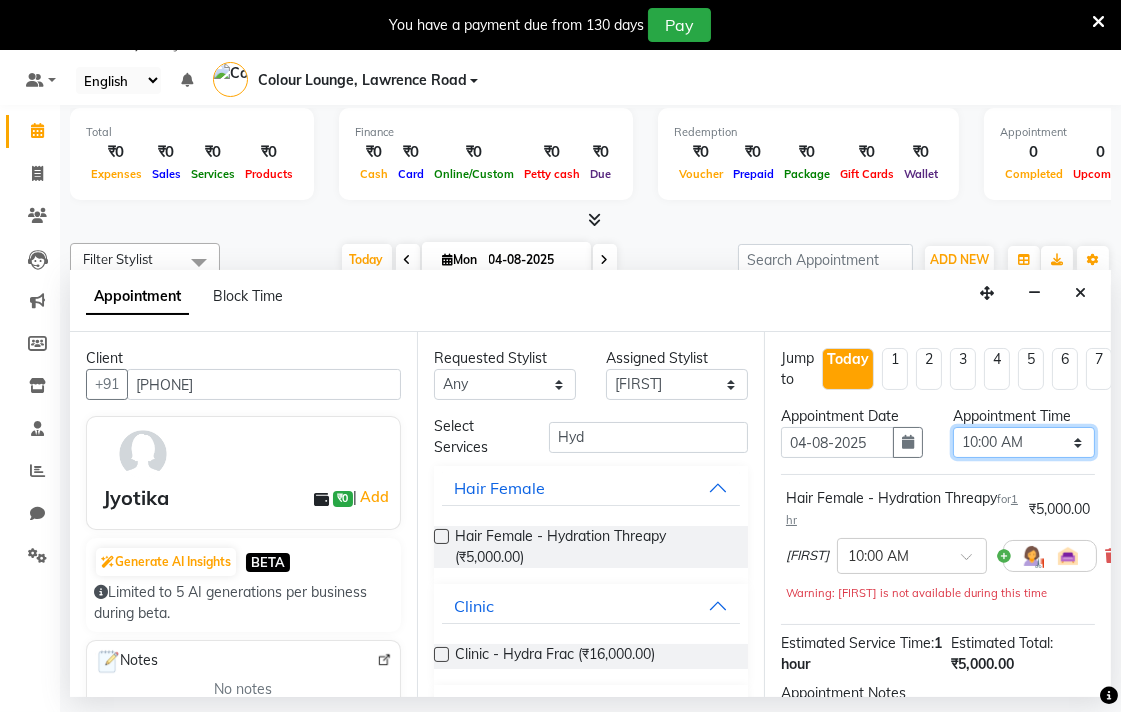 click on "Select 09:00 AM 09:15 AM 09:30 AM 09:45 AM 10:00 AM 10:15 AM 10:30 AM 10:45 AM 11:00 AM 11:15 AM 11:30 AM 11:45 AM 12:00 PM 12:15 PM 12:30 PM 12:45 PM 01:00 PM 01:15 PM 01:30 PM 01:45 PM 02:00 PM 02:15 PM 02:30 PM 02:45 PM 03:00 PM 03:15 PM 03:30 PM 03:45 PM 04:00 PM 04:15 PM 04:30 PM 04:45 PM 05:00 PM 05:15 PM 05:30 PM 05:45 PM 06:00 PM 06:15 PM 06:30 PM 06:45 PM 07:00 PM 07:15 PM 07:30 PM 07:45 PM 08:00 PM" at bounding box center [1024, 442] 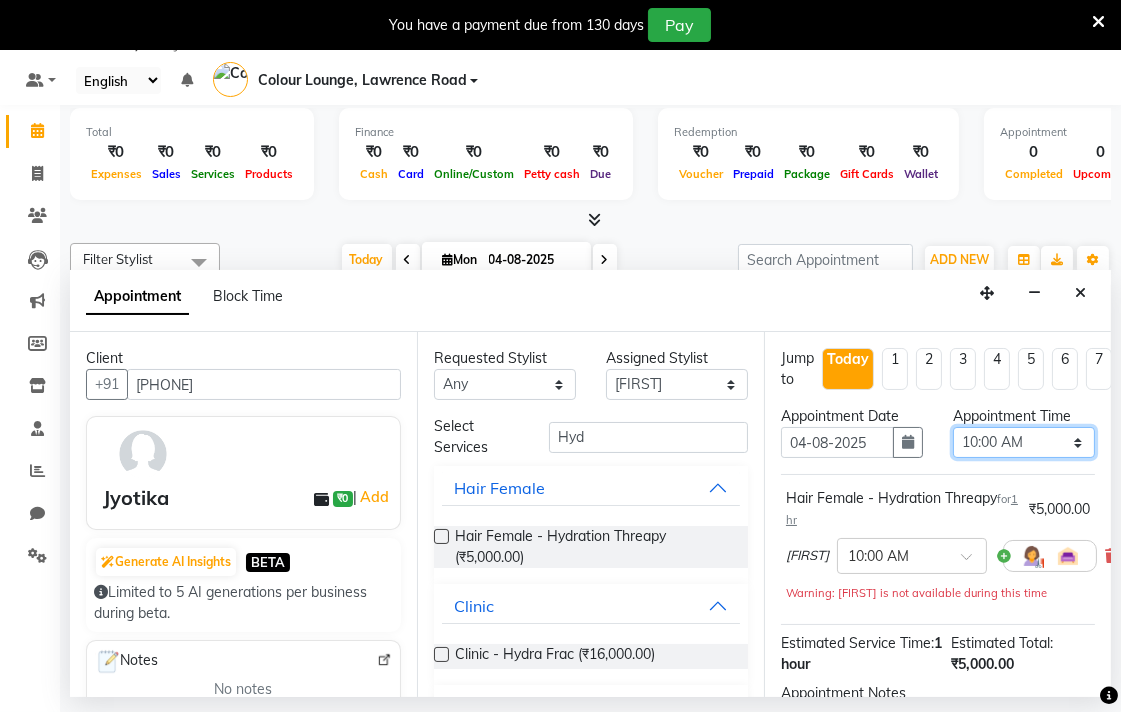select on "615" 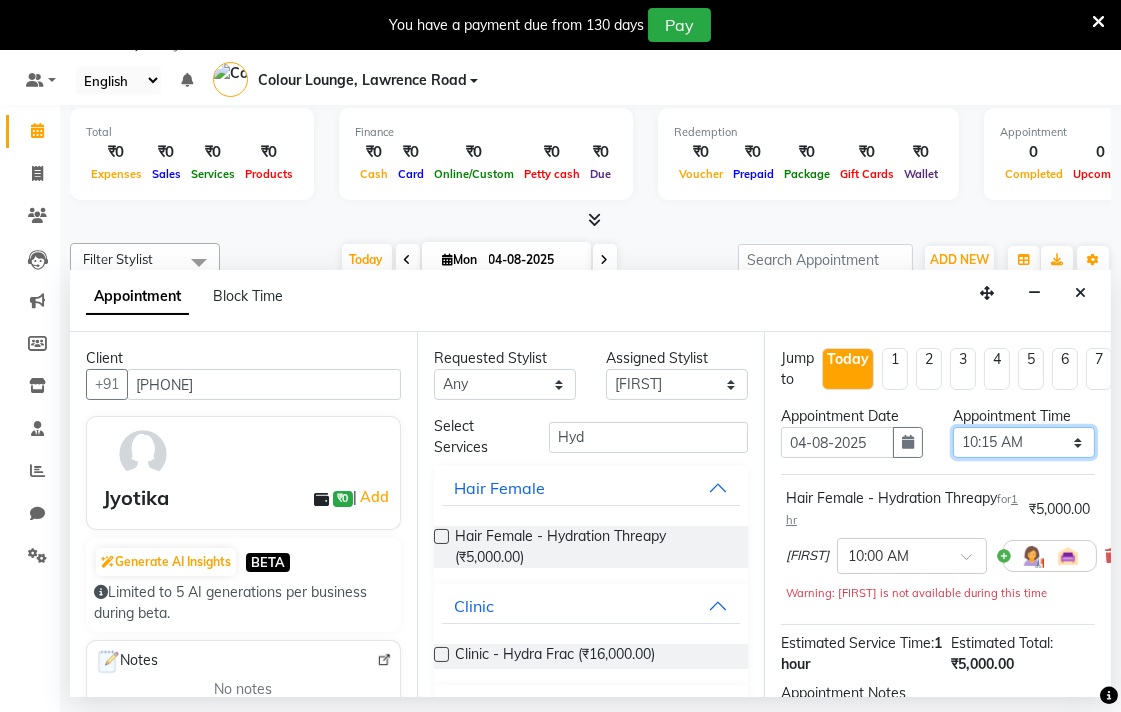 click on "Select 09:00 AM 09:15 AM 09:30 AM 09:45 AM 10:00 AM 10:15 AM 10:30 AM 10:45 AM 11:00 AM 11:15 AM 11:30 AM 11:45 AM 12:00 PM 12:15 PM 12:30 PM 12:45 PM 01:00 PM 01:15 PM 01:30 PM 01:45 PM 02:00 PM 02:15 PM 02:30 PM 02:45 PM 03:00 PM 03:15 PM 03:30 PM 03:45 PM 04:00 PM 04:15 PM 04:30 PM 04:45 PM 05:00 PM 05:15 PM 05:30 PM 05:45 PM 06:00 PM 06:15 PM 06:30 PM 06:45 PM 07:00 PM 07:15 PM 07:30 PM 07:45 PM 08:00 PM" at bounding box center [1024, 442] 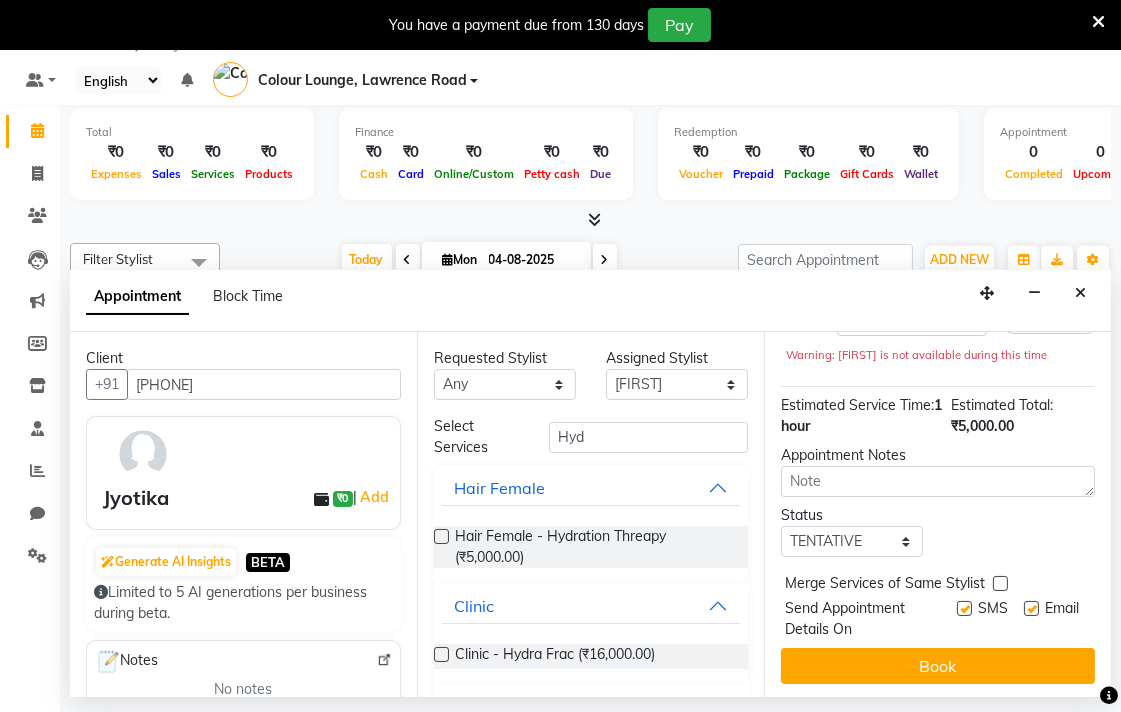 scroll, scrollTop: 244, scrollLeft: 0, axis: vertical 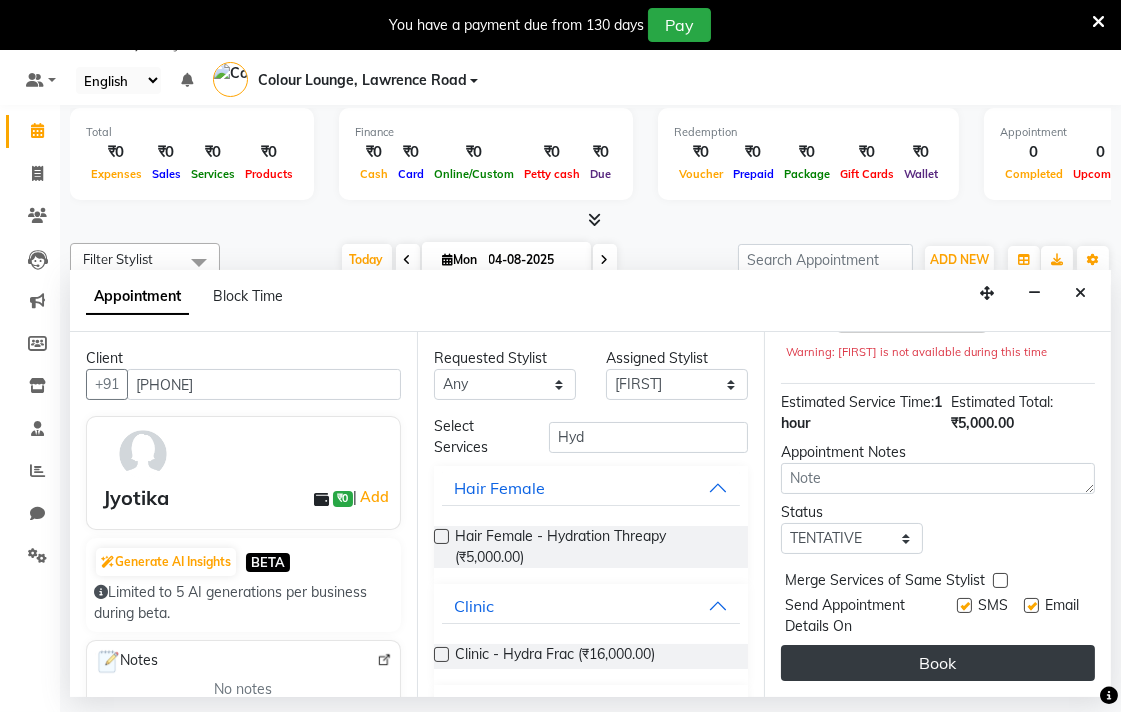 click on "Book" at bounding box center (938, 663) 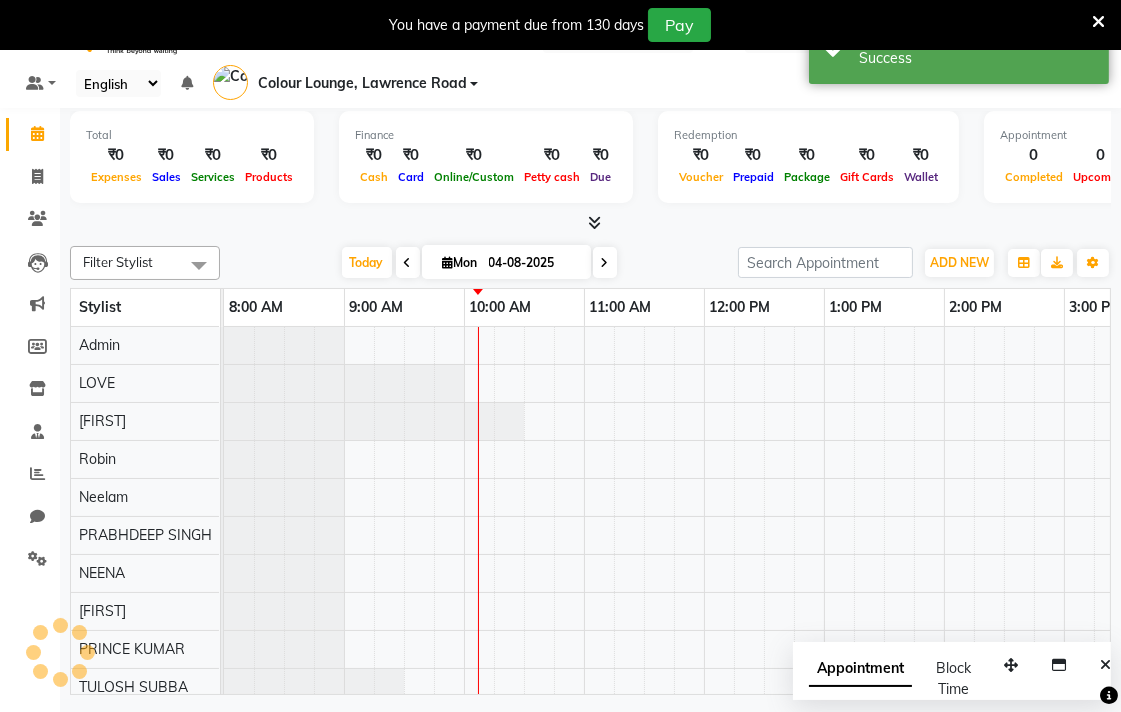 scroll, scrollTop: 0, scrollLeft: 0, axis: both 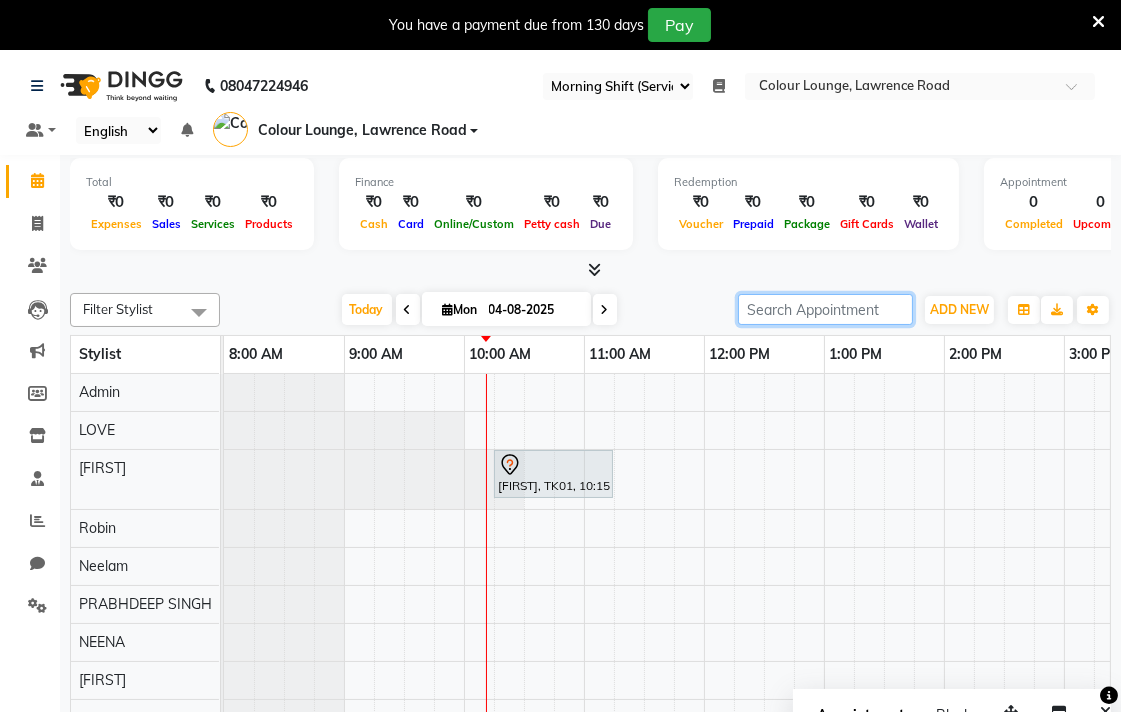 click at bounding box center [825, 309] 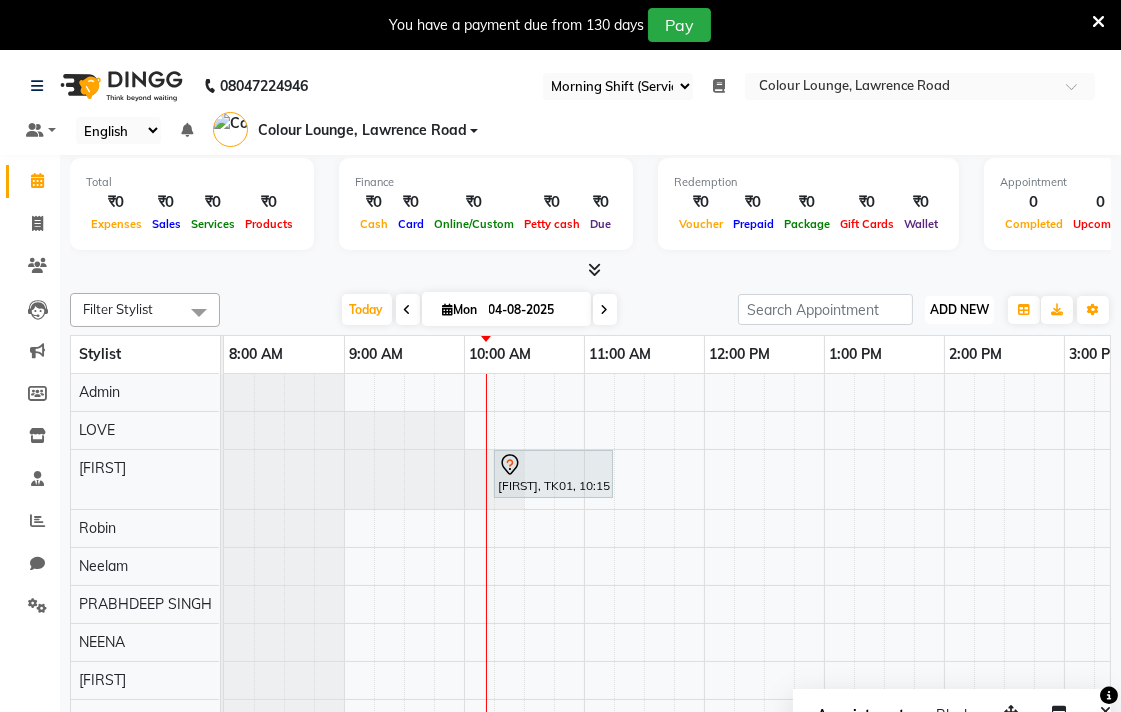 click on "ADD NEW" at bounding box center [959, 309] 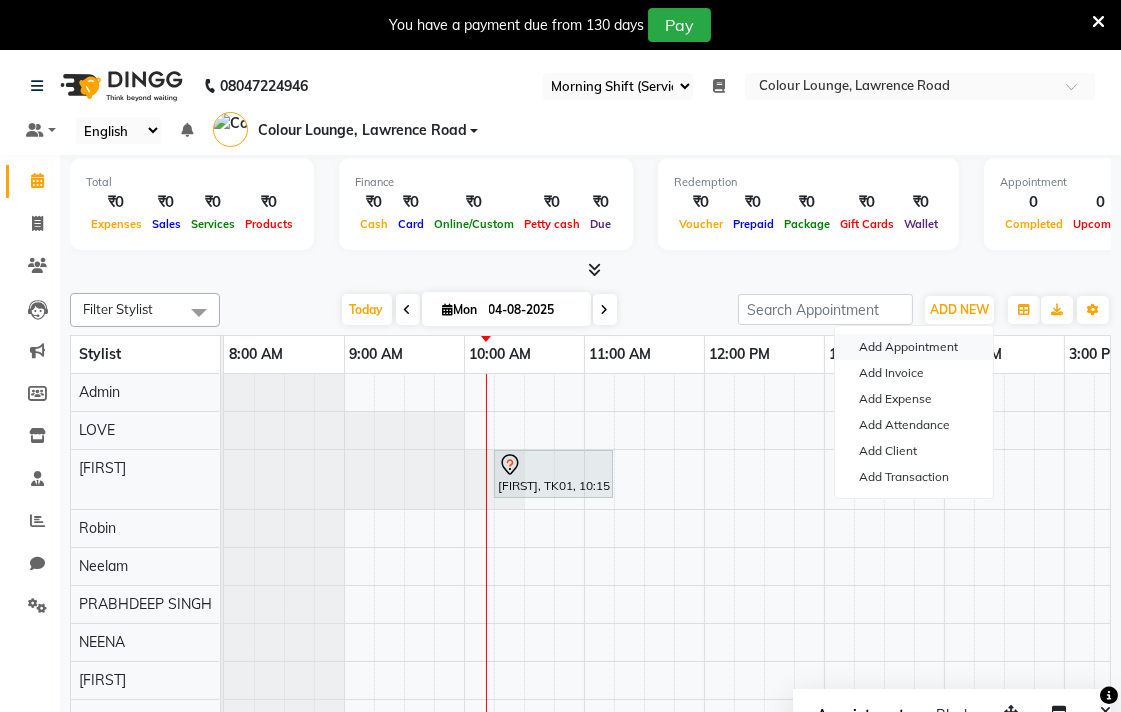 click on "Add Appointment" at bounding box center (914, 347) 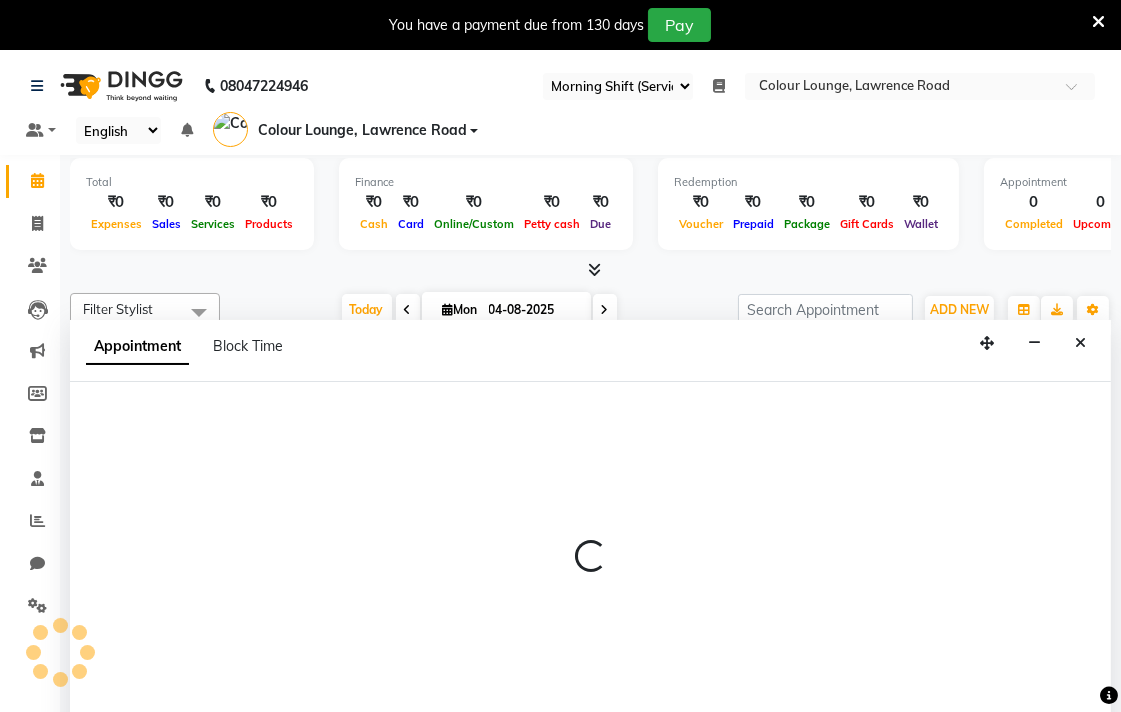 scroll, scrollTop: 50, scrollLeft: 0, axis: vertical 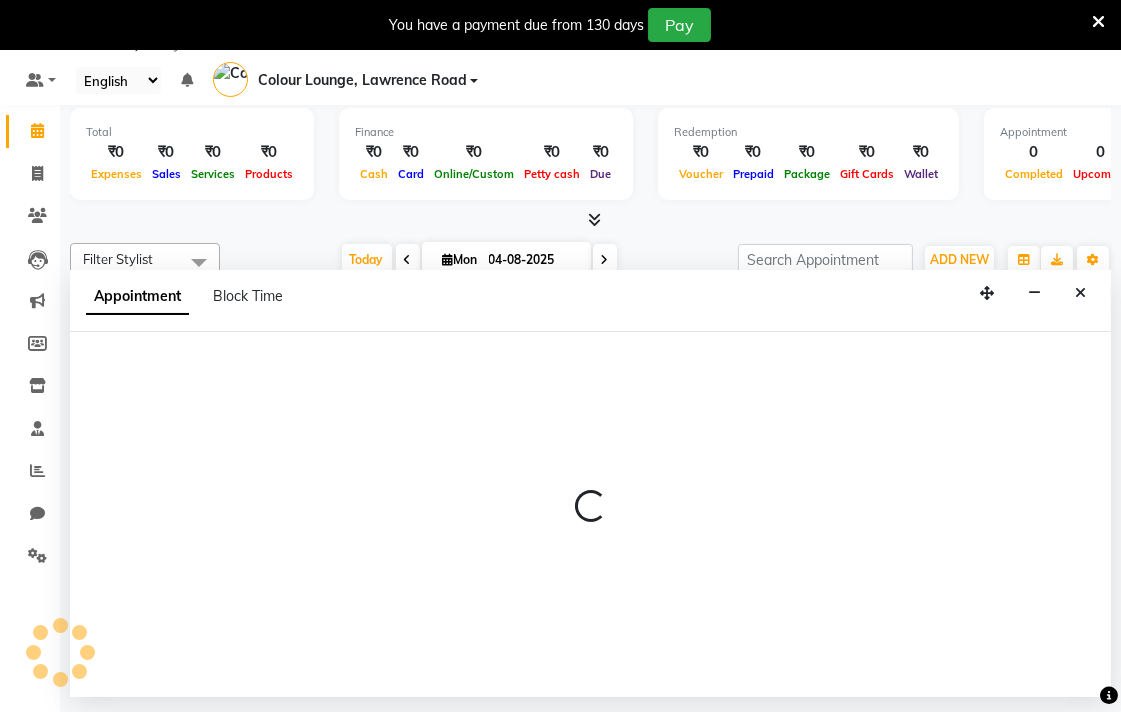 select on "tentative" 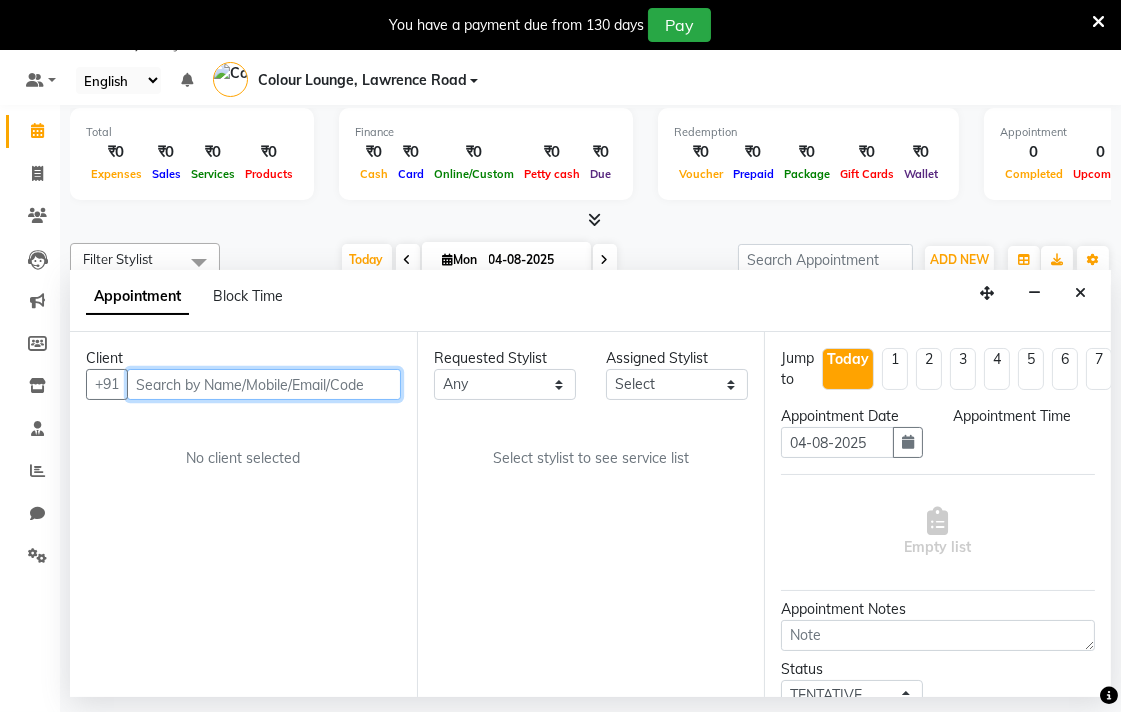select on "540" 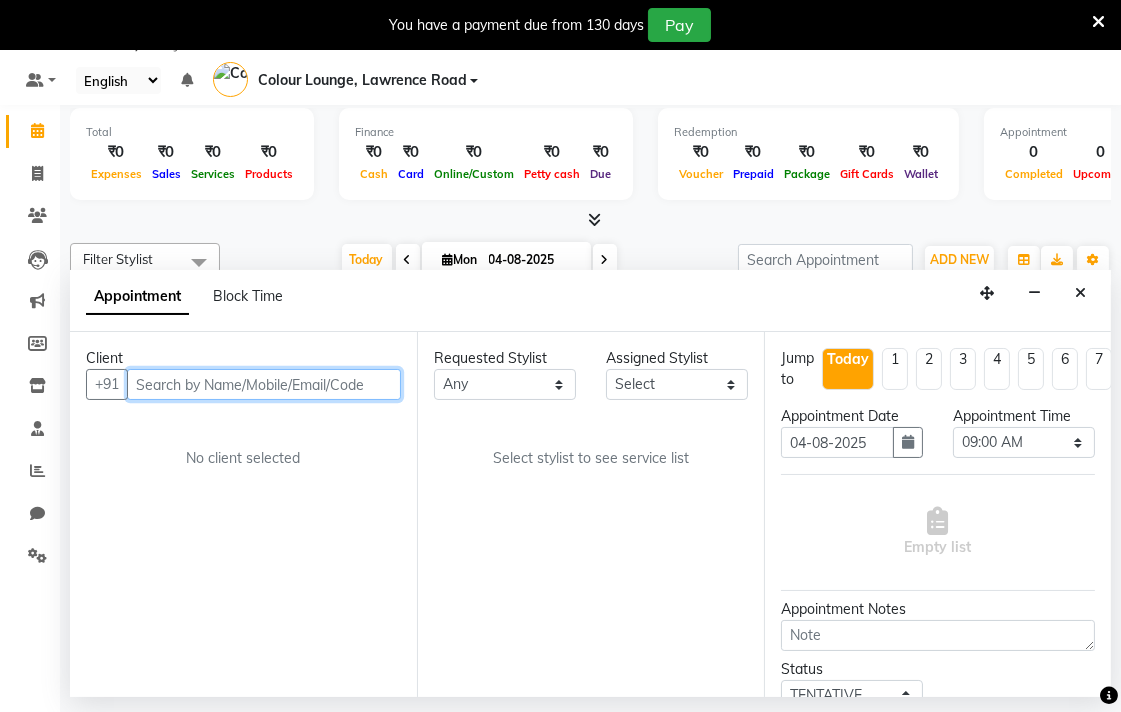 click at bounding box center (264, 384) 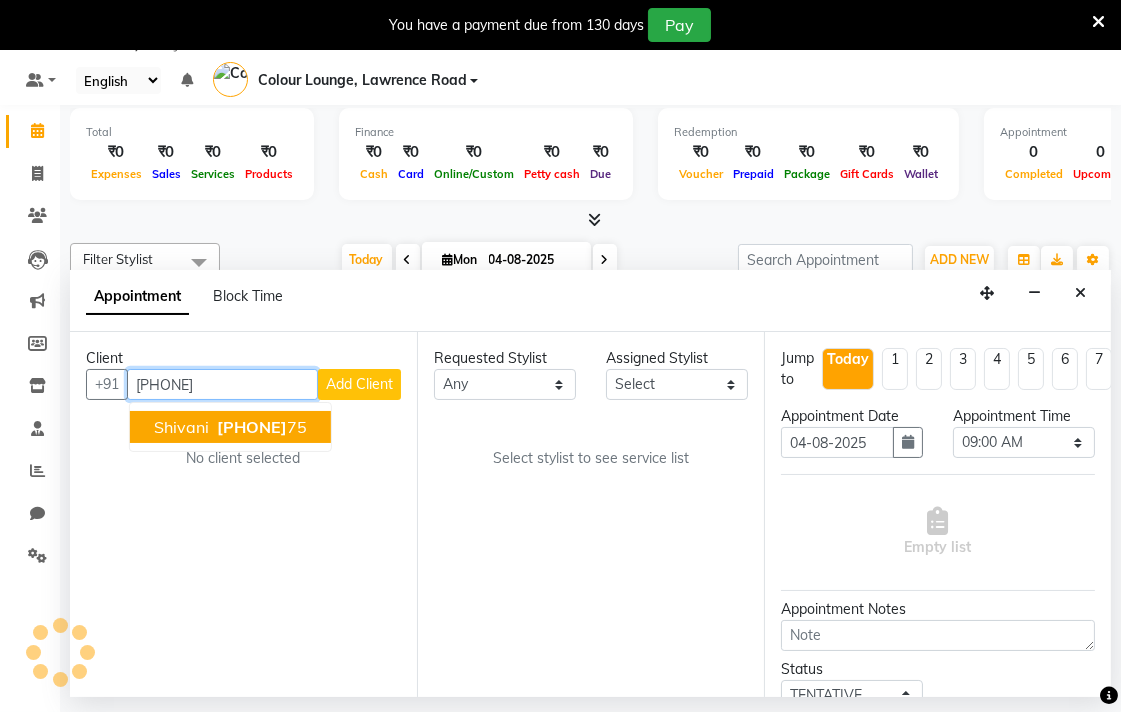 click on "[PHONE]" at bounding box center [252, 427] 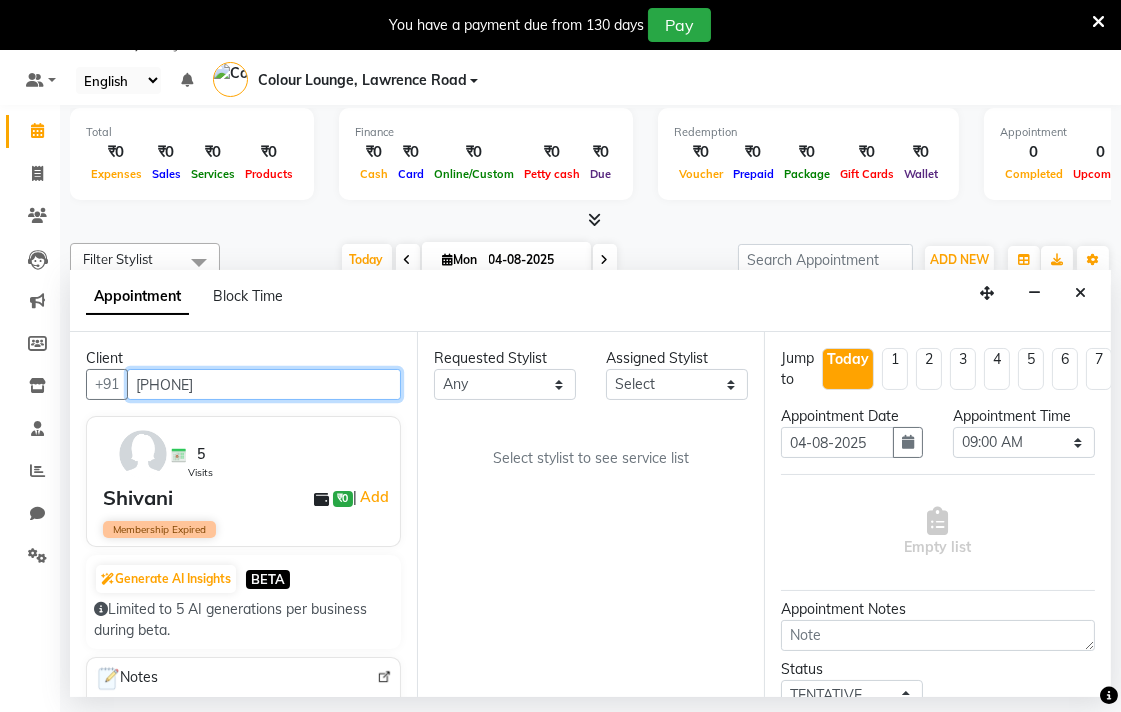 type on "[PHONE]" 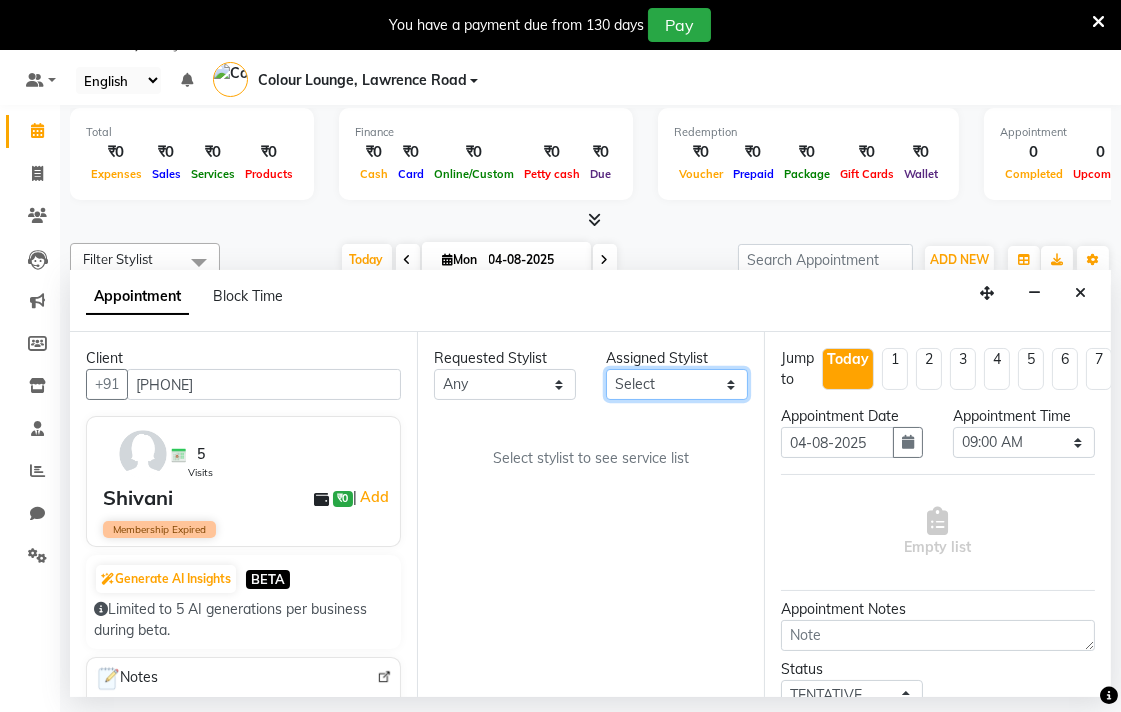 click on "Select Admin [FIRST] [FIRST] [FIRST] Colour Lounge, Lawrence Road [ADDRESS]" at bounding box center [677, 384] 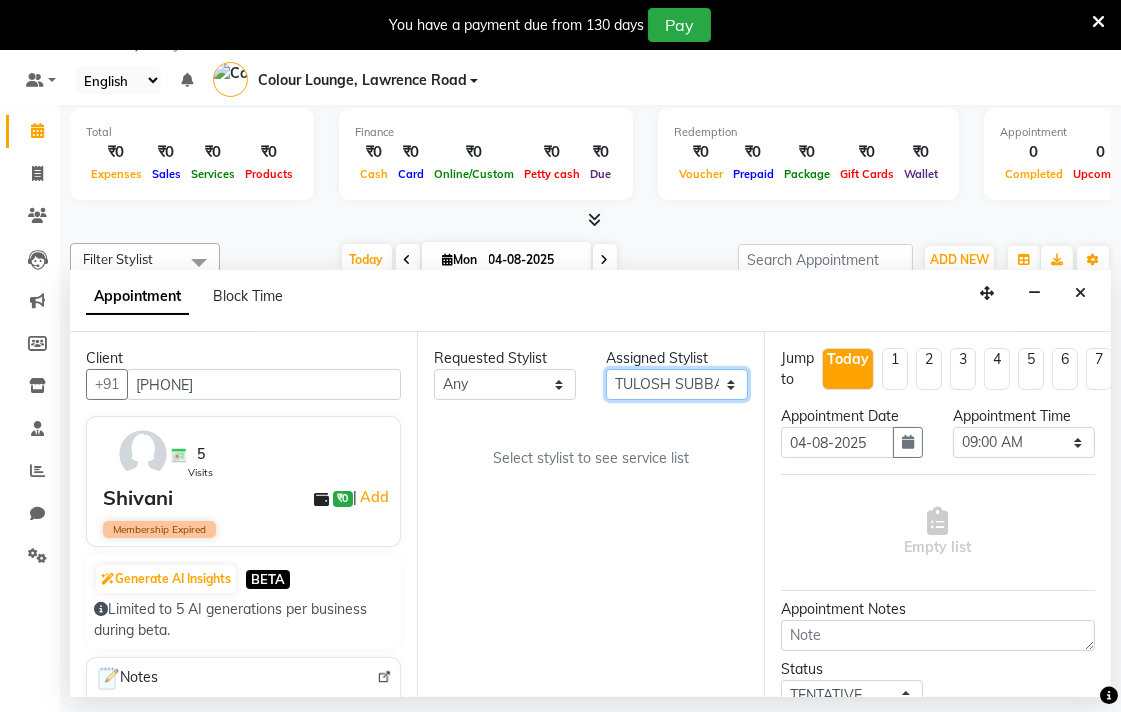 click on "Select Admin [FIRST] [FIRST] [FIRST] Colour Lounge, Lawrence Road [ADDRESS]" at bounding box center [677, 384] 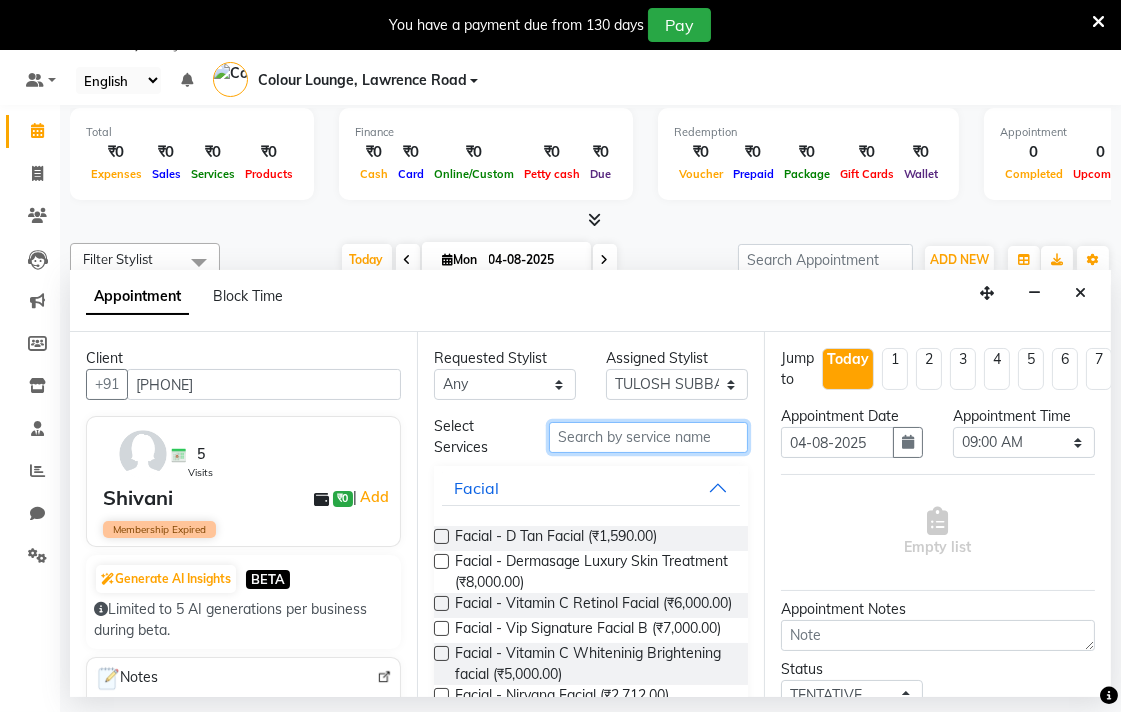 click at bounding box center [648, 437] 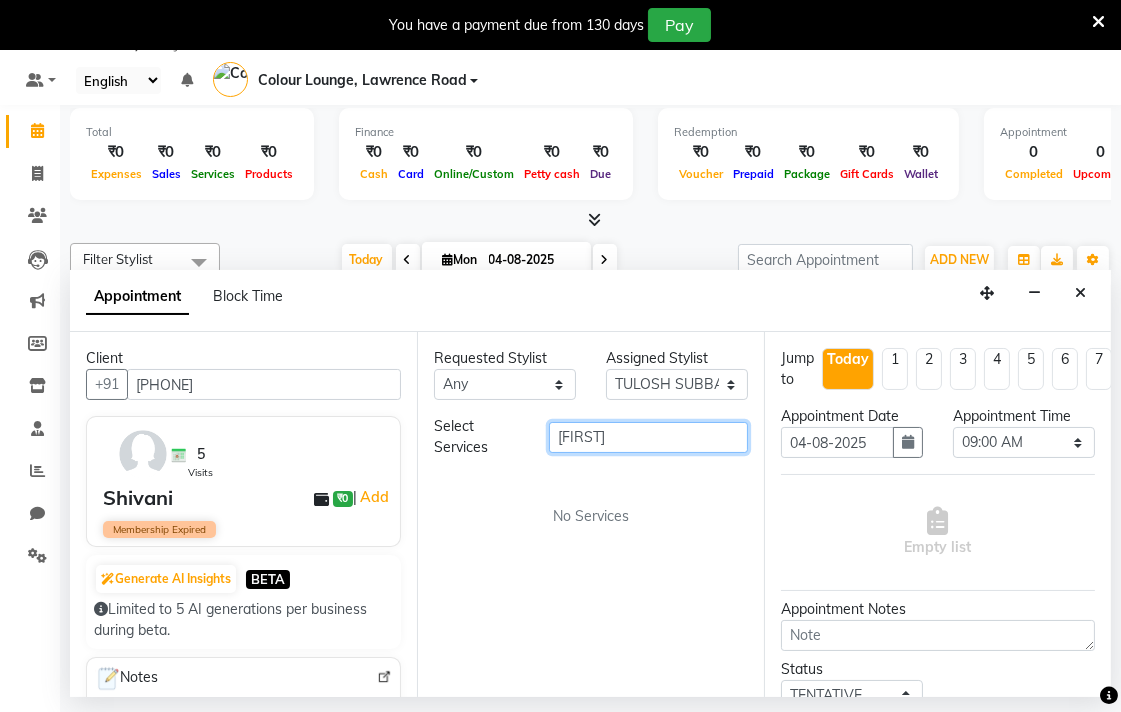 click on "[FIRST]" at bounding box center (648, 437) 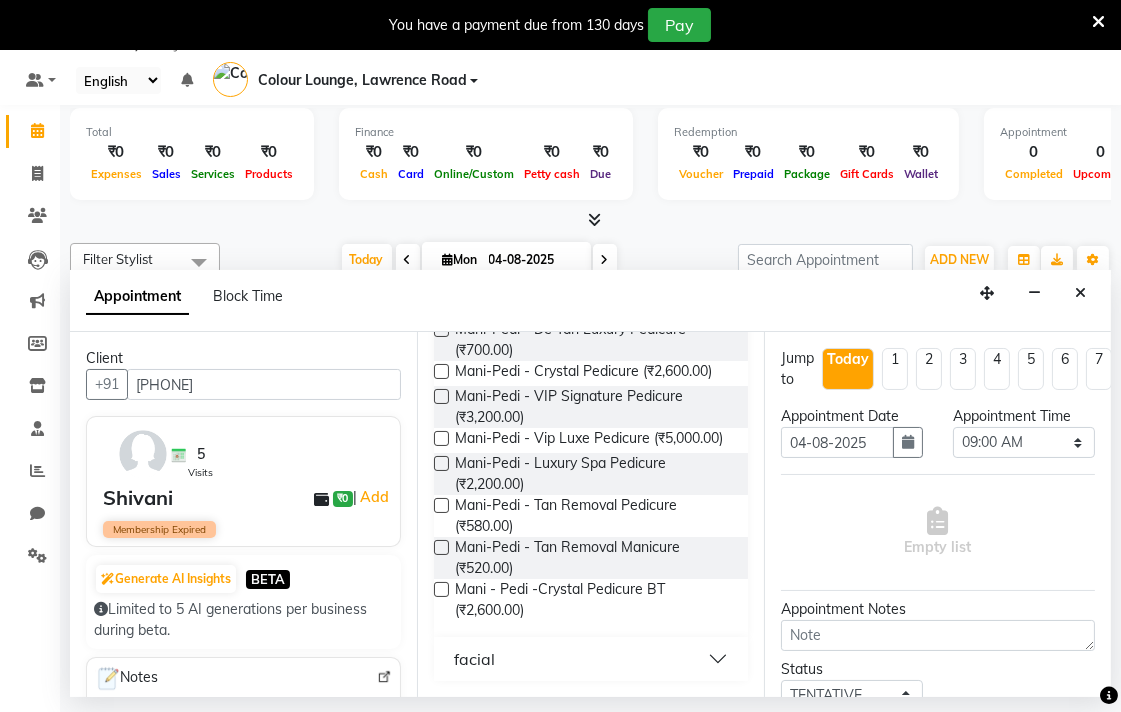 scroll, scrollTop: 321, scrollLeft: 0, axis: vertical 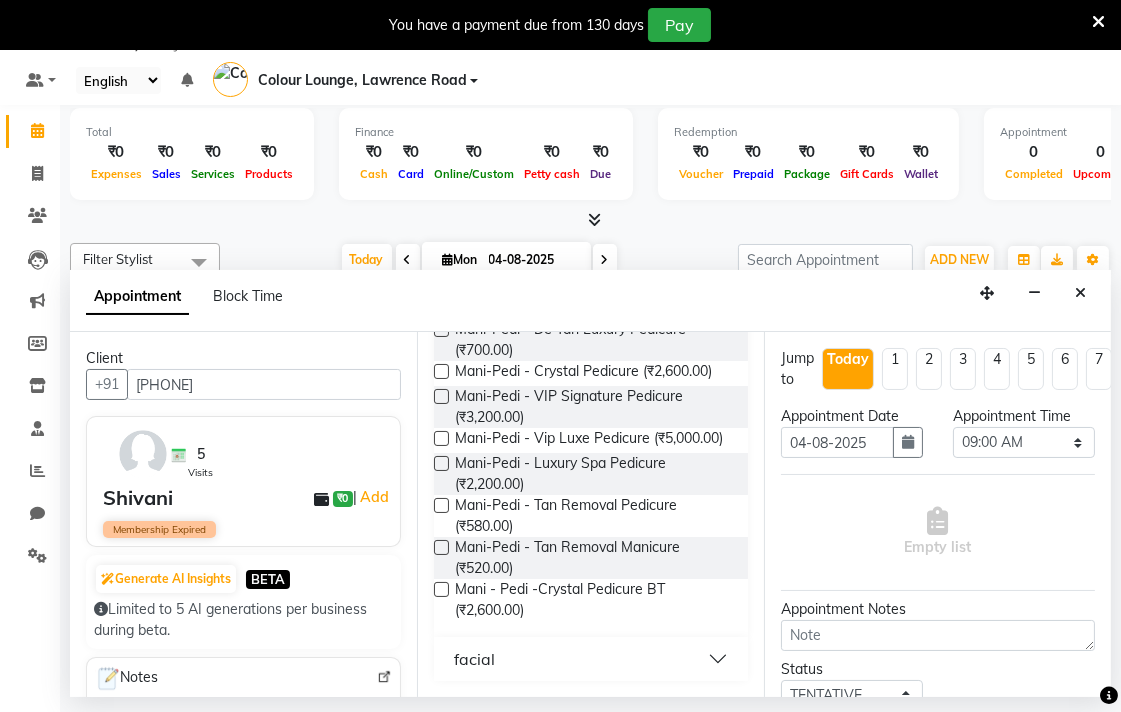 click at bounding box center [441, 463] 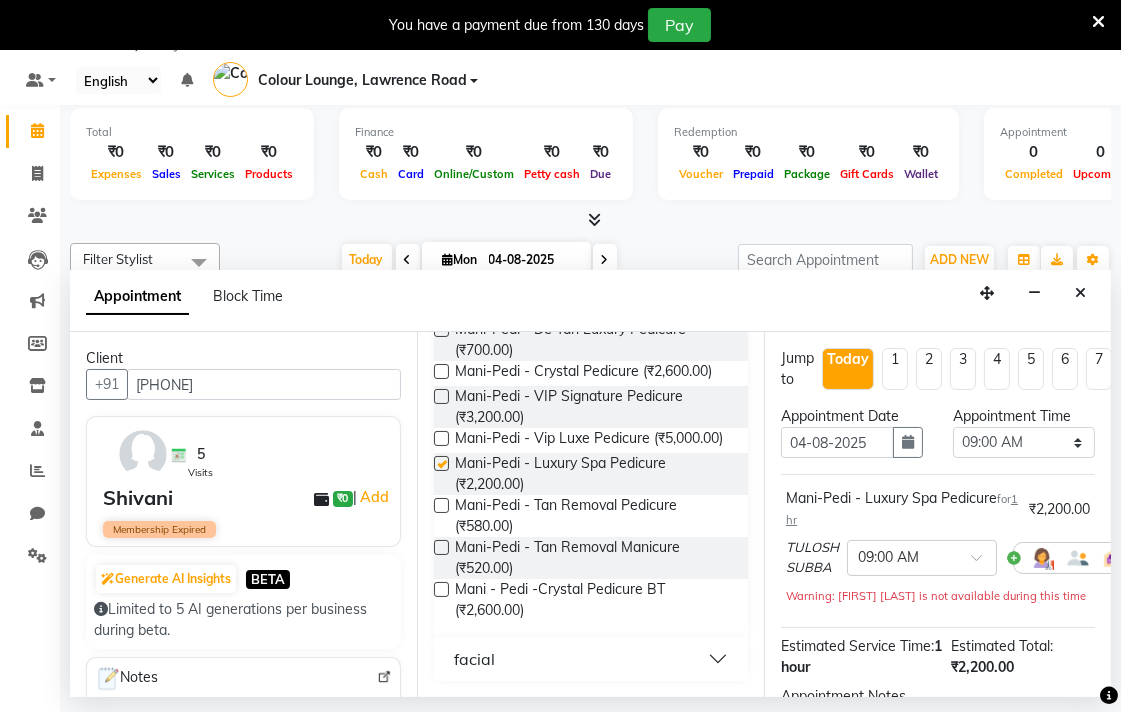 checkbox on "false" 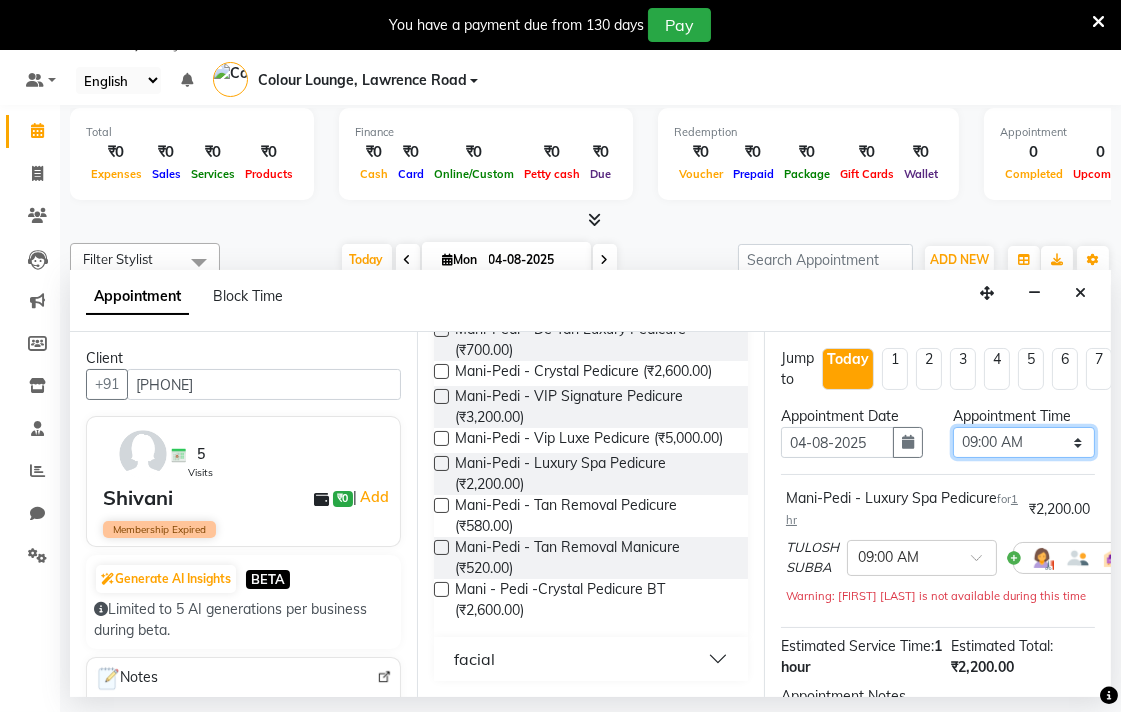 click on "Select 09:00 AM 09:15 AM 09:30 AM 09:45 AM 10:00 AM 10:15 AM 10:30 AM 10:45 AM 11:00 AM 11:15 AM 11:30 AM 11:45 AM 12:00 PM 12:15 PM 12:30 PM 12:45 PM 01:00 PM 01:15 PM 01:30 PM 01:45 PM 02:00 PM 02:15 PM 02:30 PM 02:45 PM 03:00 PM 03:15 PM 03:30 PM 03:45 PM 04:00 PM 04:15 PM 04:30 PM 04:45 PM 05:00 PM 05:15 PM 05:30 PM 05:45 PM 06:00 PM 06:15 PM 06:30 PM 06:45 PM 07:00 PM 07:15 PM 07:30 PM 07:45 PM 08:00 PM" at bounding box center (1024, 442) 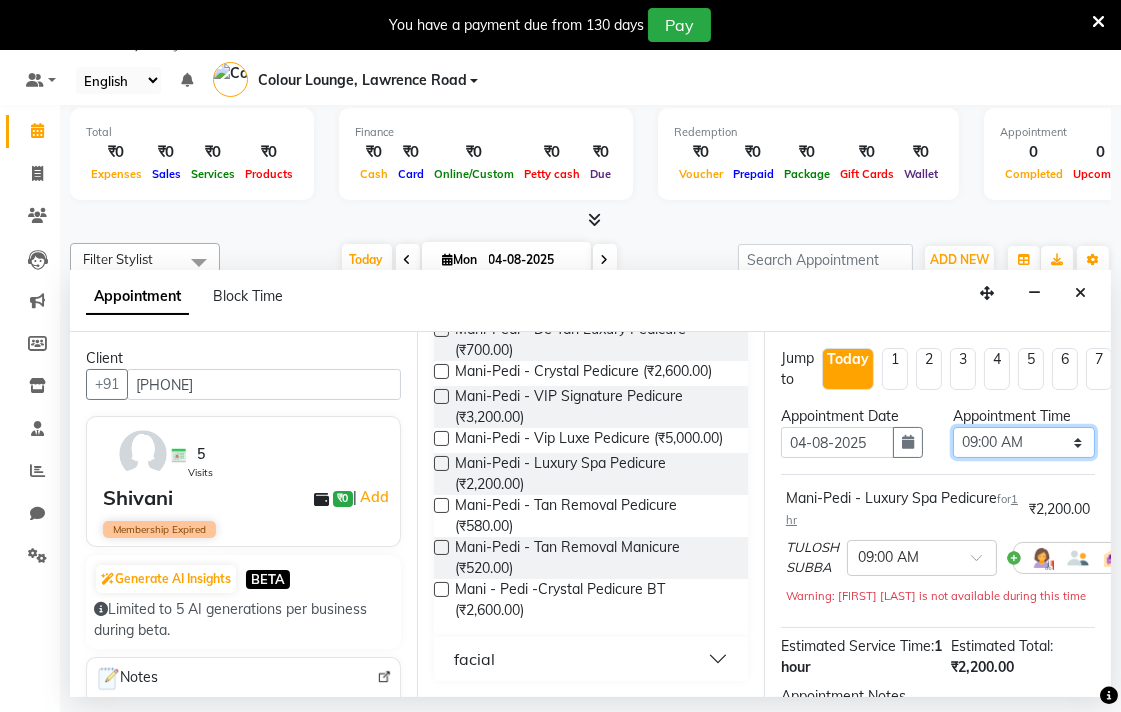 select on "660" 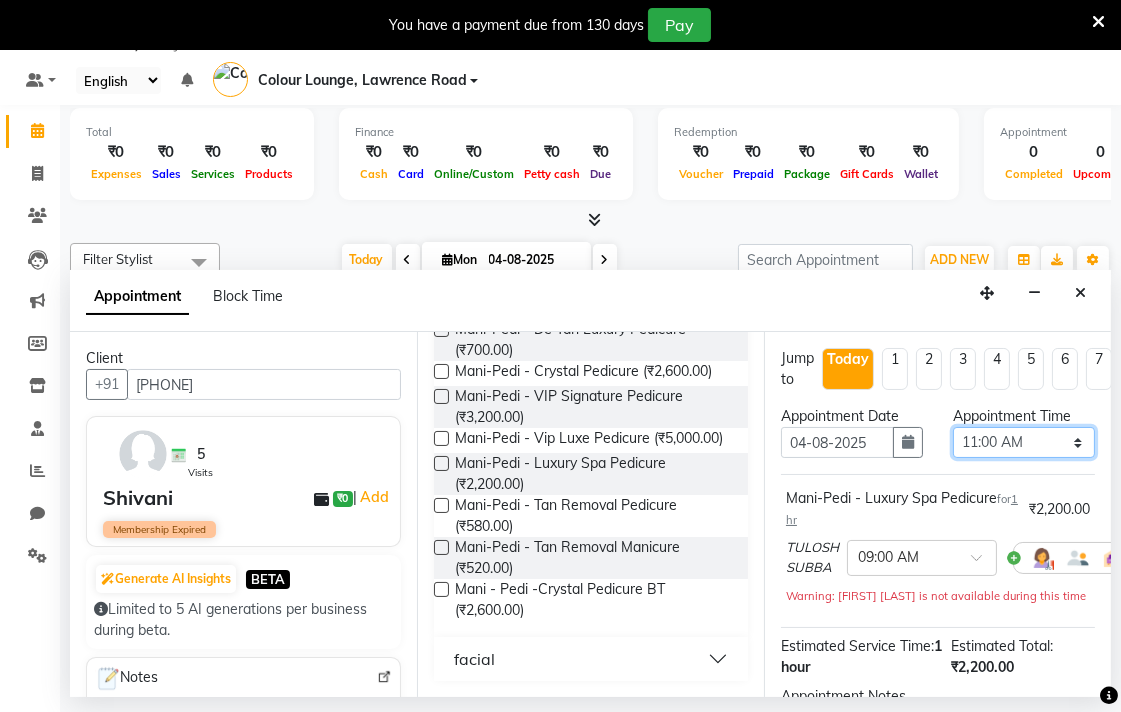 click on "Select 09:00 AM 09:15 AM 09:30 AM 09:45 AM 10:00 AM 10:15 AM 10:30 AM 10:45 AM 11:00 AM 11:15 AM 11:30 AM 11:45 AM 12:00 PM 12:15 PM 12:30 PM 12:45 PM 01:00 PM 01:15 PM 01:30 PM 01:45 PM 02:00 PM 02:15 PM 02:30 PM 02:45 PM 03:00 PM 03:15 PM 03:30 PM 03:45 PM 04:00 PM 04:15 PM 04:30 PM 04:45 PM 05:00 PM 05:15 PM 05:30 PM 05:45 PM 06:00 PM 06:15 PM 06:30 PM 06:45 PM 07:00 PM 07:15 PM 07:30 PM 07:45 PM 08:00 PM" at bounding box center [1024, 442] 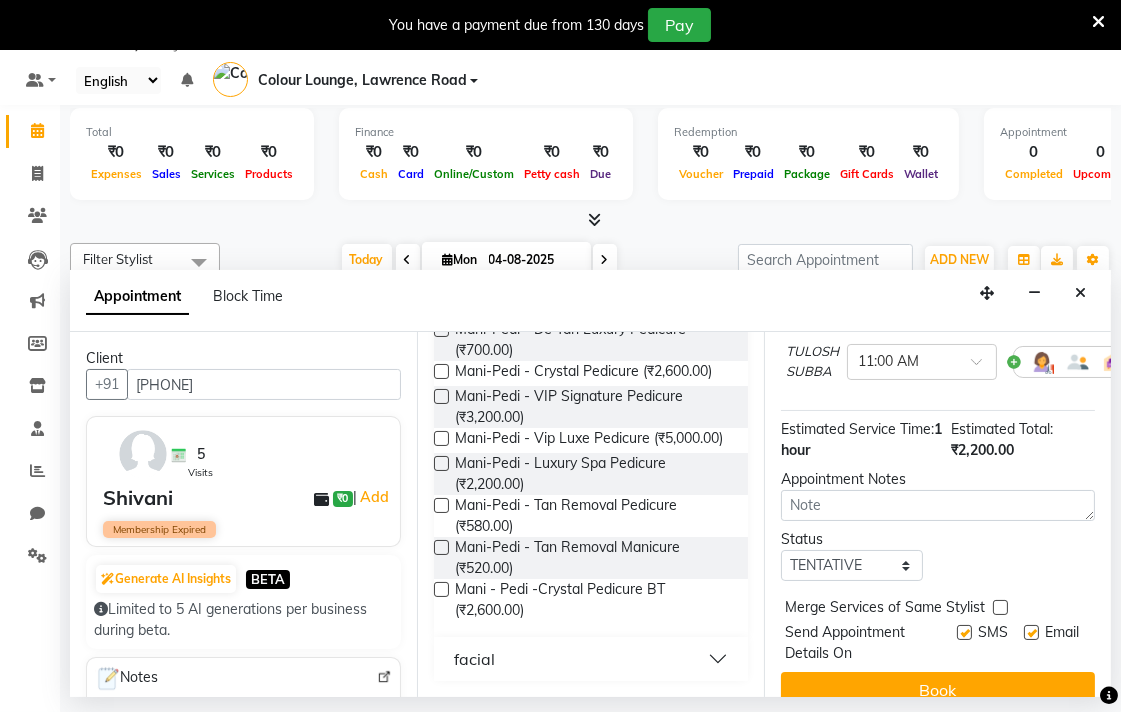 scroll, scrollTop: 238, scrollLeft: 0, axis: vertical 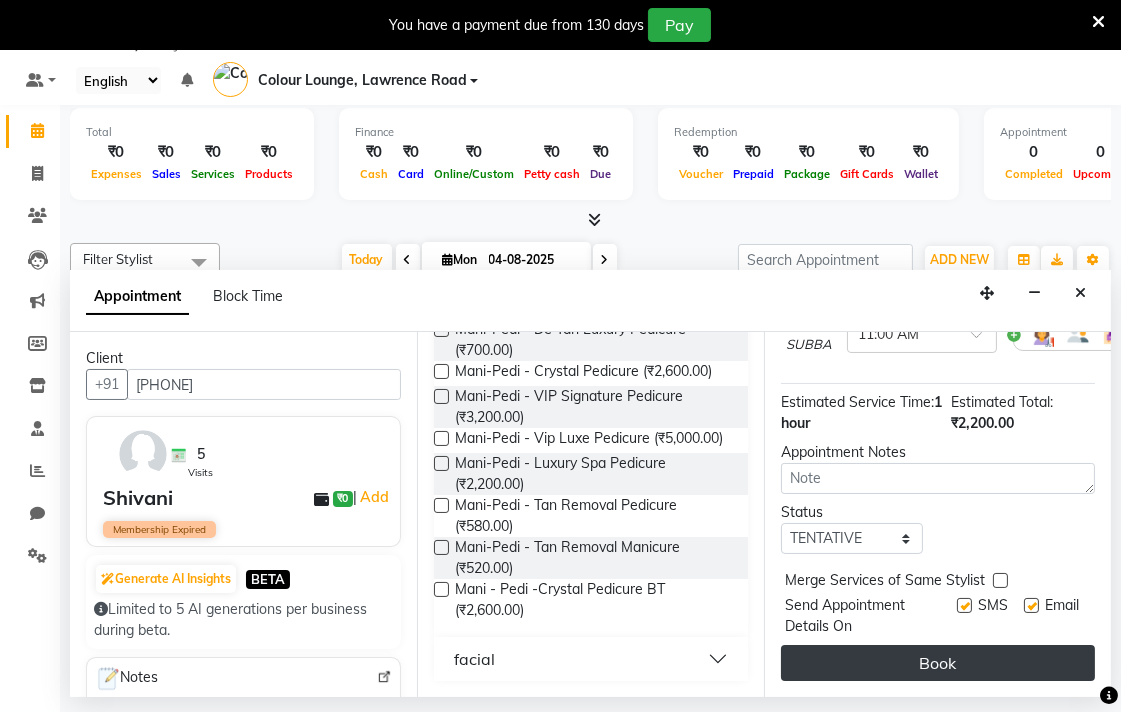 click on "Book" at bounding box center (938, 663) 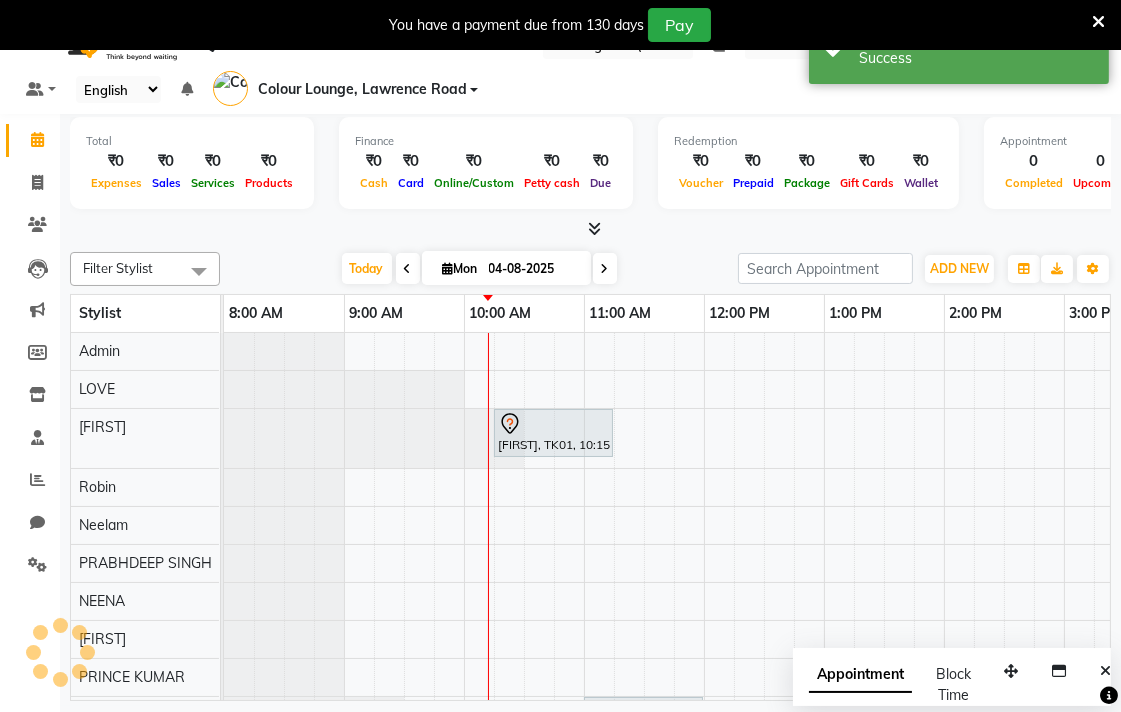 scroll, scrollTop: 0, scrollLeft: 0, axis: both 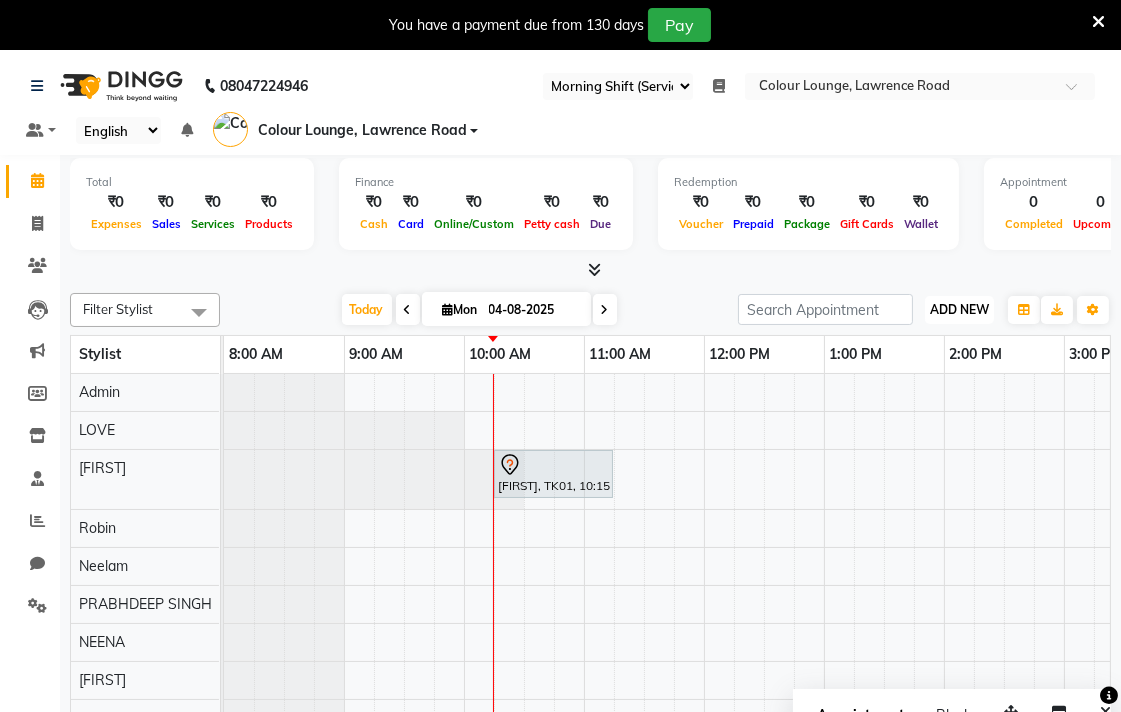 click on "ADD NEW" at bounding box center (959, 309) 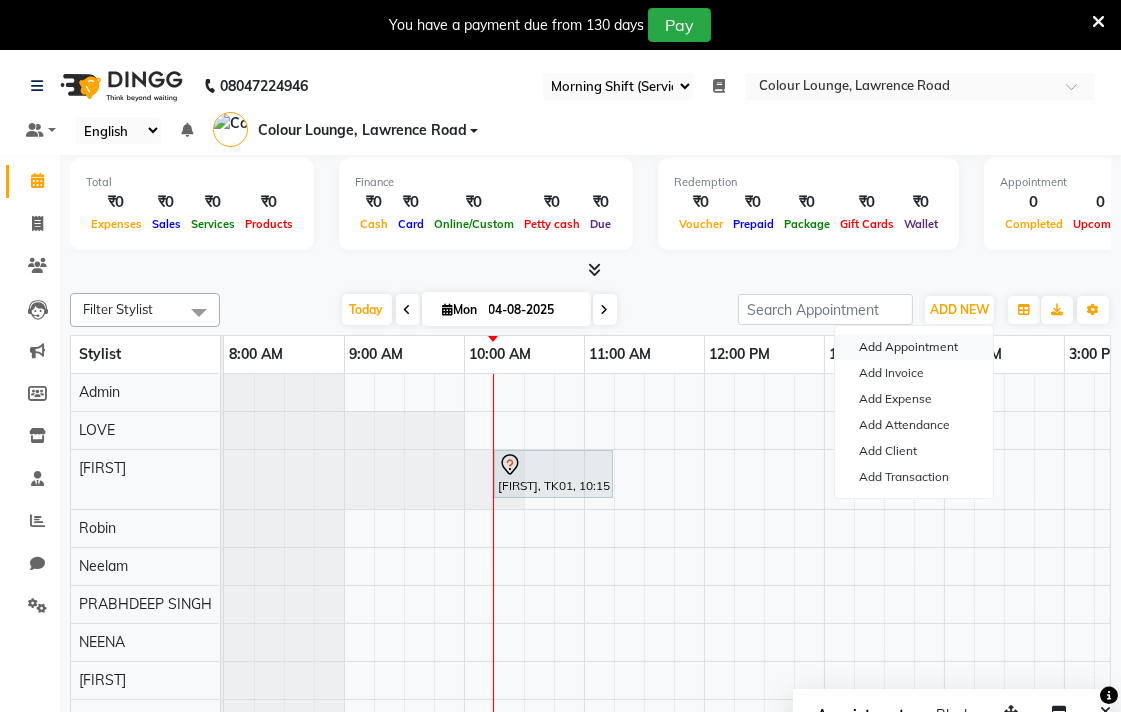 click on "Add Appointment" at bounding box center [914, 347] 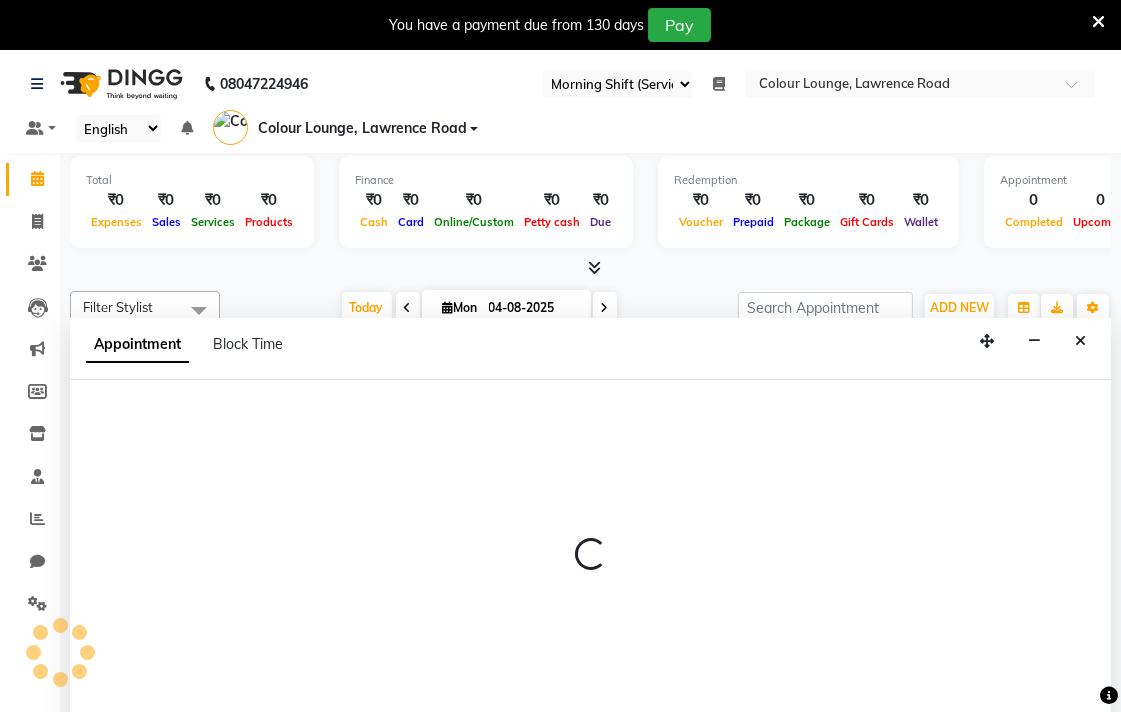 scroll, scrollTop: 50, scrollLeft: 0, axis: vertical 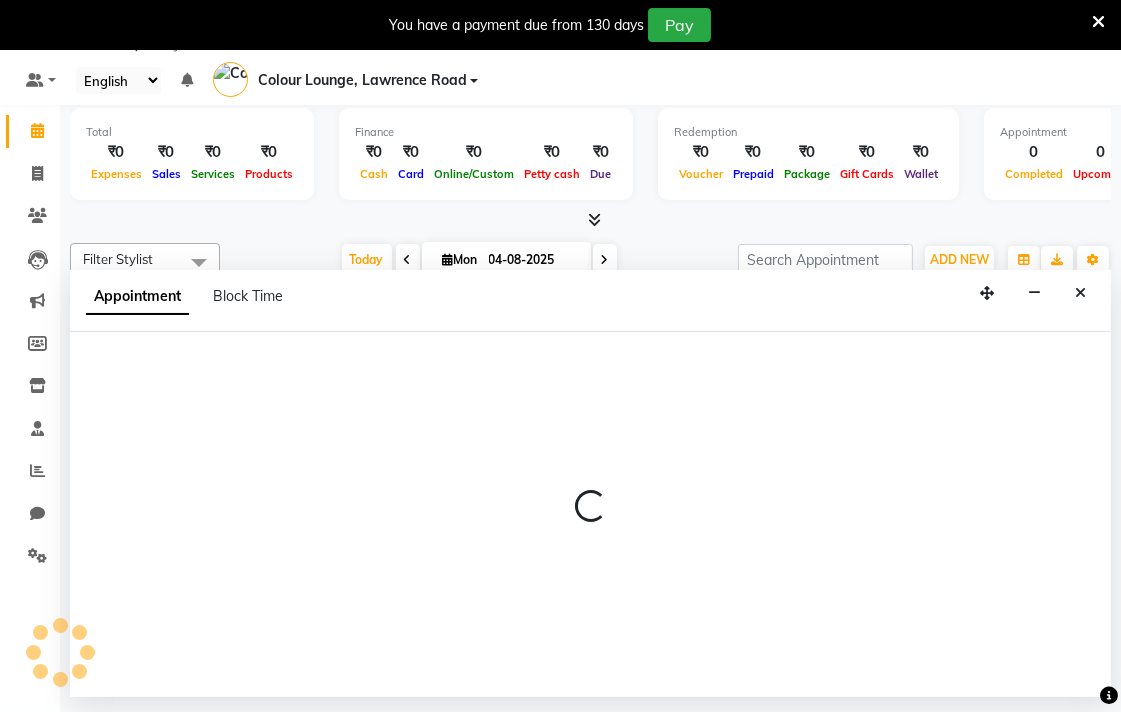 select on "tentative" 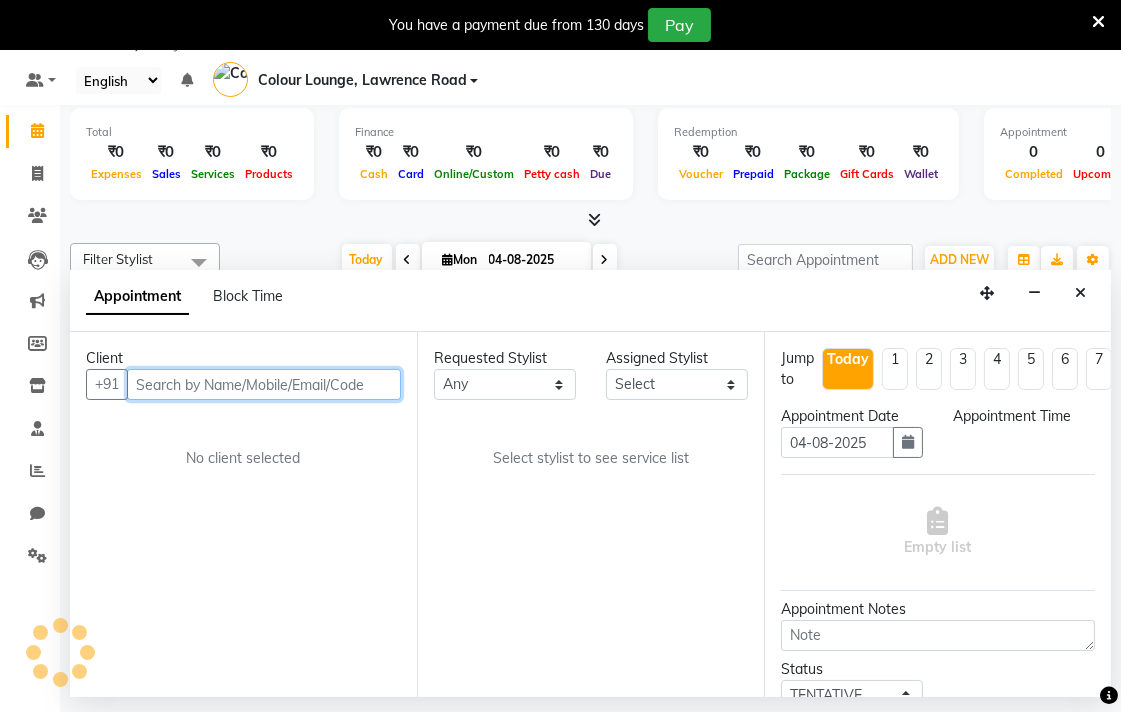 select on "540" 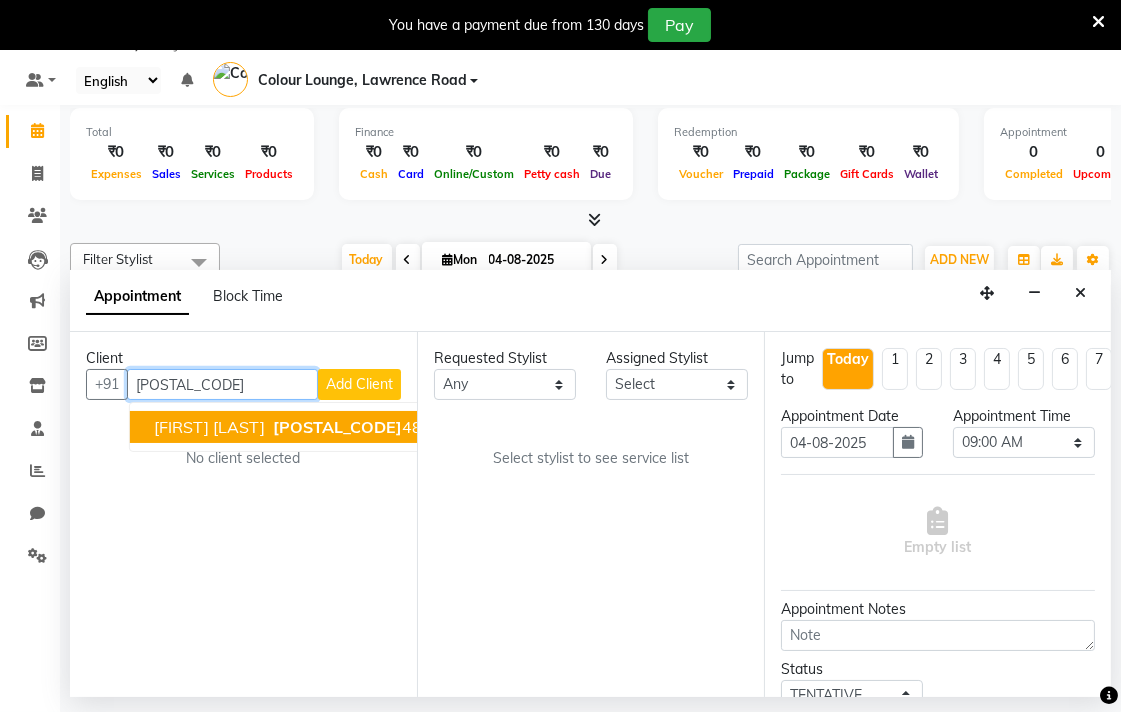 click on "[PHONE]" at bounding box center (350, 427) 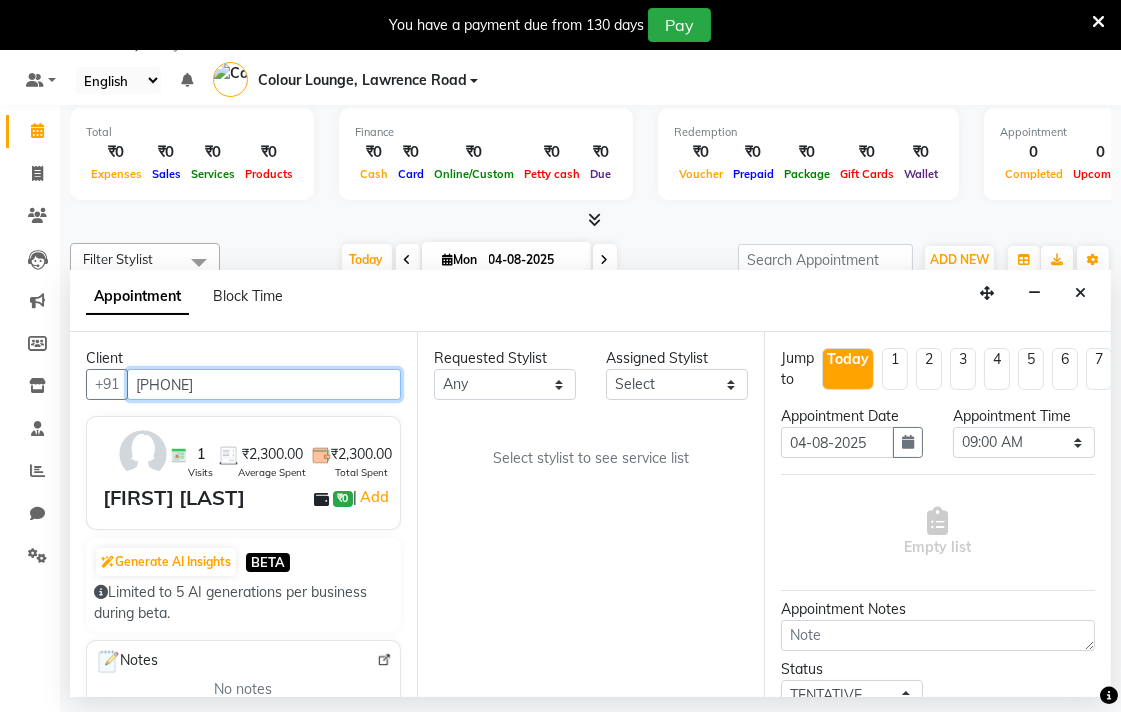 type on "[PHONE]" 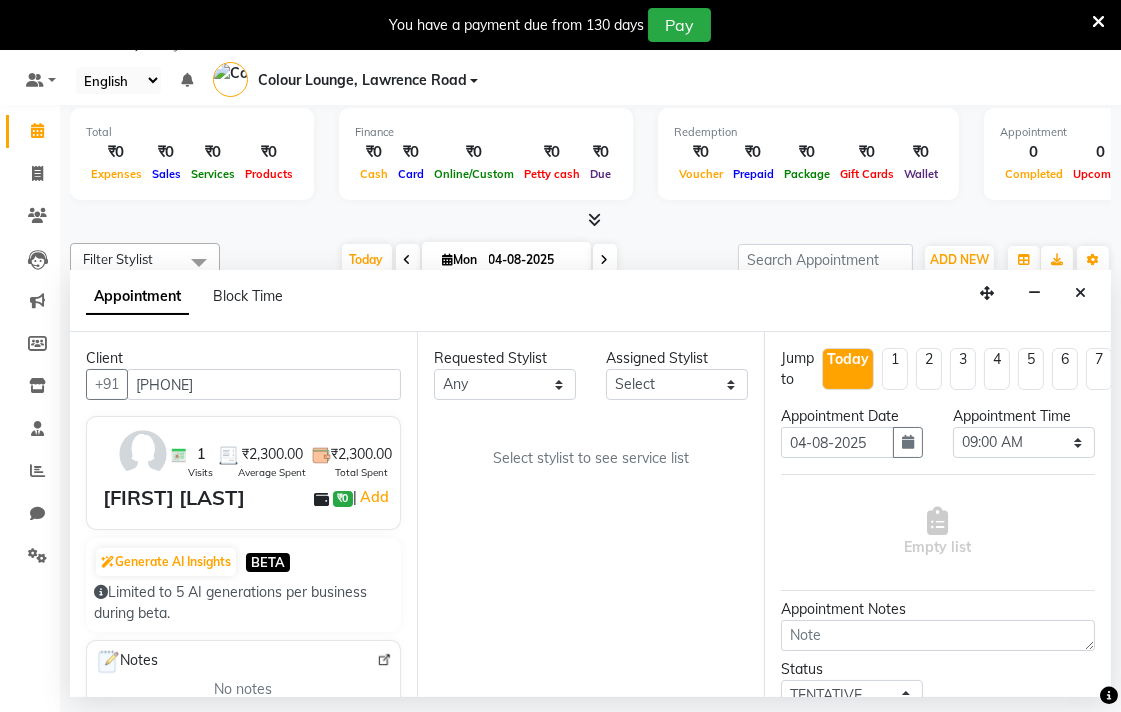 click on "Assigned Stylist" at bounding box center [677, 358] 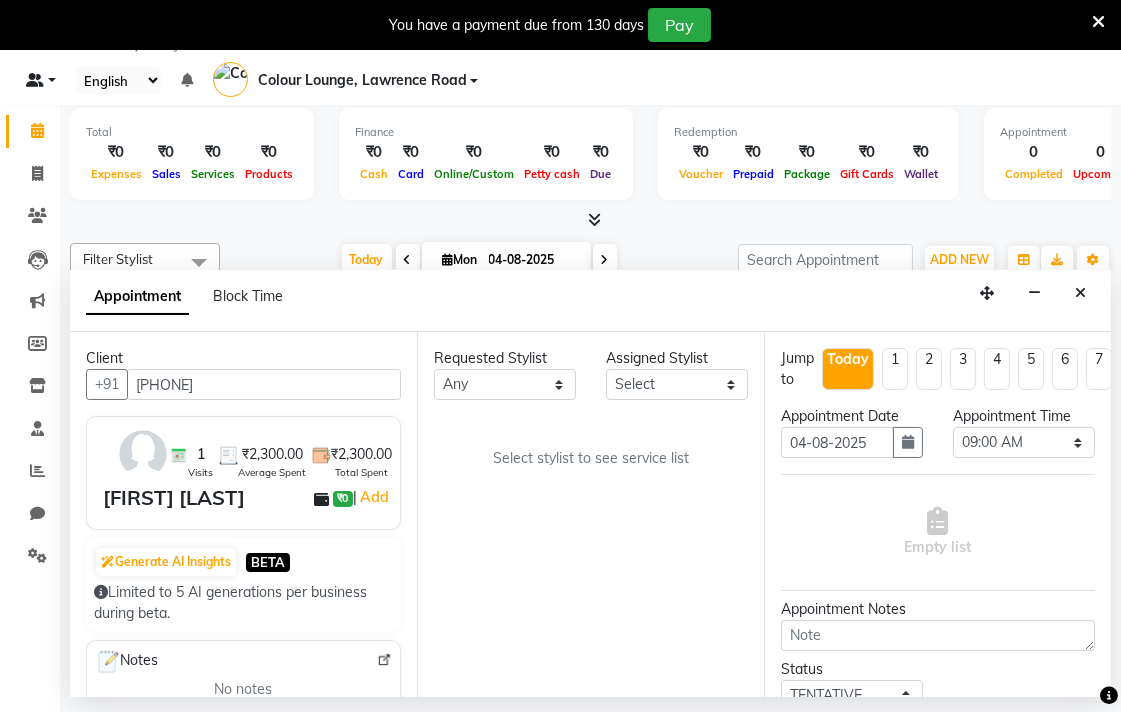 click at bounding box center (41, 80) 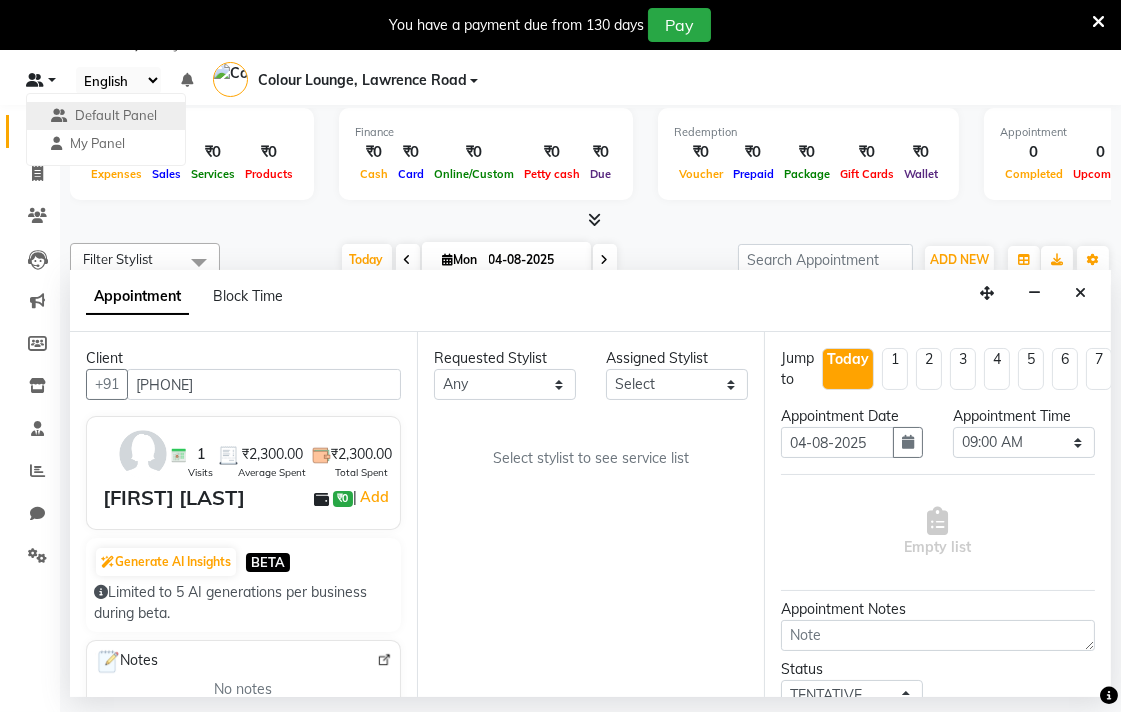 scroll, scrollTop: 0, scrollLeft: 0, axis: both 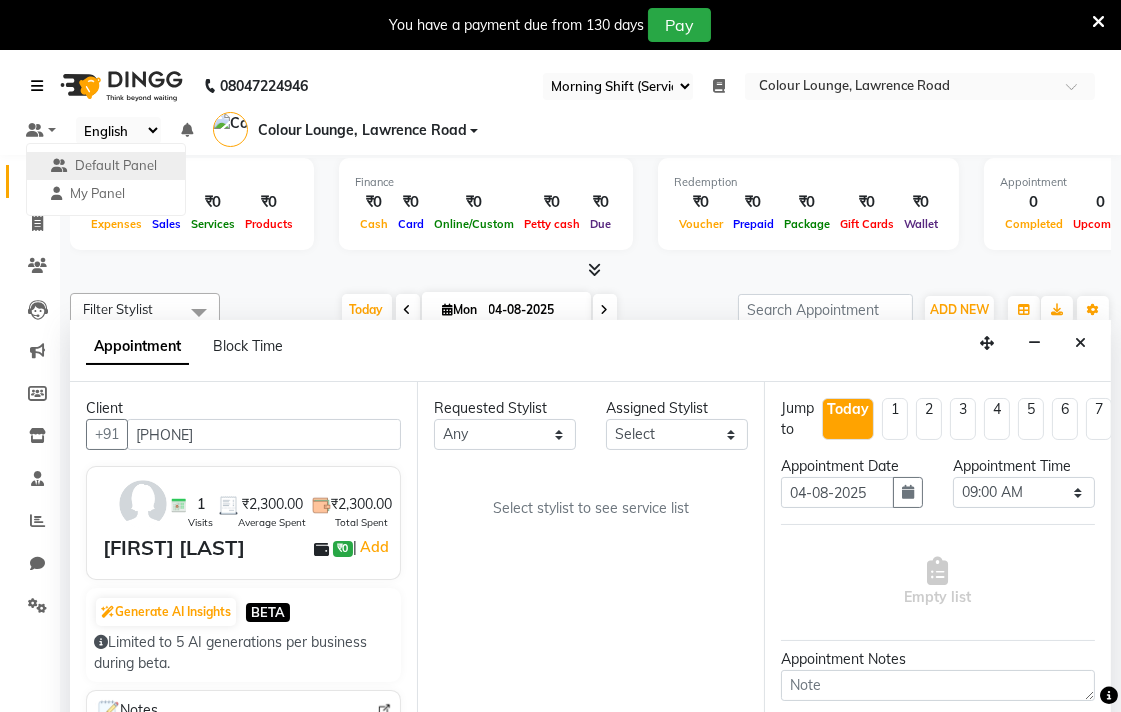 click at bounding box center (41, 86) 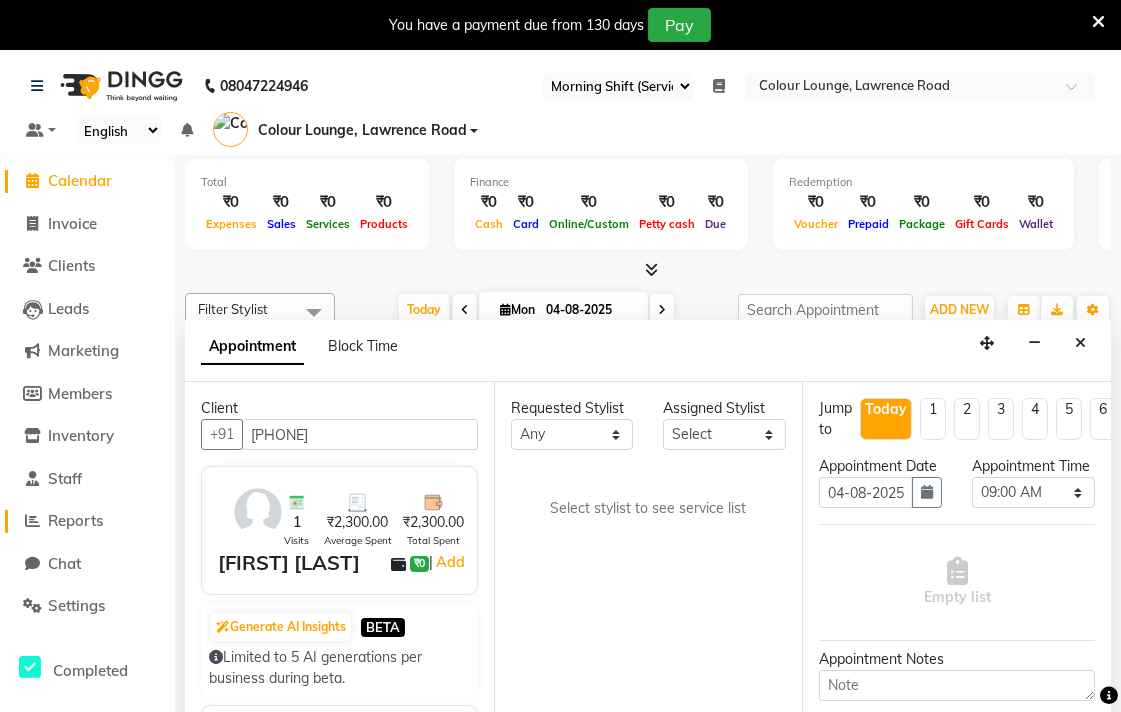 click on "Reports" 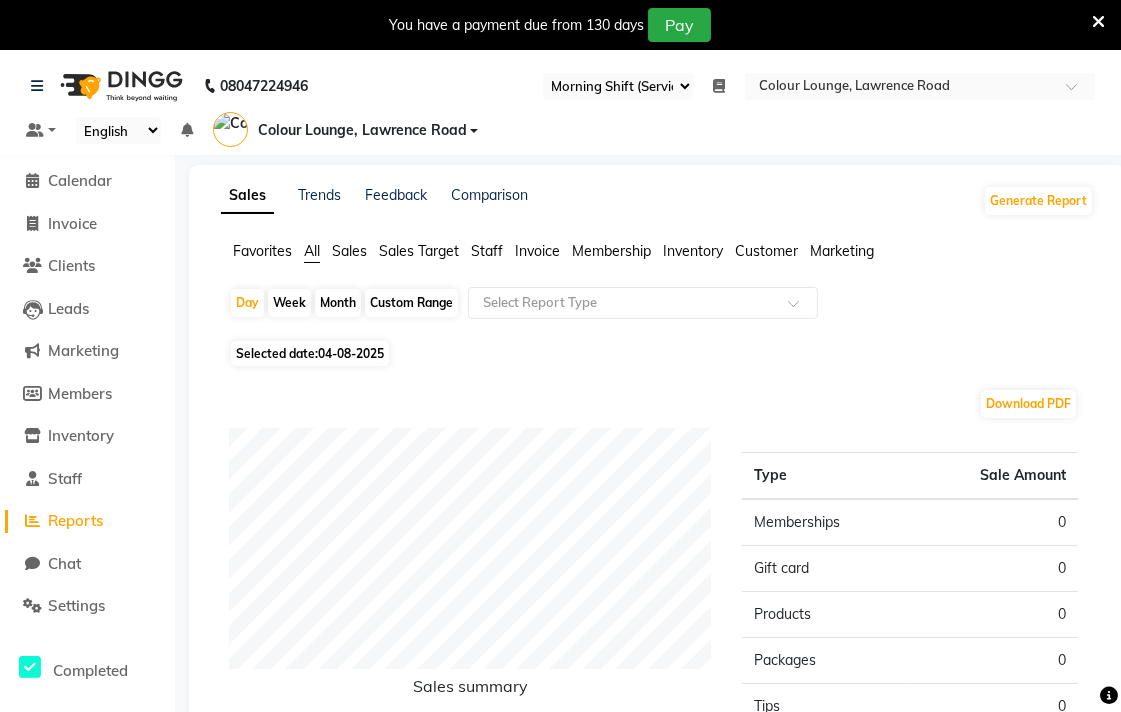 click on "Sales Target" 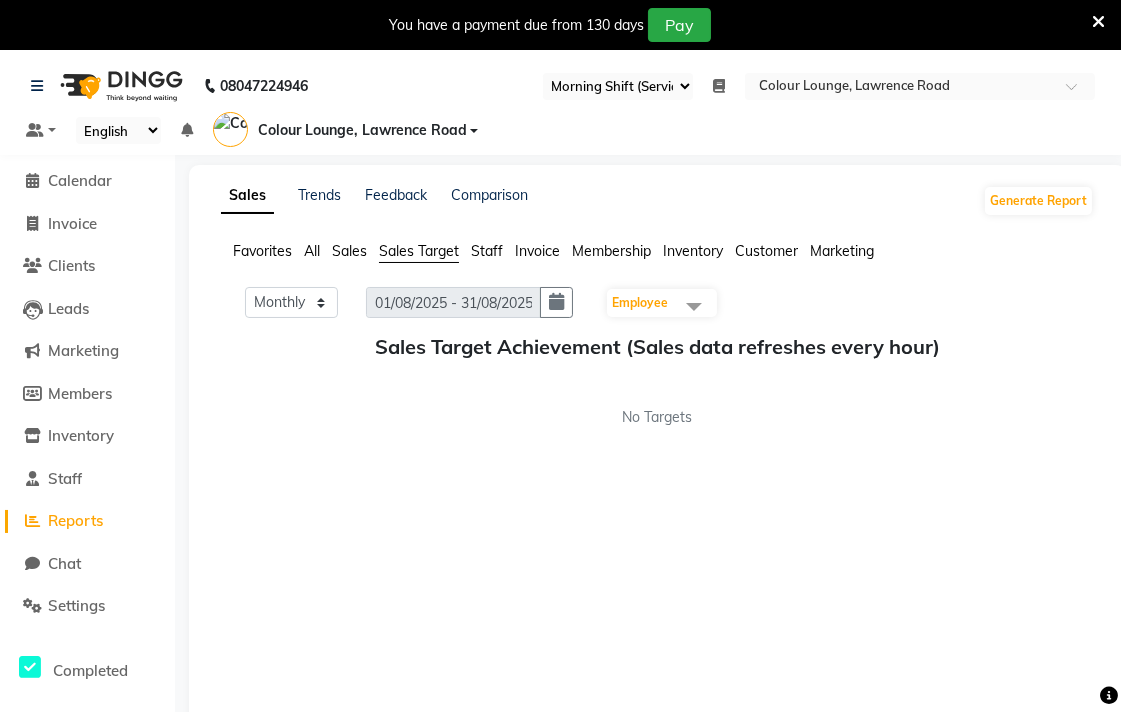 click on "Sales" 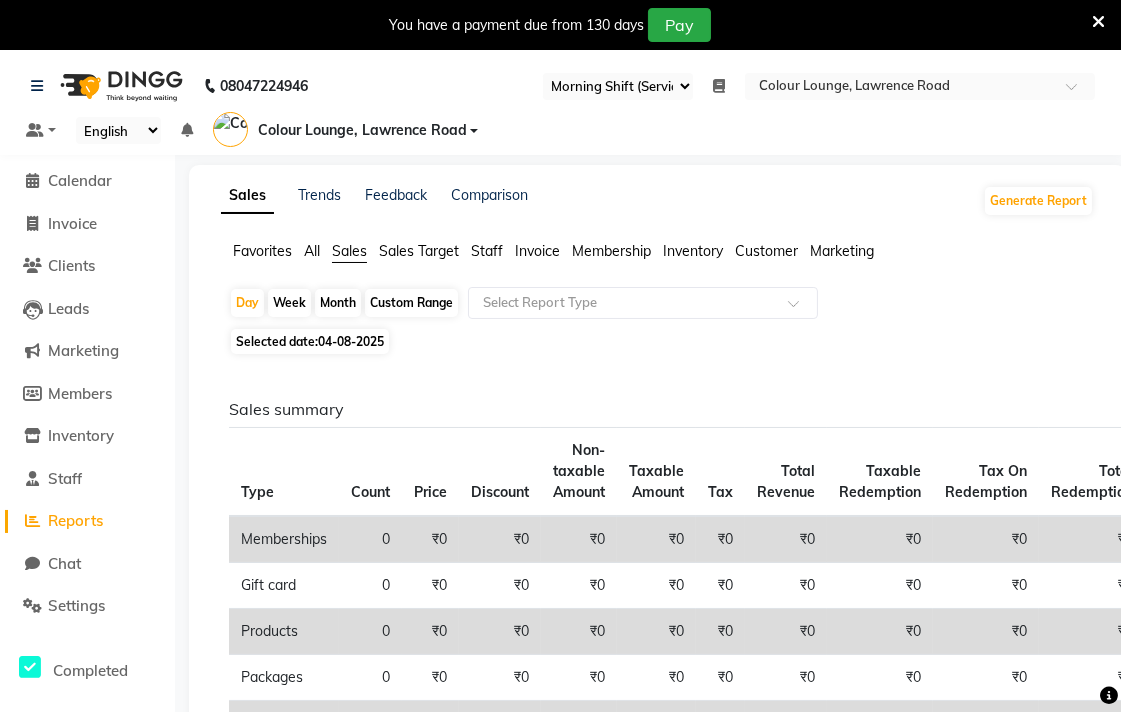 click on "Reports" 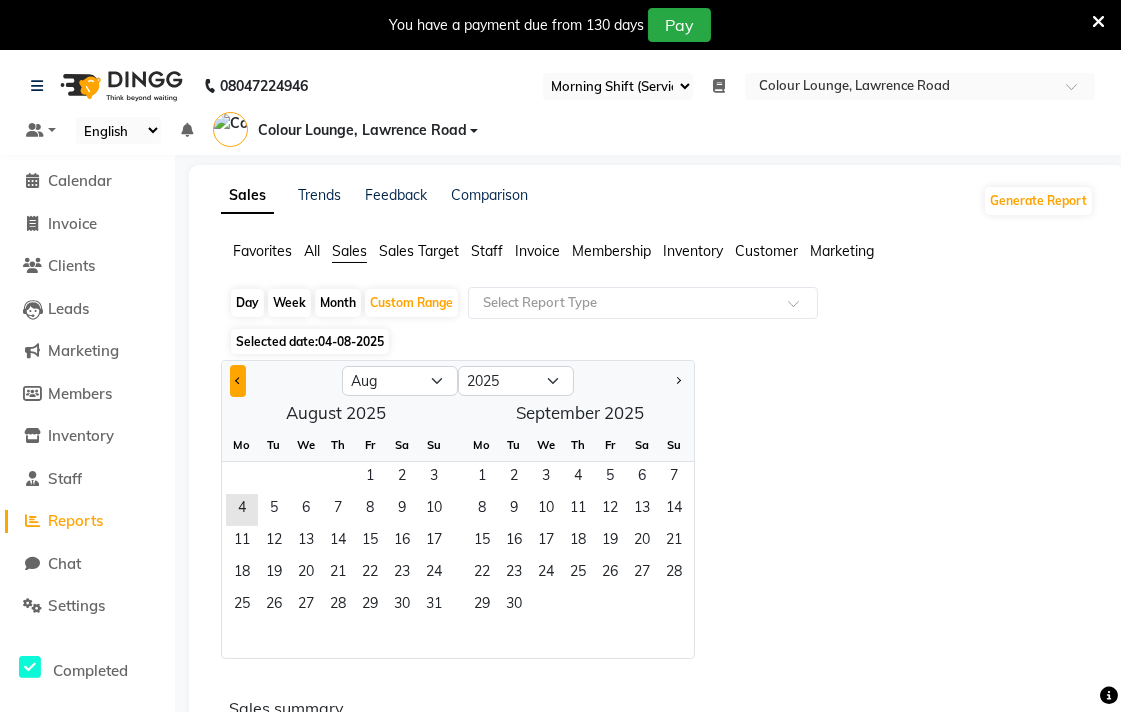click 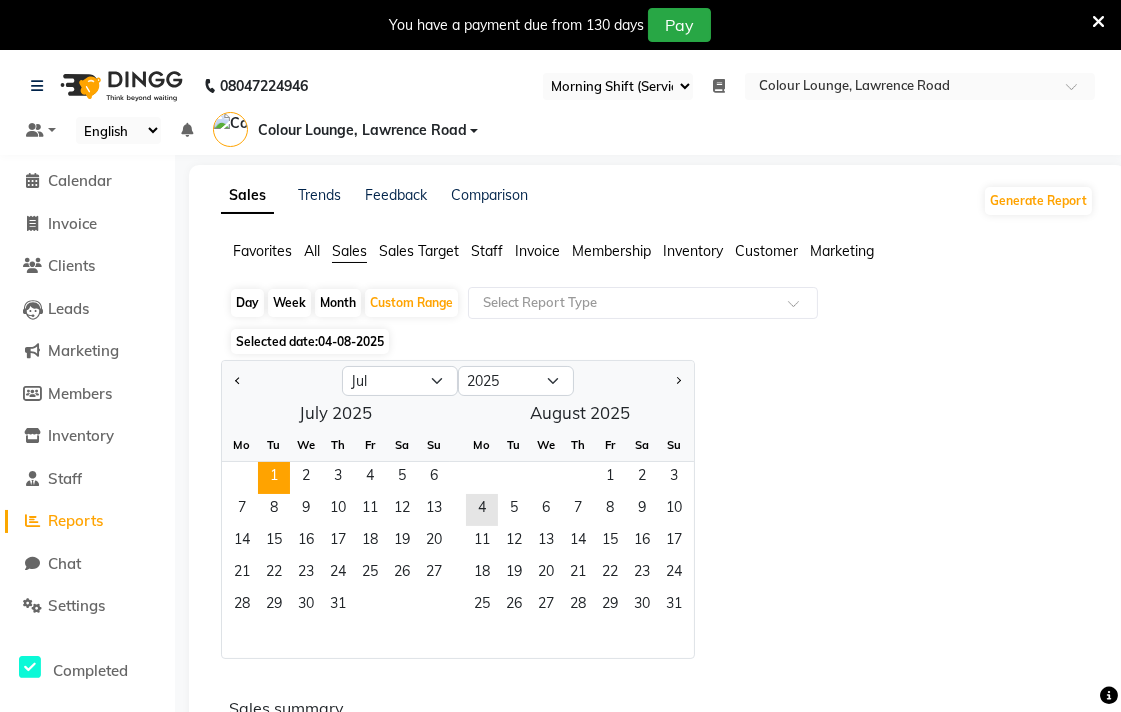 click on "1" 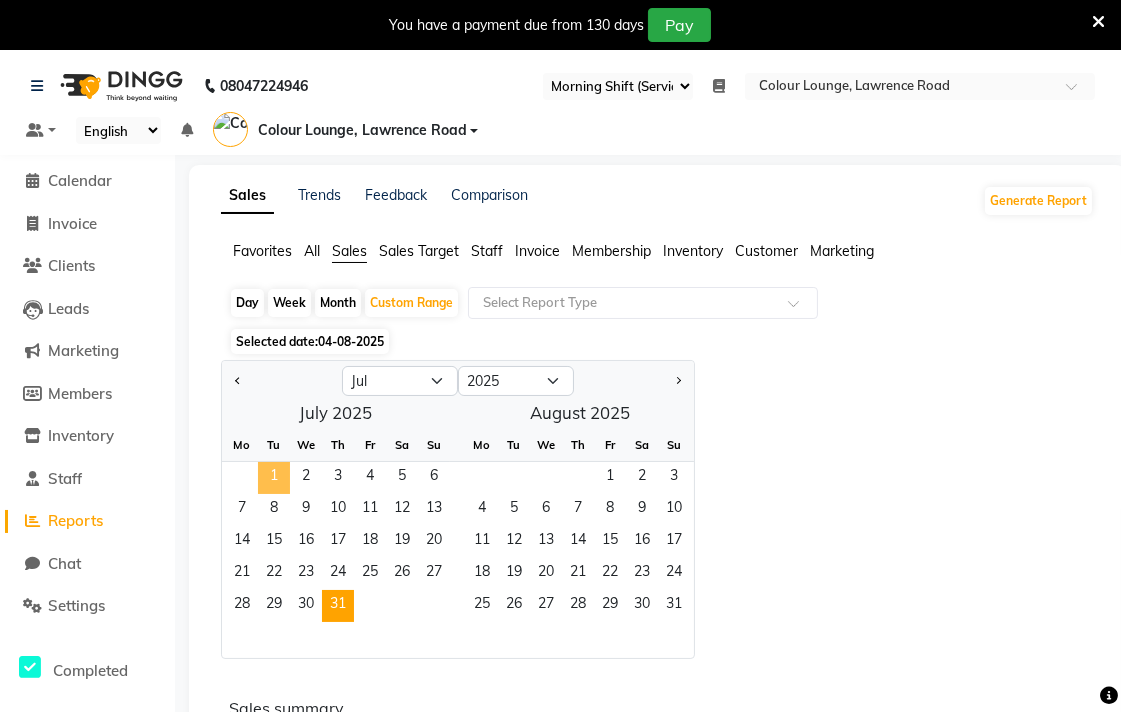 click on "31" 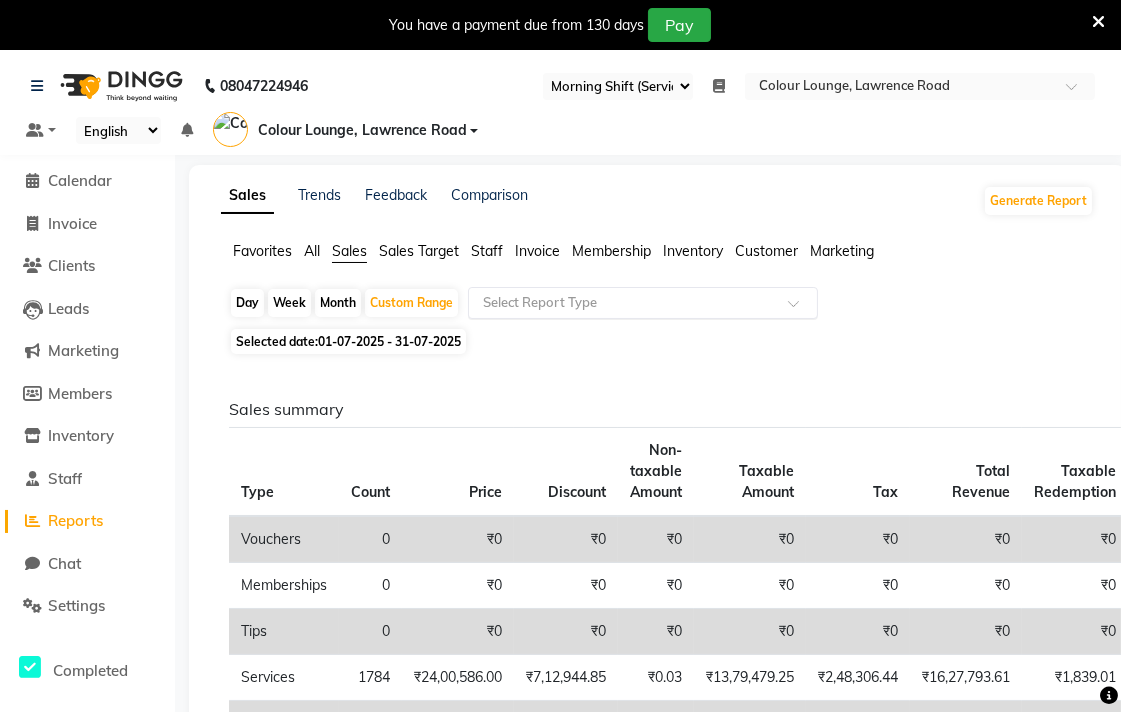 click 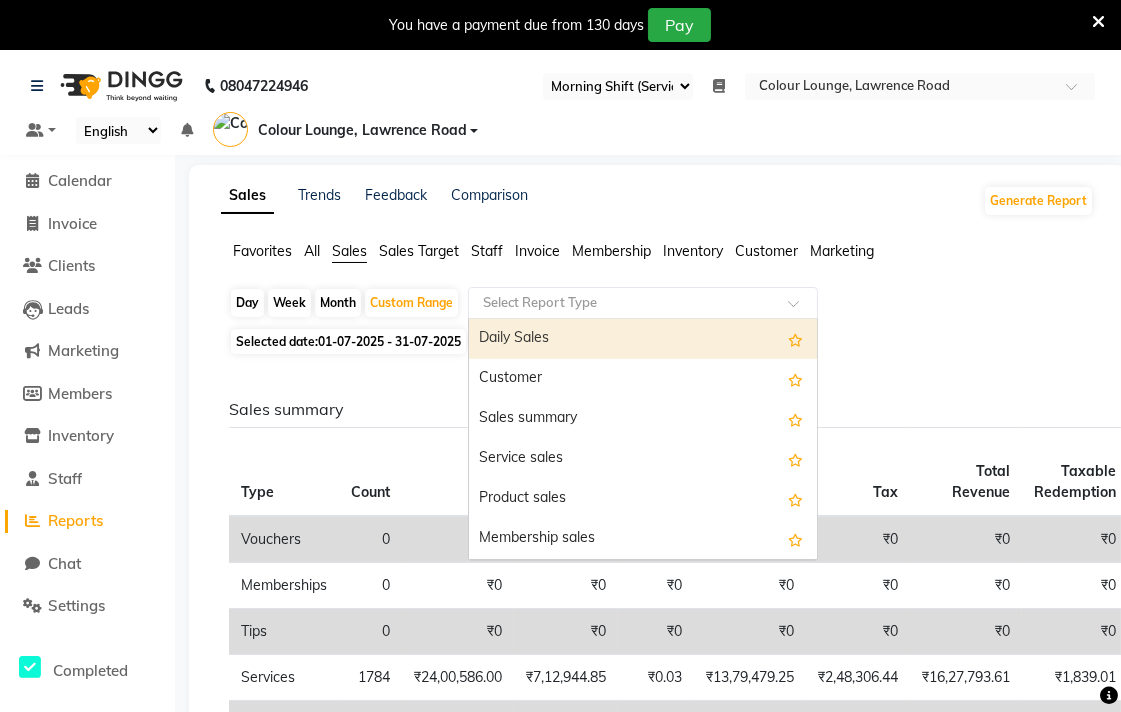 click on "Service sales" at bounding box center [643, 459] 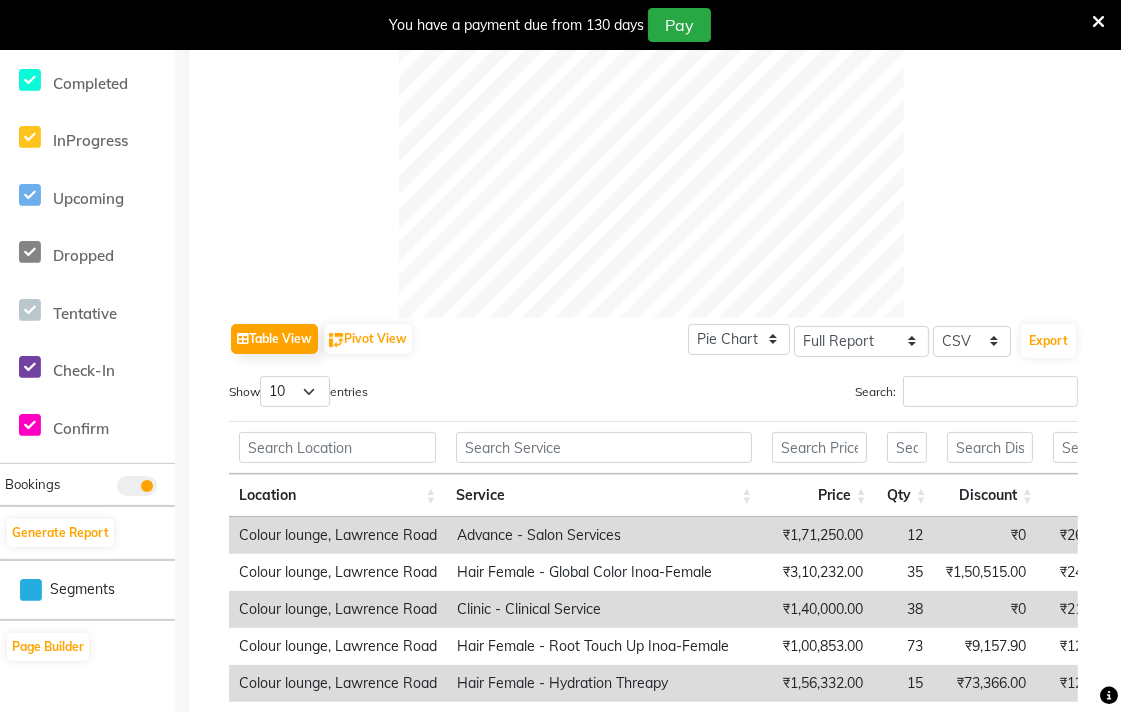 scroll, scrollTop: 623, scrollLeft: 0, axis: vertical 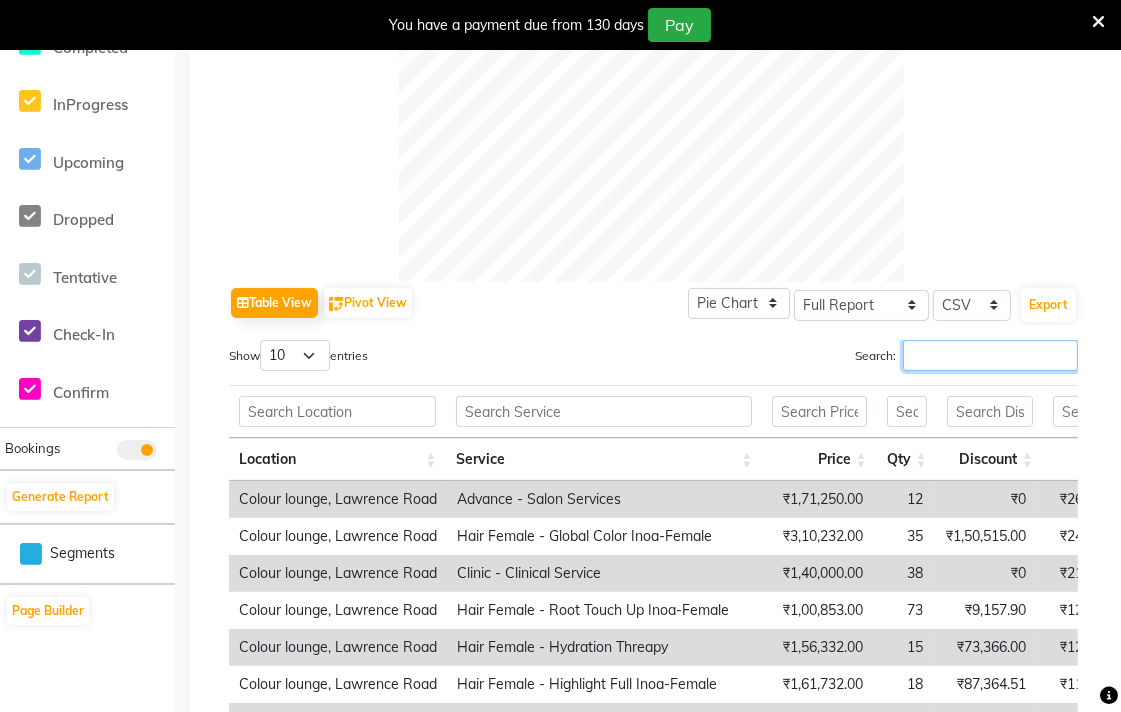 click on "Search:" at bounding box center [990, 355] 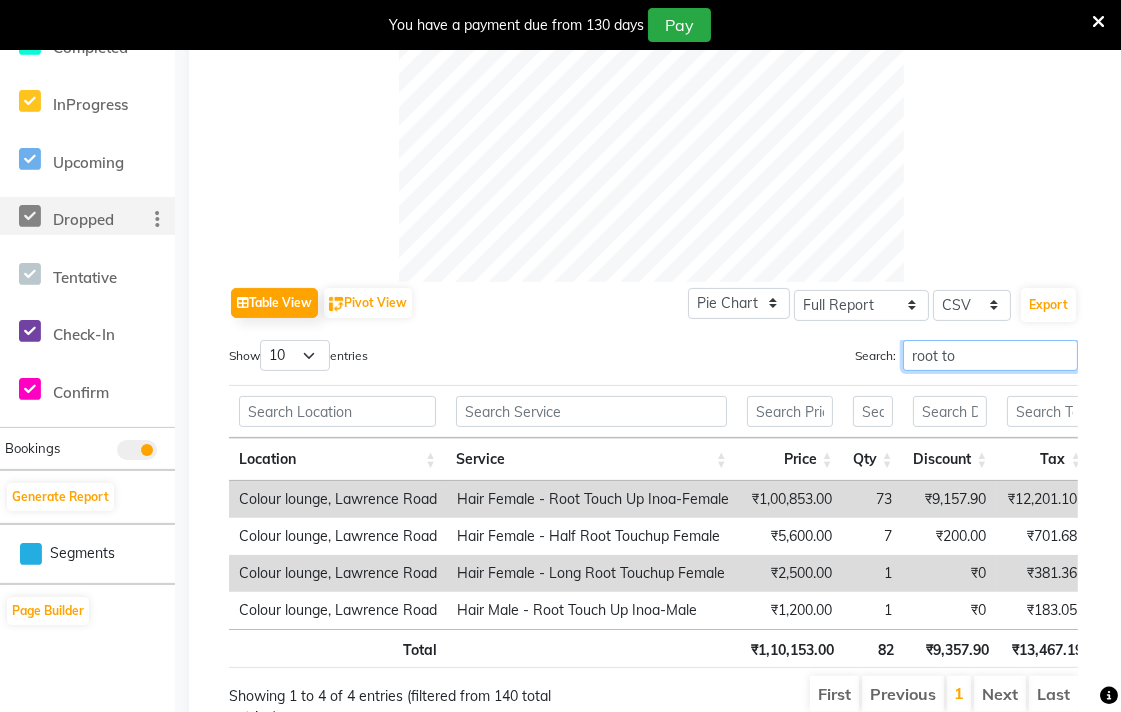 type on "root to" 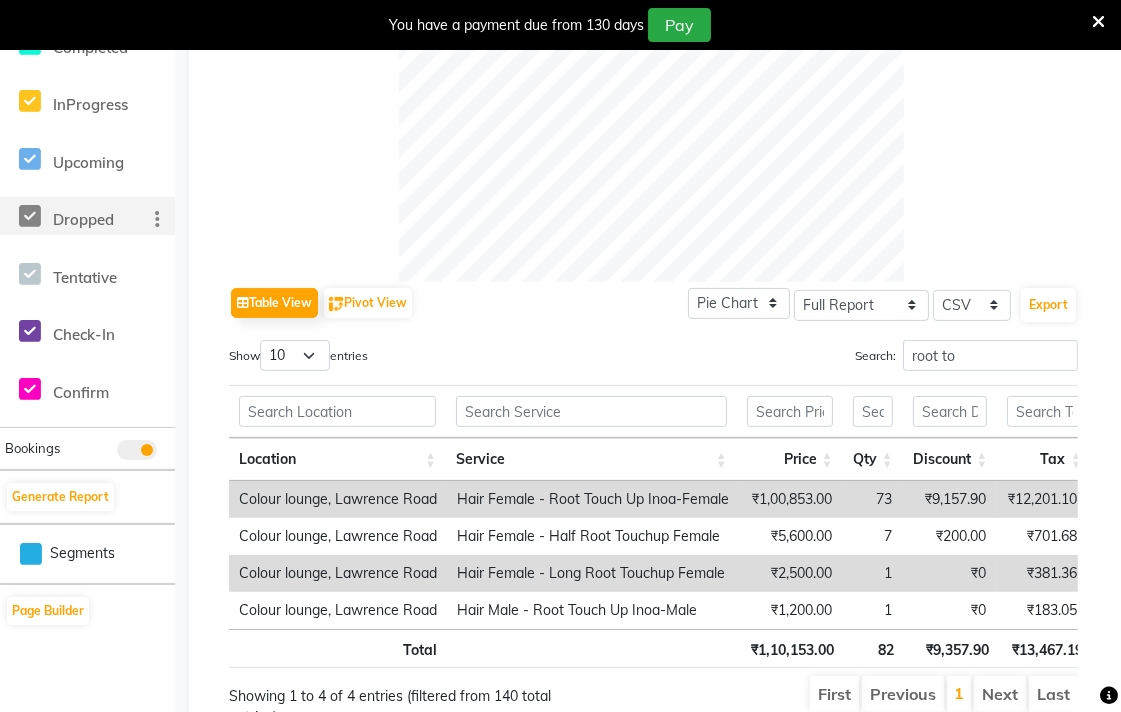click 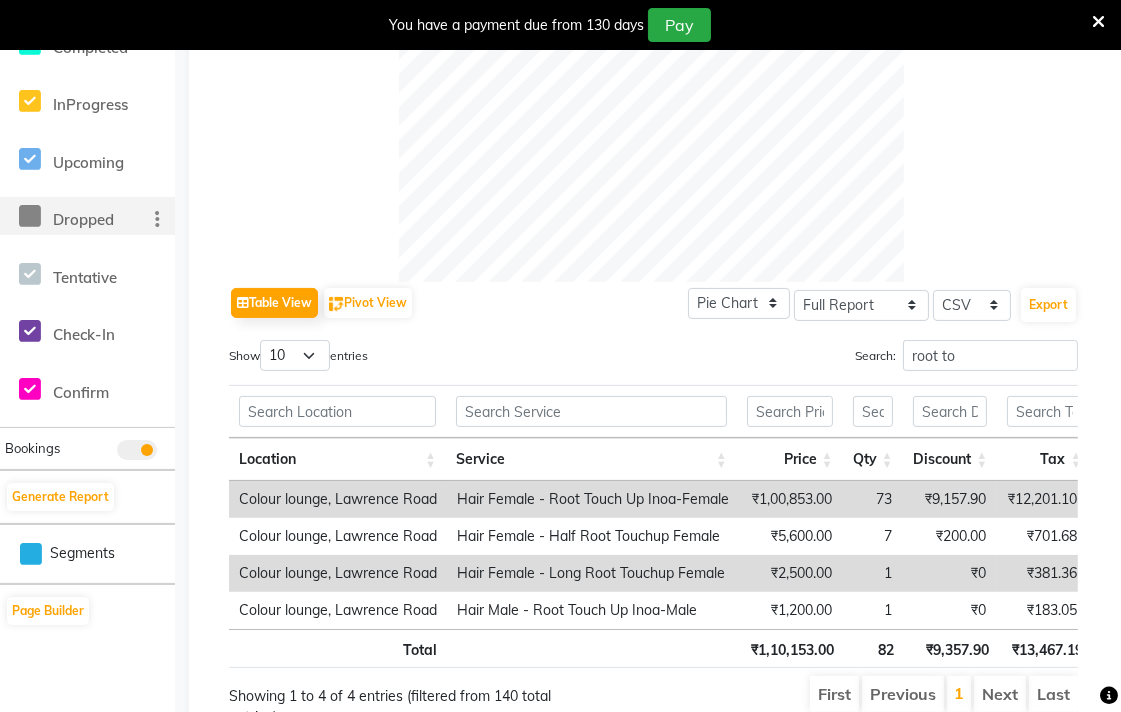scroll, scrollTop: 0, scrollLeft: 0, axis: both 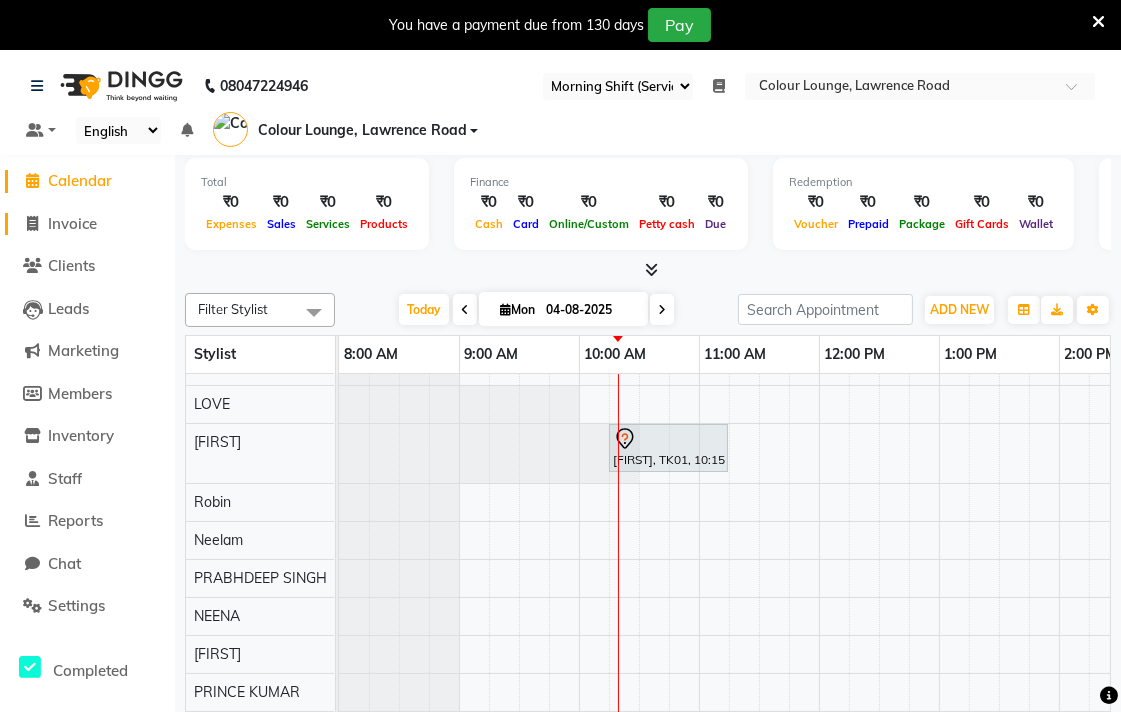 click on "Invoice" 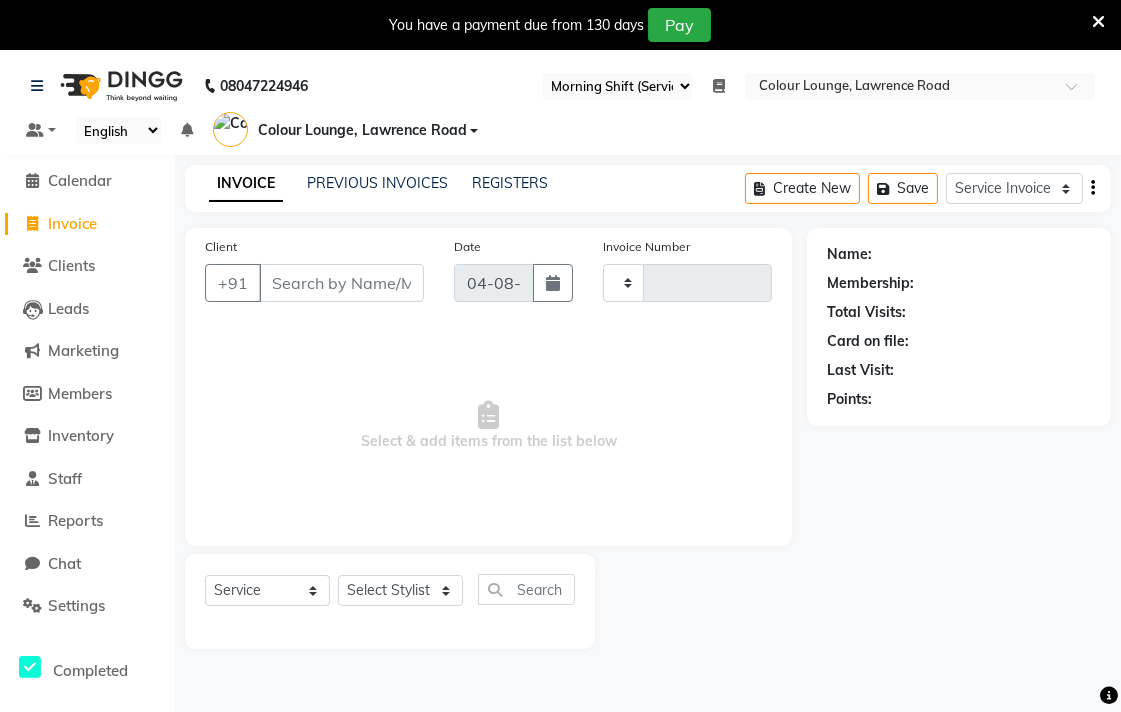 type on "4168" 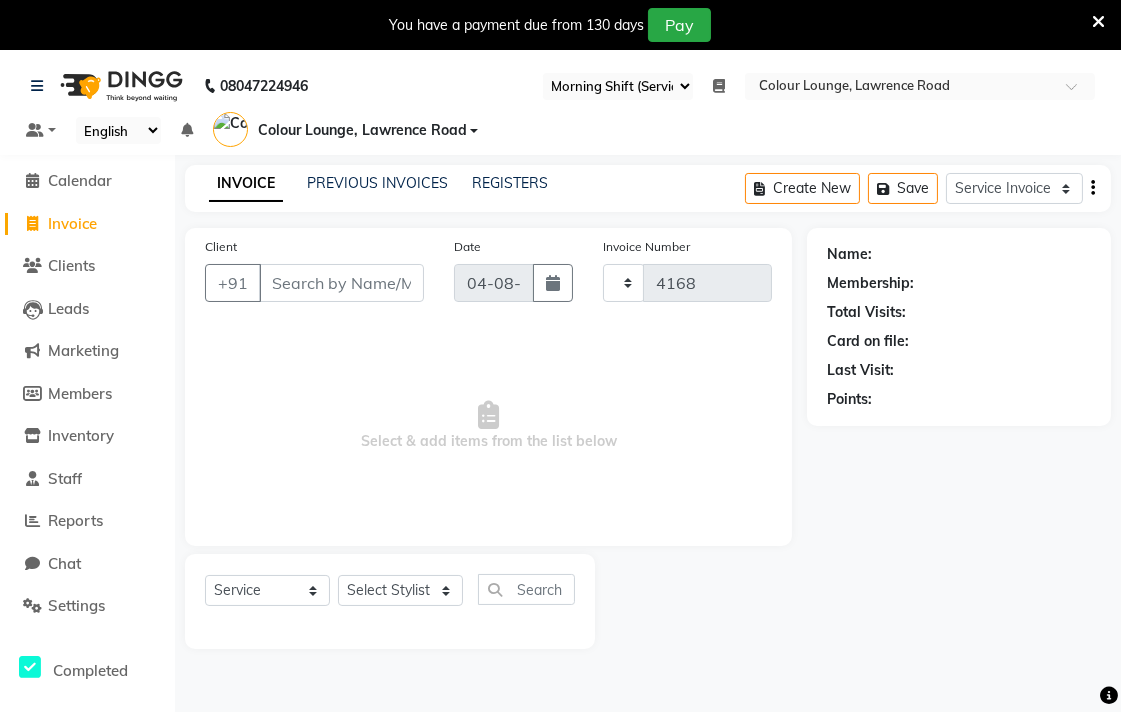 select on "8011" 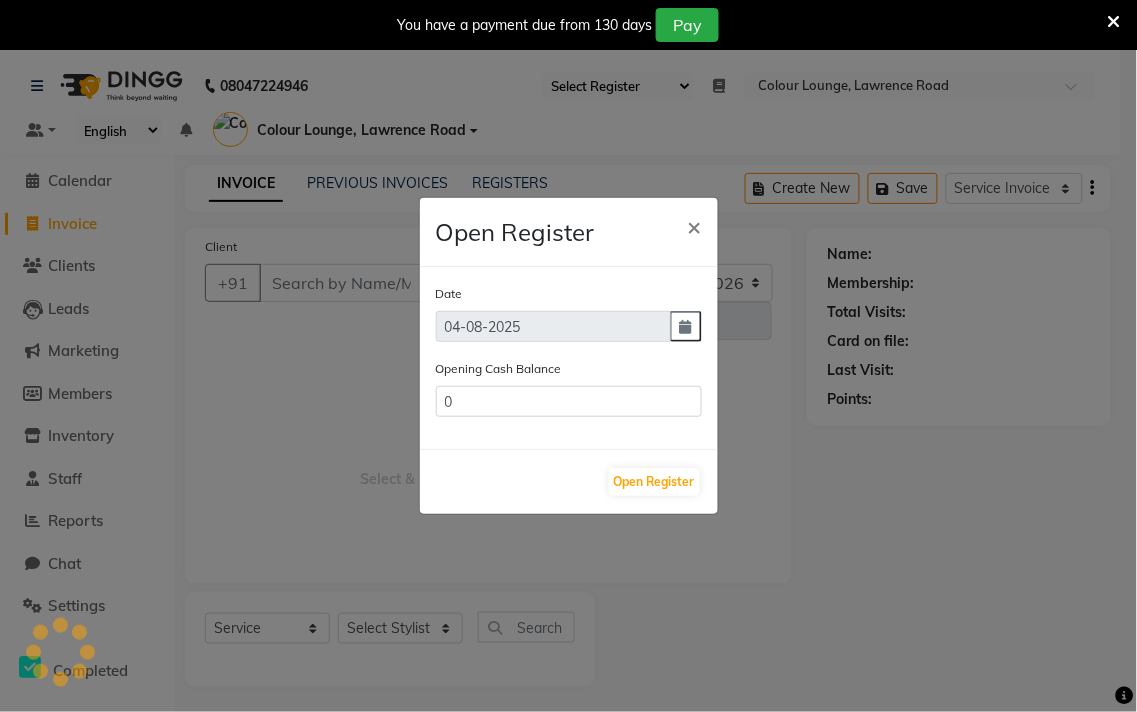 type on "88587" 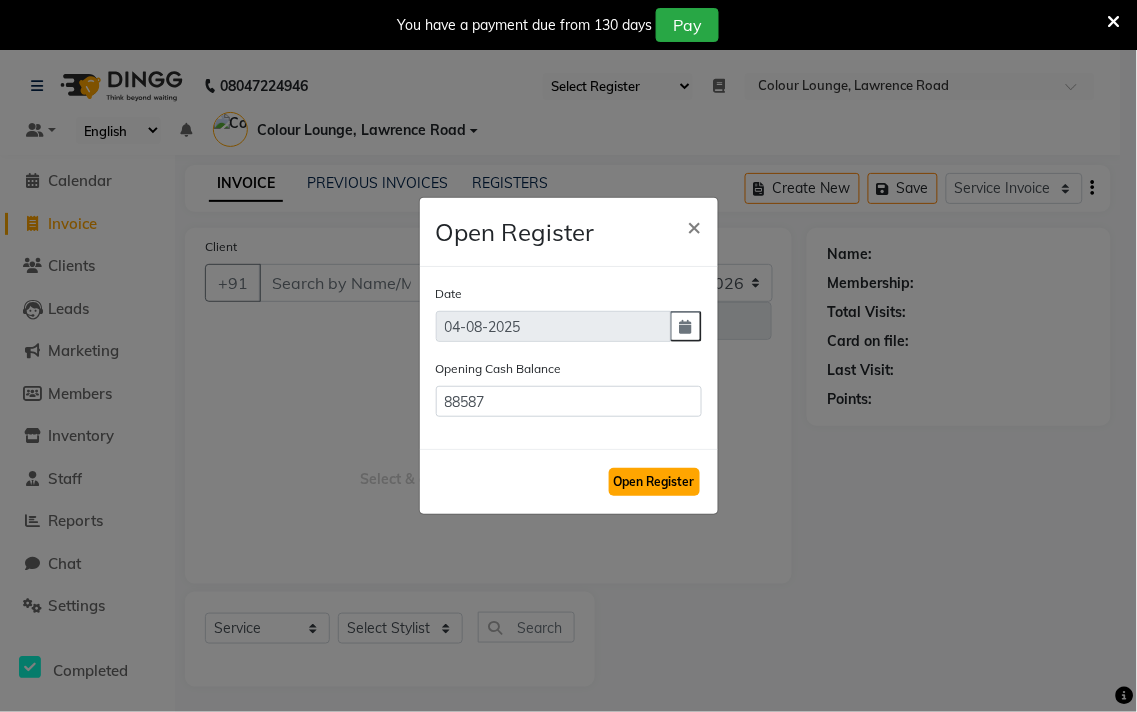 click on "Open Register" 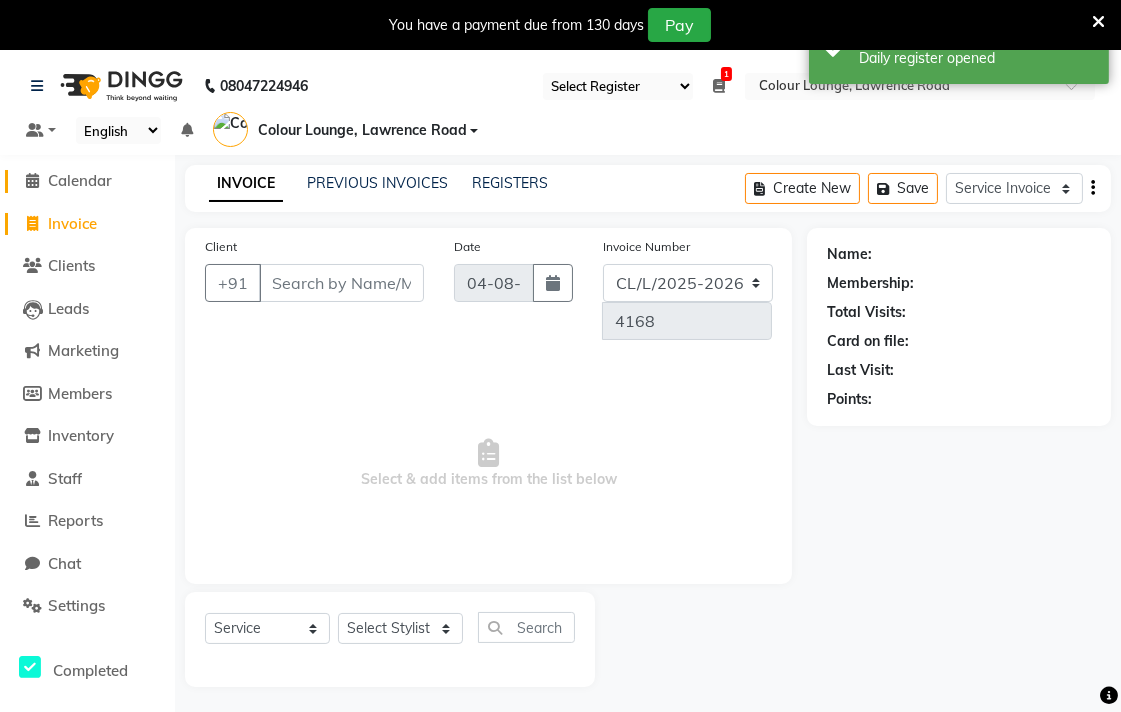 click on "Calendar" 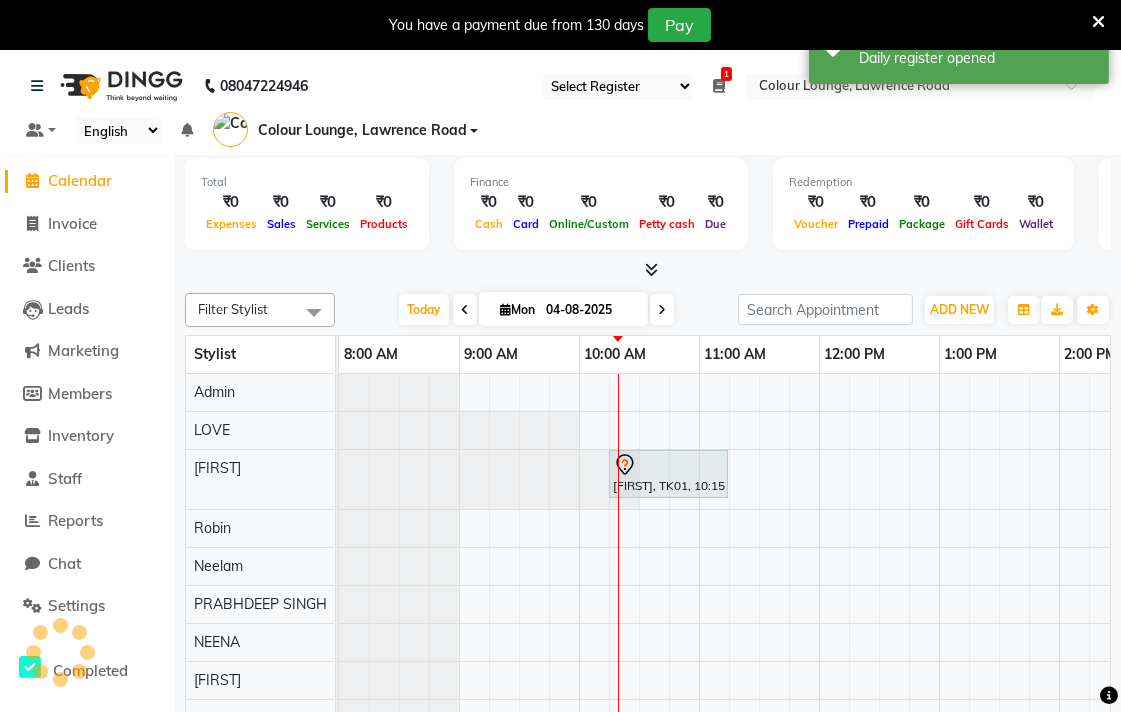 scroll, scrollTop: 0, scrollLeft: 0, axis: both 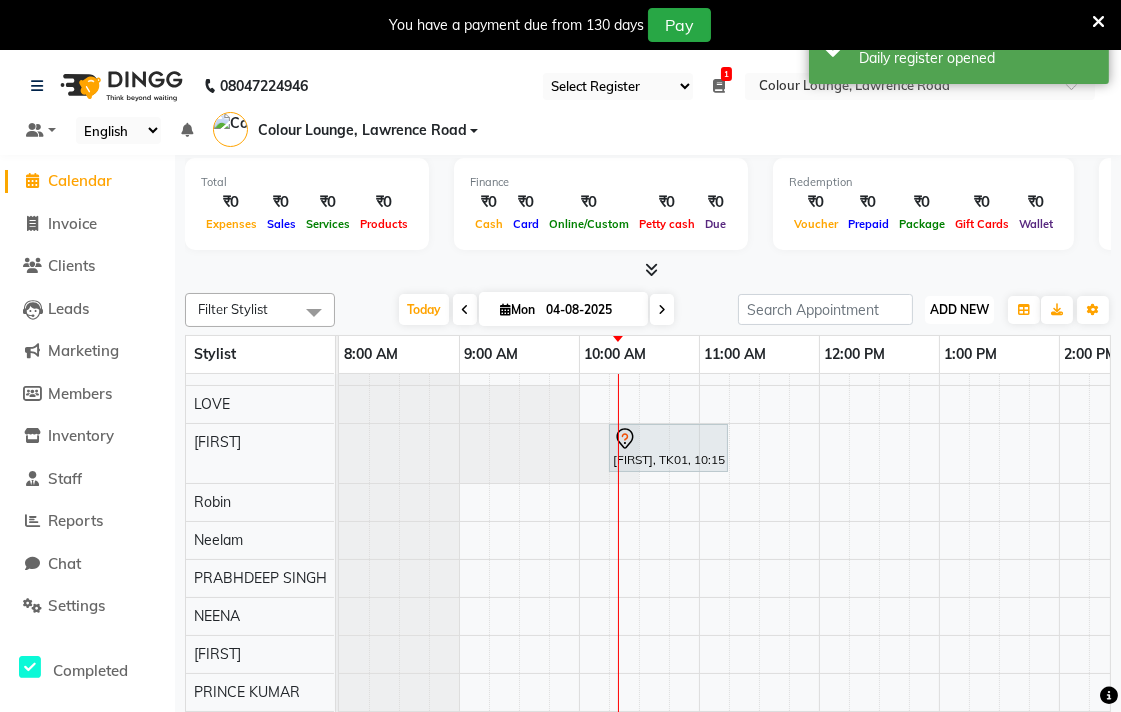 click on "ADD NEW" at bounding box center (959, 309) 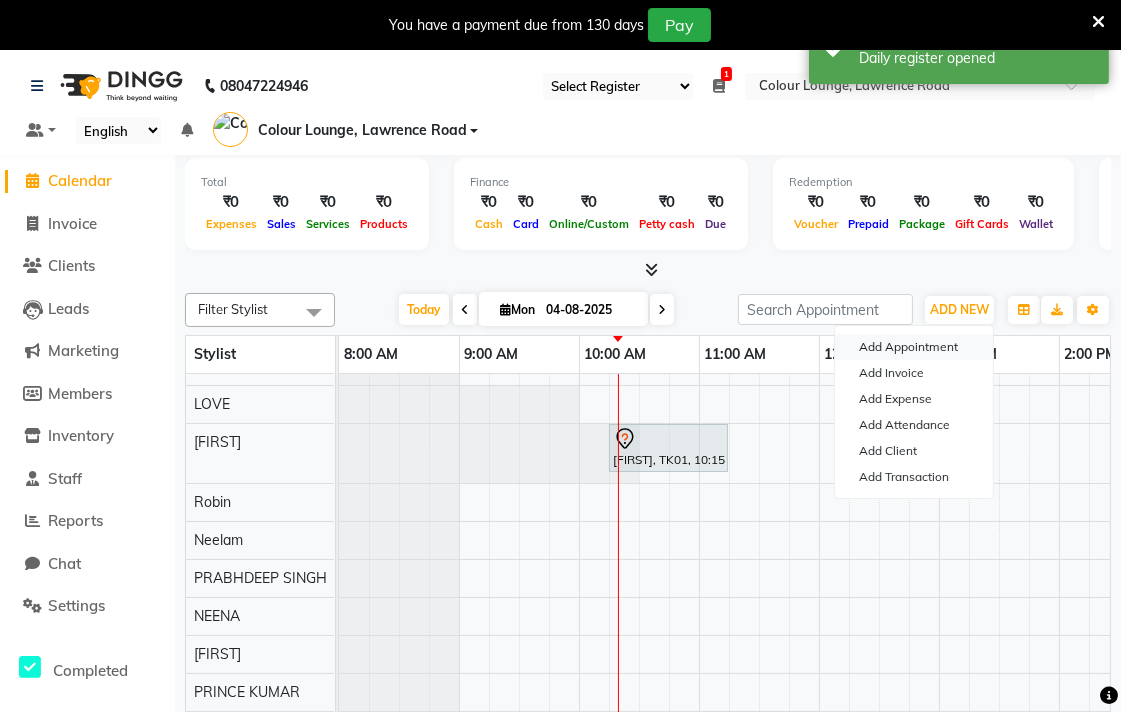 click on "Add Appointment" at bounding box center (914, 347) 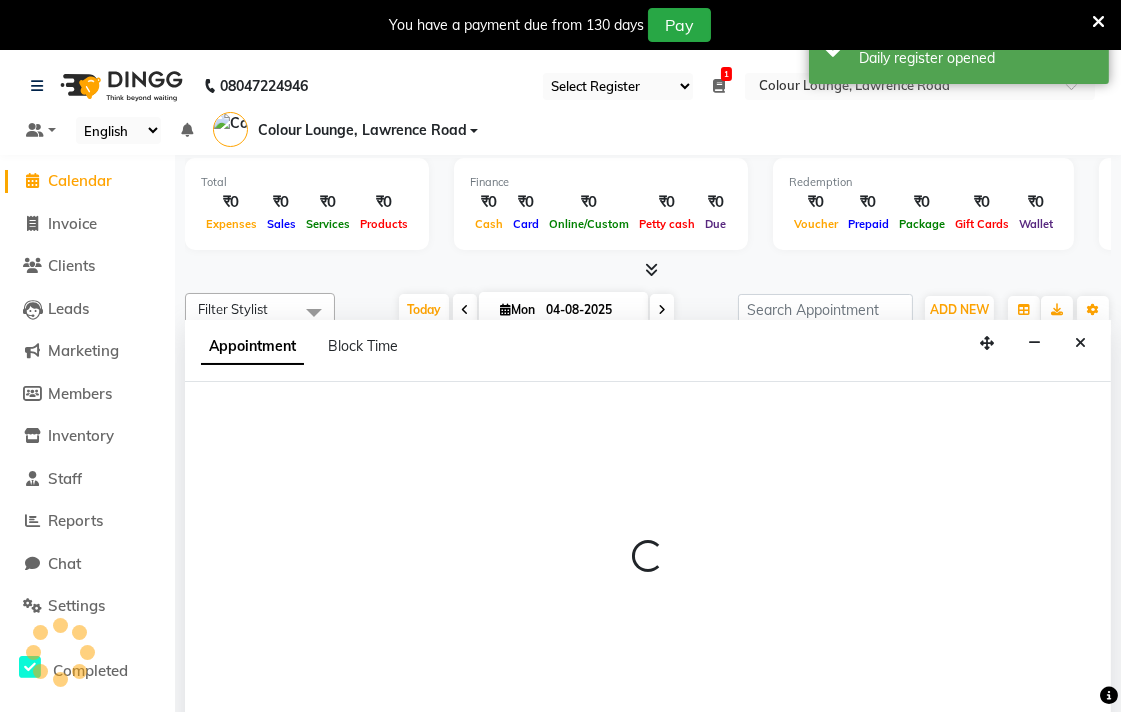 scroll, scrollTop: 50, scrollLeft: 0, axis: vertical 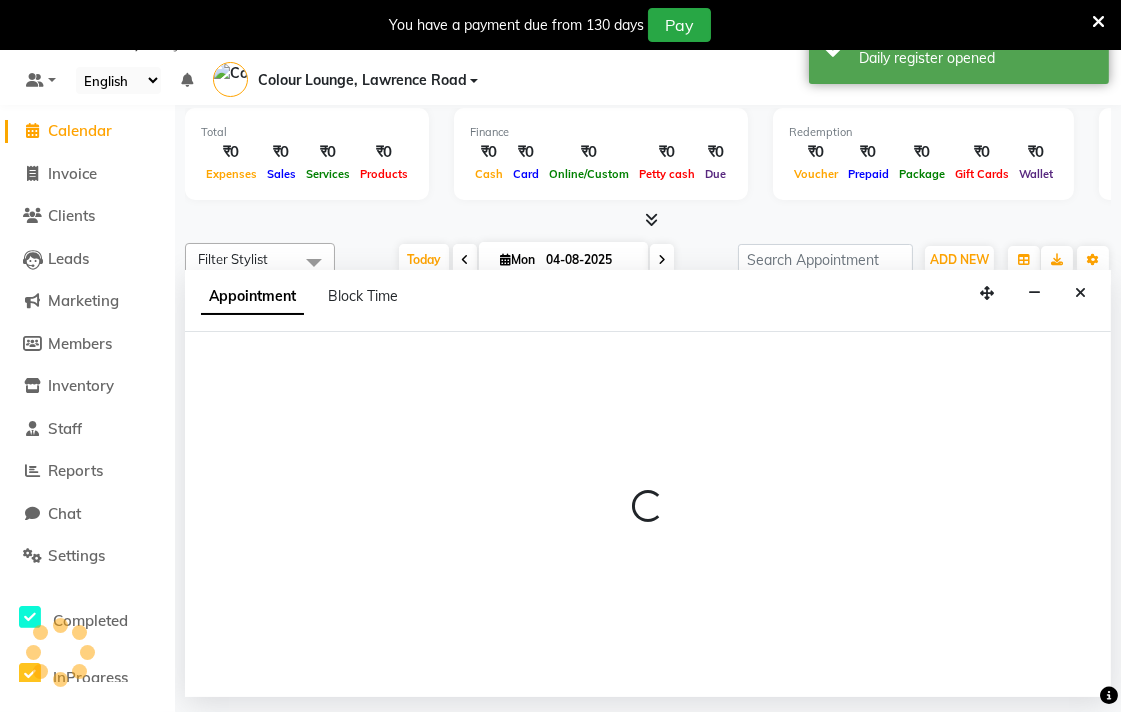 select on "540" 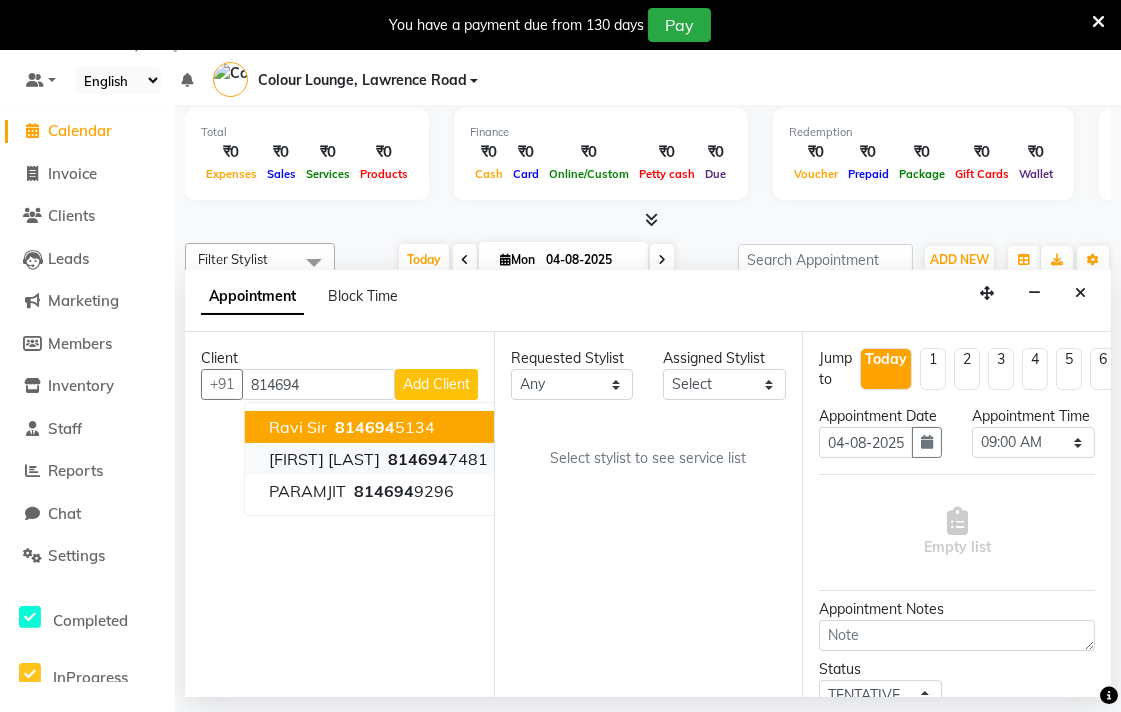 click on "[PHONE]" at bounding box center [436, 459] 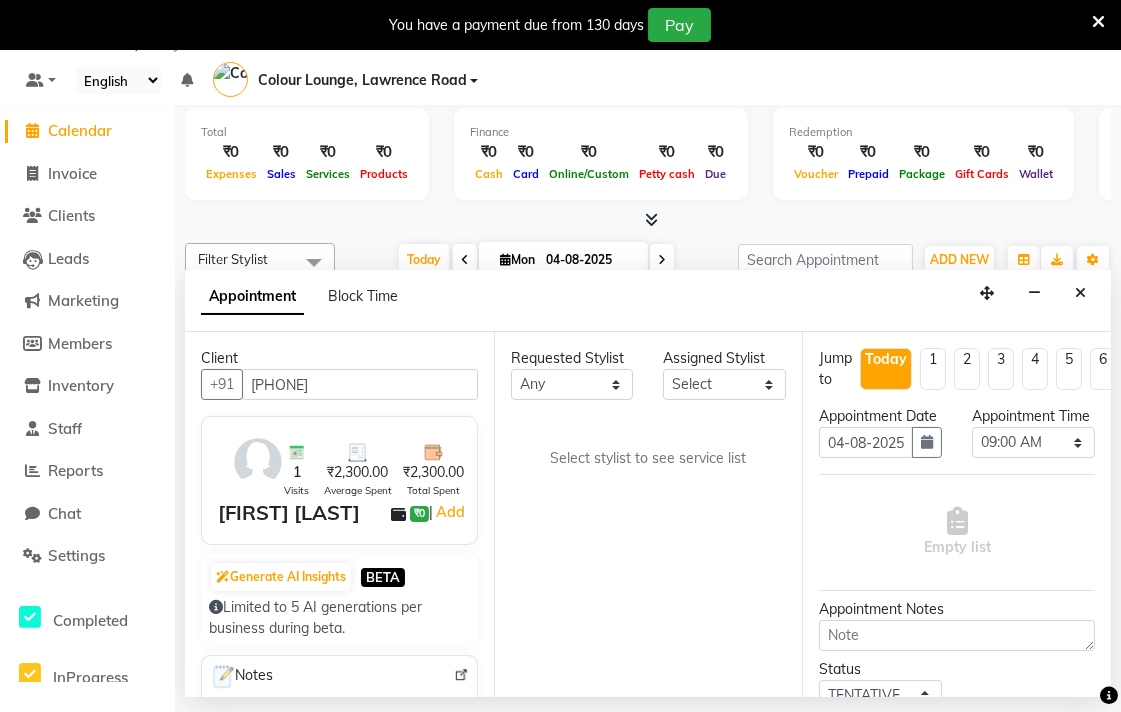 type on "[PHONE]" 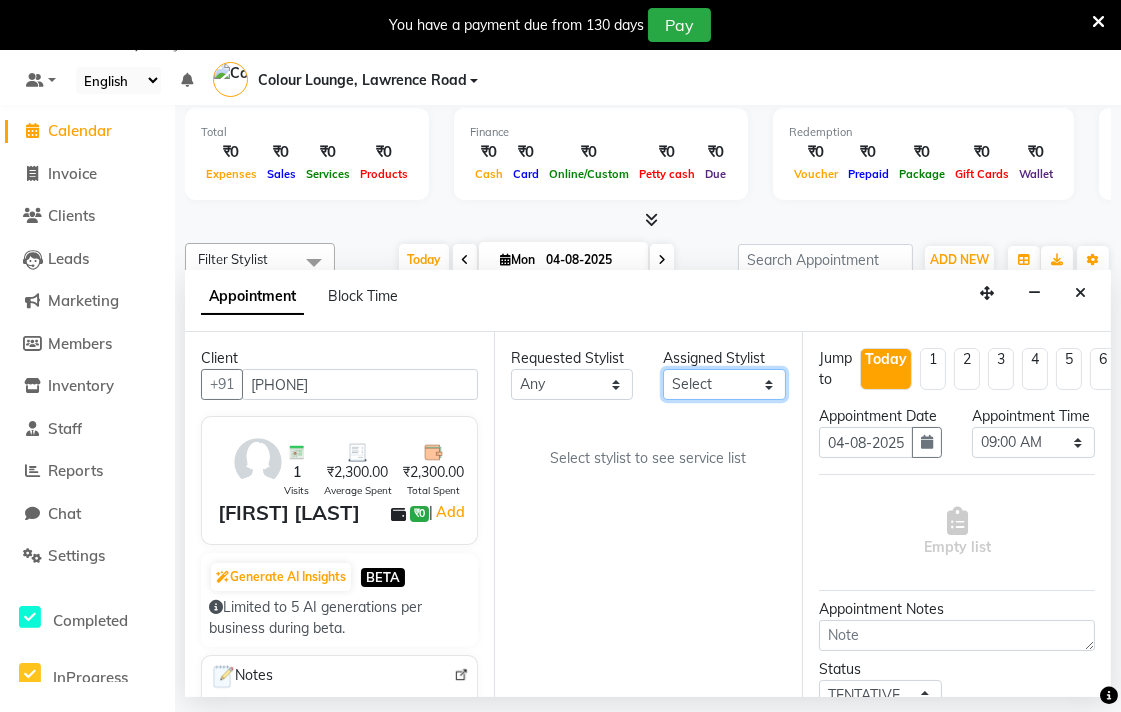 click on "Select Admin [FIRST] [FIRST] [FIRST] Colour Lounge, Lawrence Road [ADDRESS]" at bounding box center [724, 384] 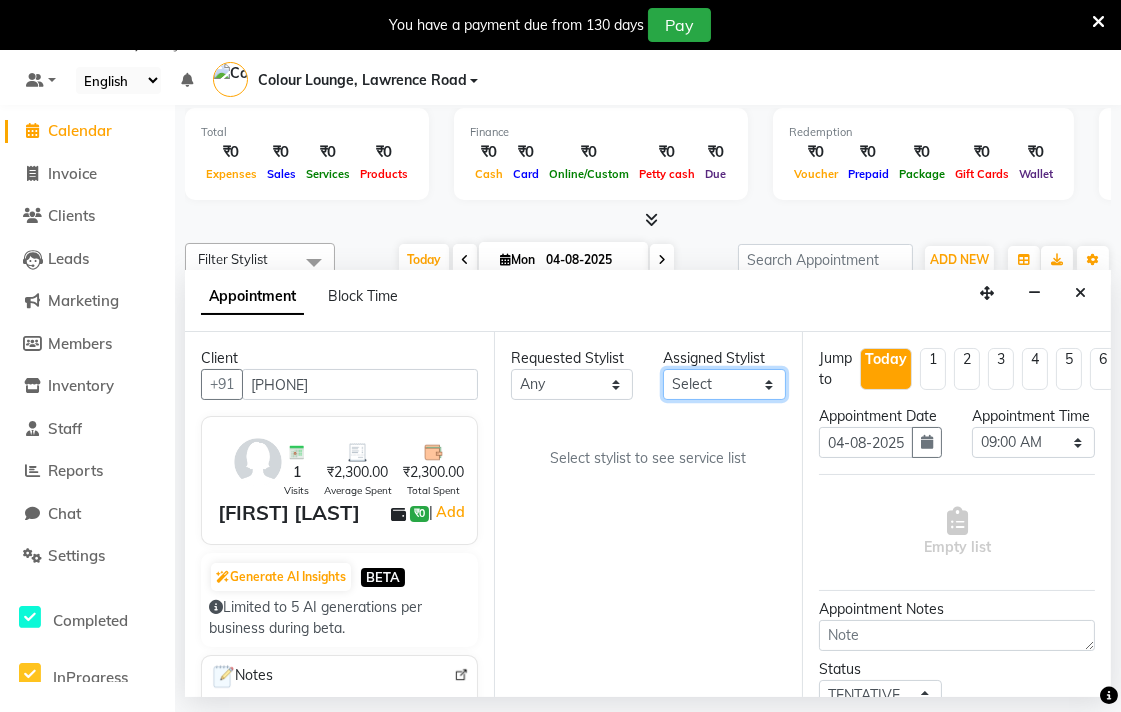select on "70024" 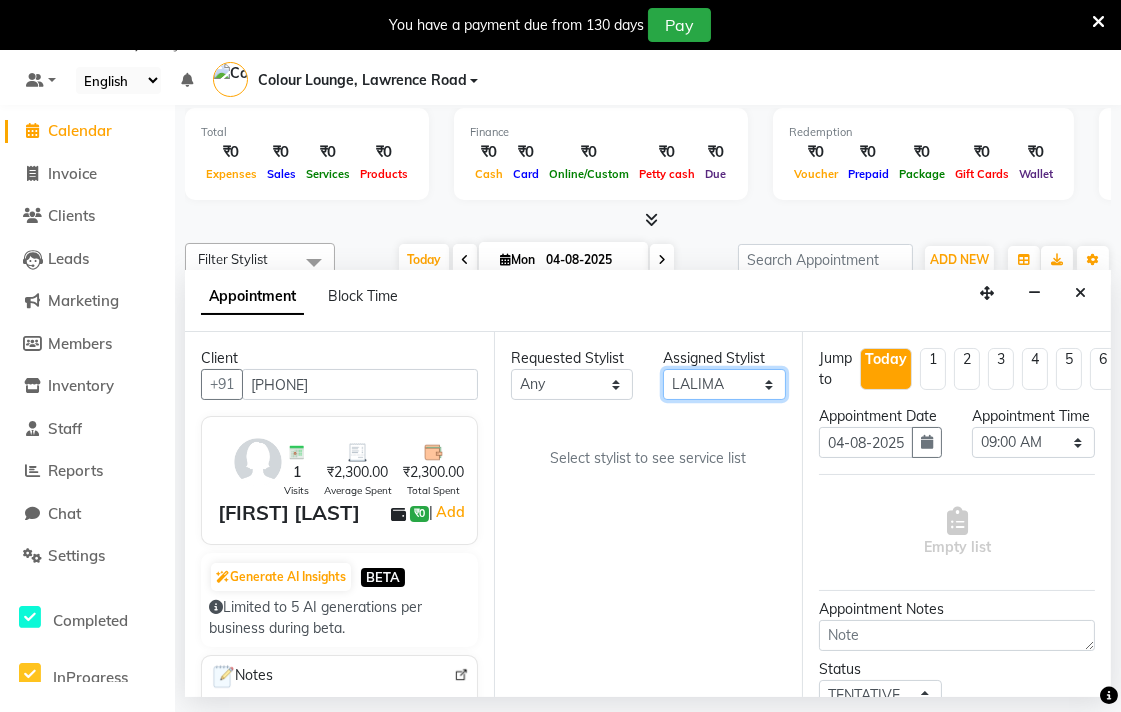 click on "Select Admin [FIRST] [FIRST] [FIRST] Colour Lounge, Lawrence Road [ADDRESS]" at bounding box center [724, 384] 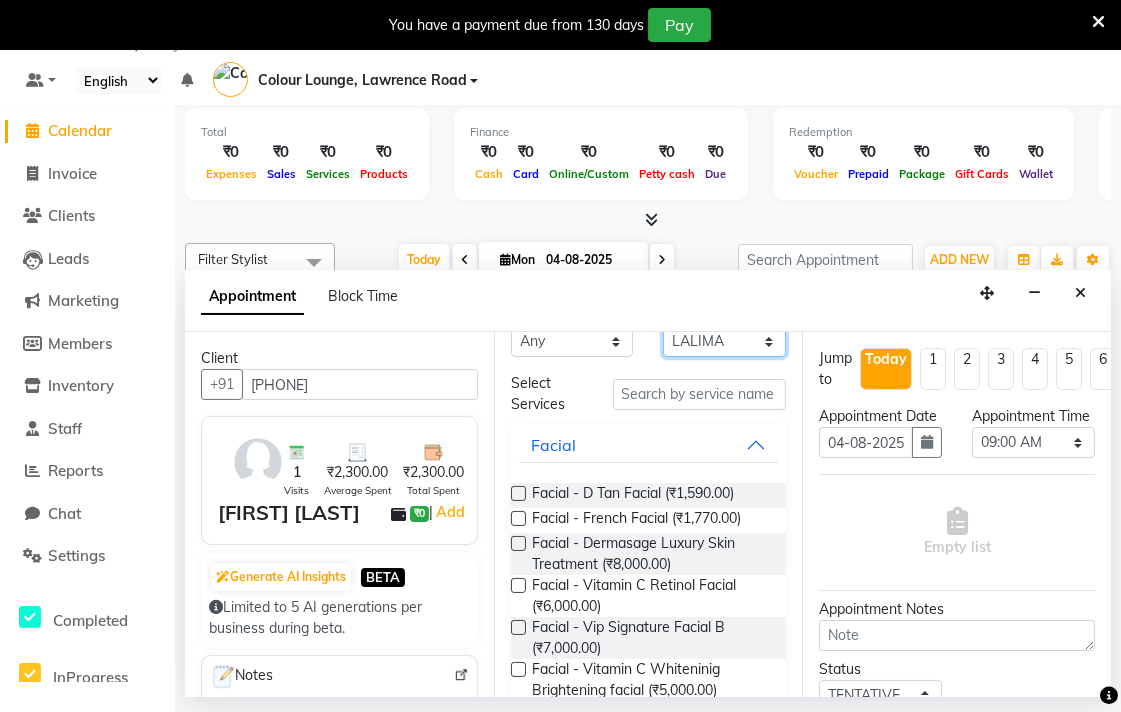 scroll, scrollTop: 43, scrollLeft: 0, axis: vertical 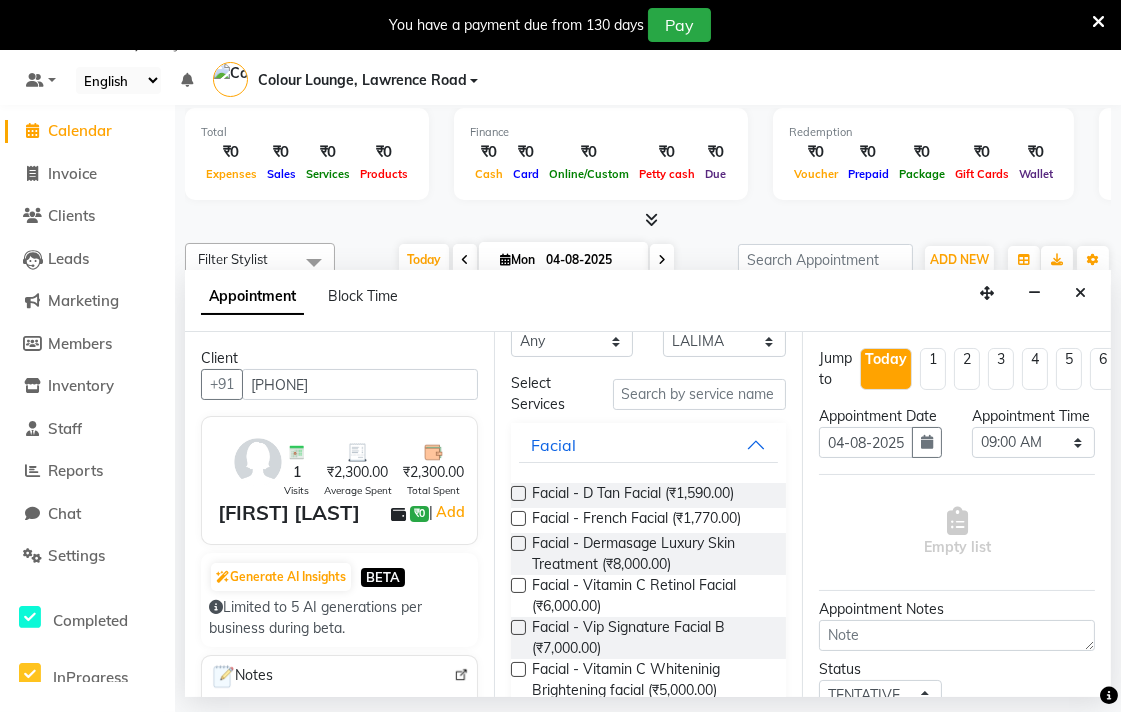 click at bounding box center [518, 585] 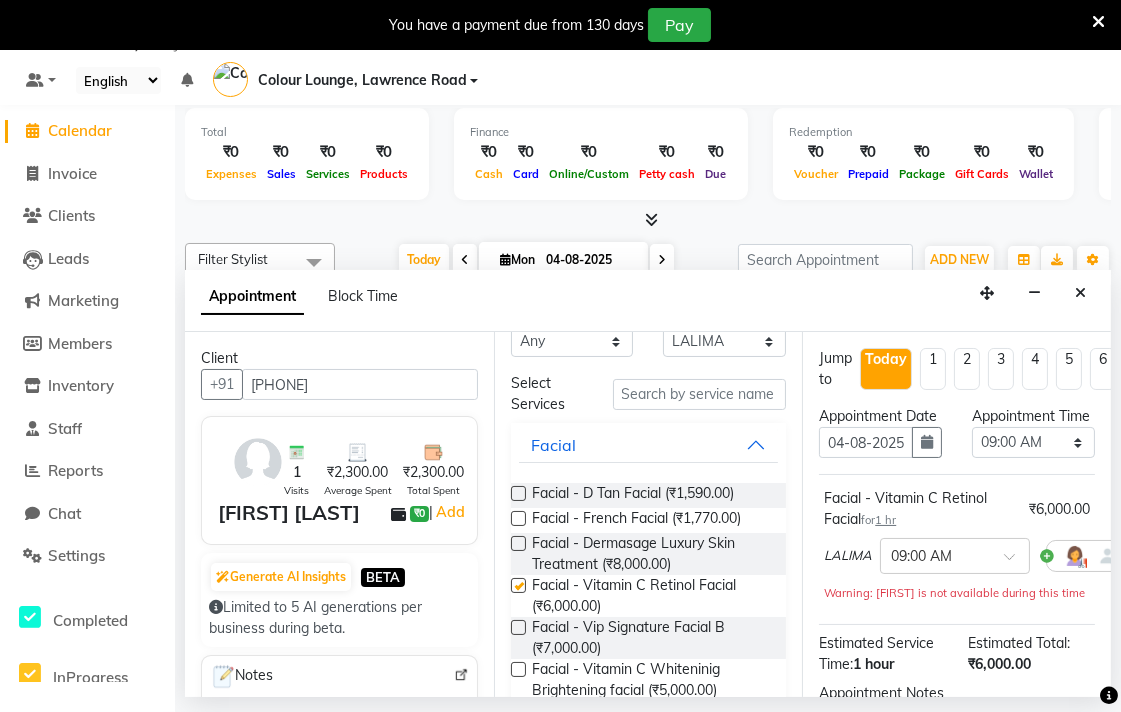 checkbox on "false" 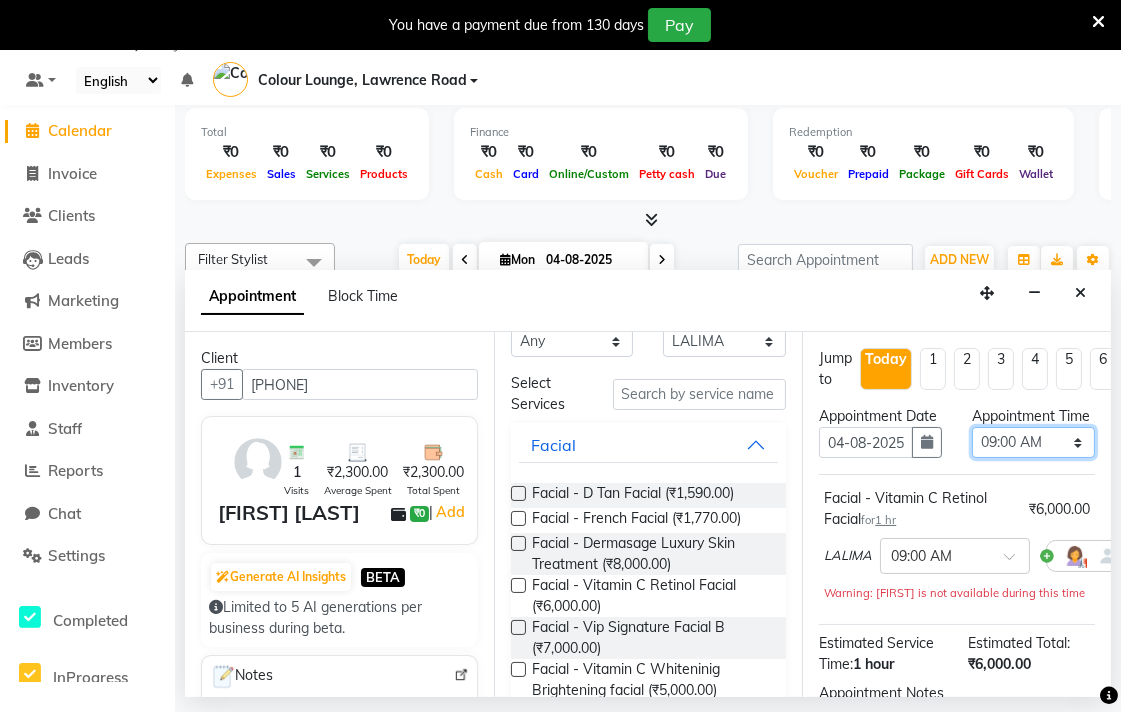 click on "Select 09:00 AM 09:15 AM 09:30 AM 09:45 AM 10:00 AM 10:15 AM 10:30 AM 10:45 AM 11:00 AM 11:15 AM 11:30 AM 11:45 AM 12:00 PM 12:15 PM 12:30 PM 12:45 PM 01:00 PM 01:15 PM 01:30 PM 01:45 PM 02:00 PM 02:15 PM 02:30 PM 02:45 PM 03:00 PM 03:15 PM 03:30 PM 03:45 PM 04:00 PM 04:15 PM 04:30 PM 04:45 PM 05:00 PM 05:15 PM 05:30 PM 05:45 PM 06:00 PM 06:15 PM 06:30 PM 06:45 PM 07:00 PM 07:15 PM 07:30 PM 07:45 PM 08:00 PM" at bounding box center (1033, 442) 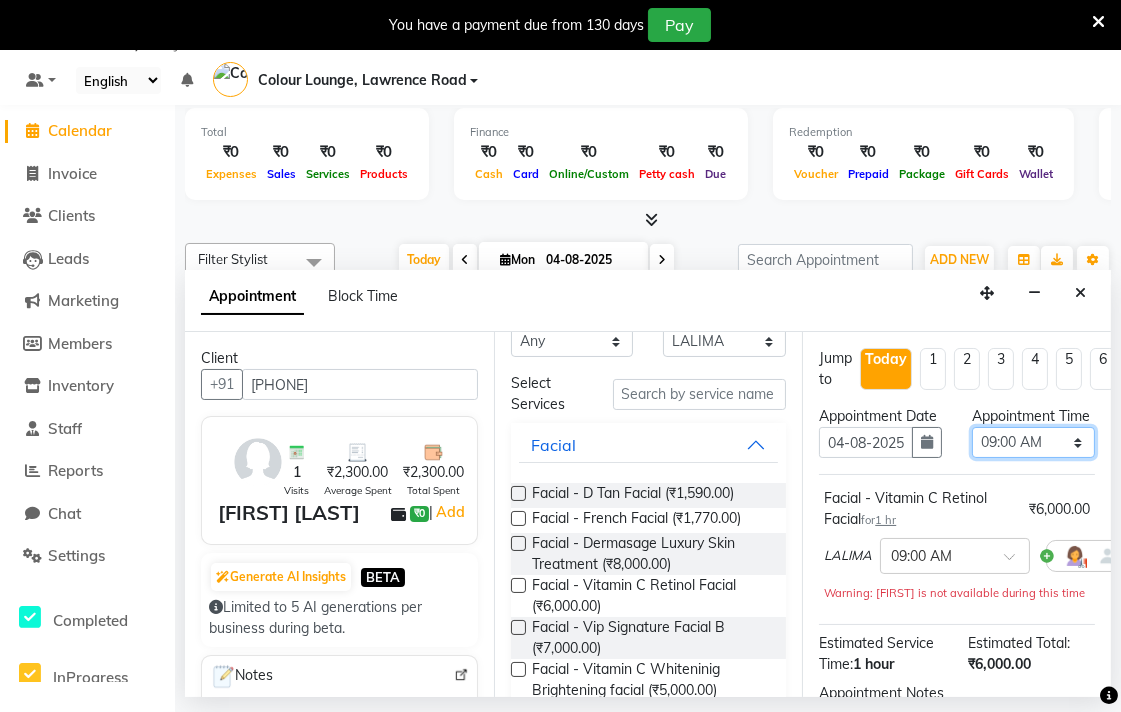 select on "720" 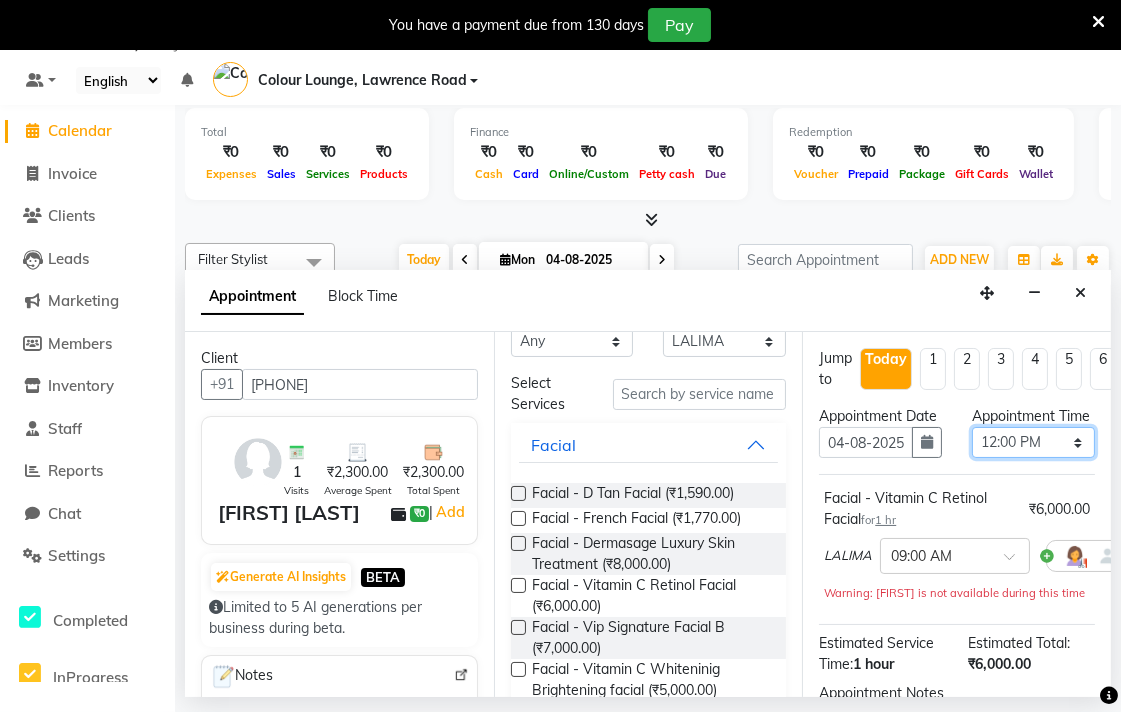 click on "Select 09:00 AM 09:15 AM 09:30 AM 09:45 AM 10:00 AM 10:15 AM 10:30 AM 10:45 AM 11:00 AM 11:15 AM 11:30 AM 11:45 AM 12:00 PM 12:15 PM 12:30 PM 12:45 PM 01:00 PM 01:15 PM 01:30 PM 01:45 PM 02:00 PM 02:15 PM 02:30 PM 02:45 PM 03:00 PM 03:15 PM 03:30 PM 03:45 PM 04:00 PM 04:15 PM 04:30 PM 04:45 PM 05:00 PM 05:15 PM 05:30 PM 05:45 PM 06:00 PM 06:15 PM 06:30 PM 06:45 PM 07:00 PM 07:15 PM 07:30 PM 07:45 PM 08:00 PM" at bounding box center [1033, 442] 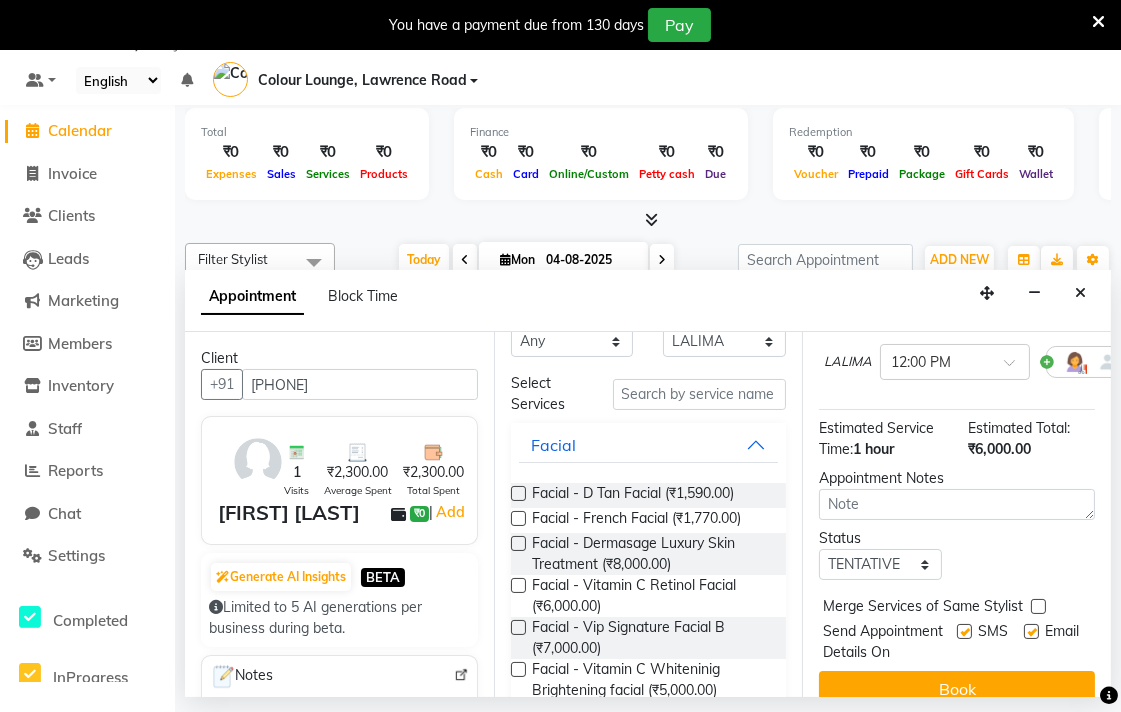 scroll, scrollTop: 278, scrollLeft: 0, axis: vertical 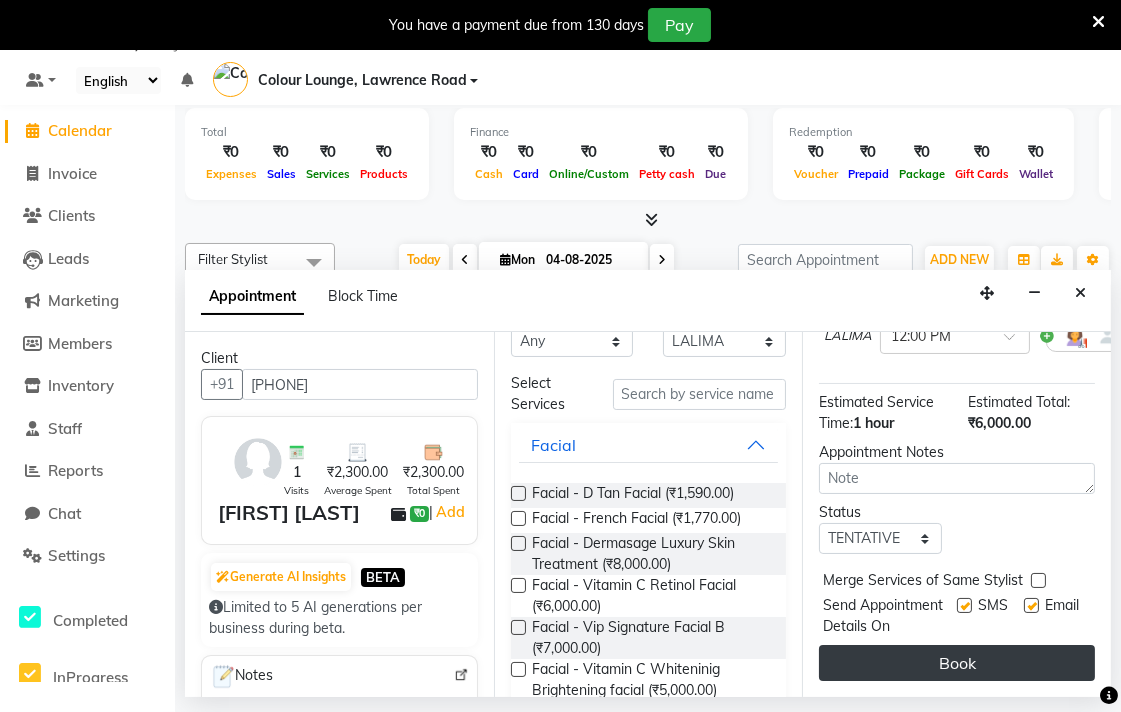 click on "Book" at bounding box center (957, 663) 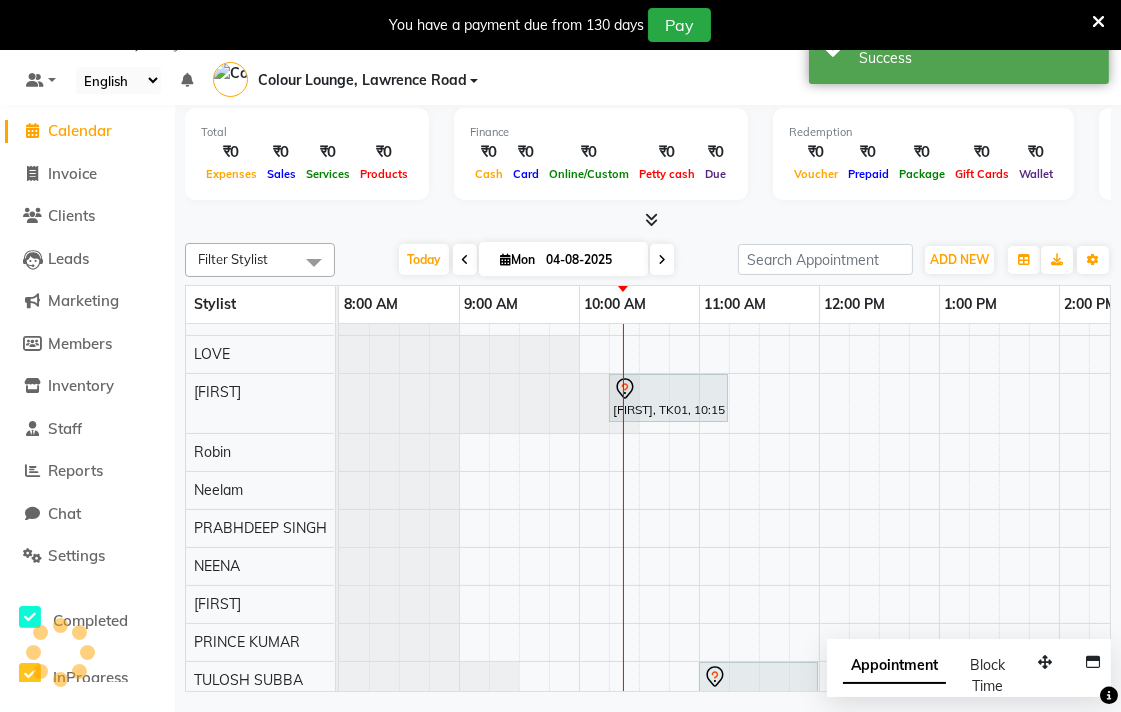 scroll, scrollTop: 0, scrollLeft: 0, axis: both 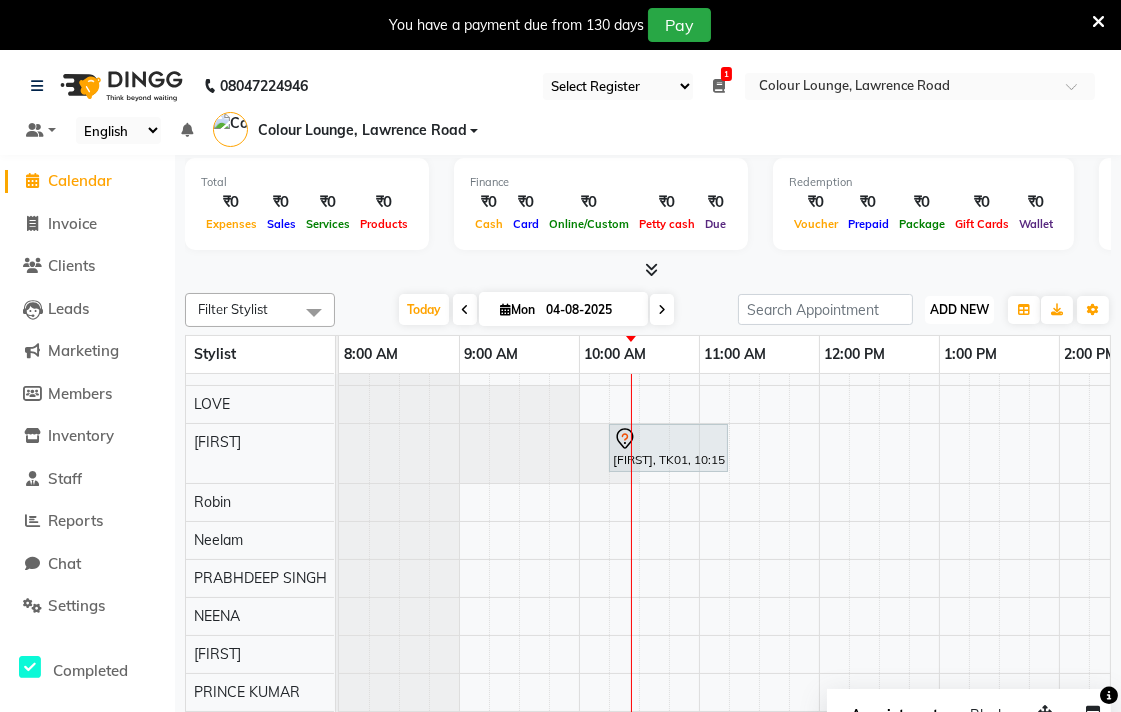 click on "ADD NEW" at bounding box center [959, 309] 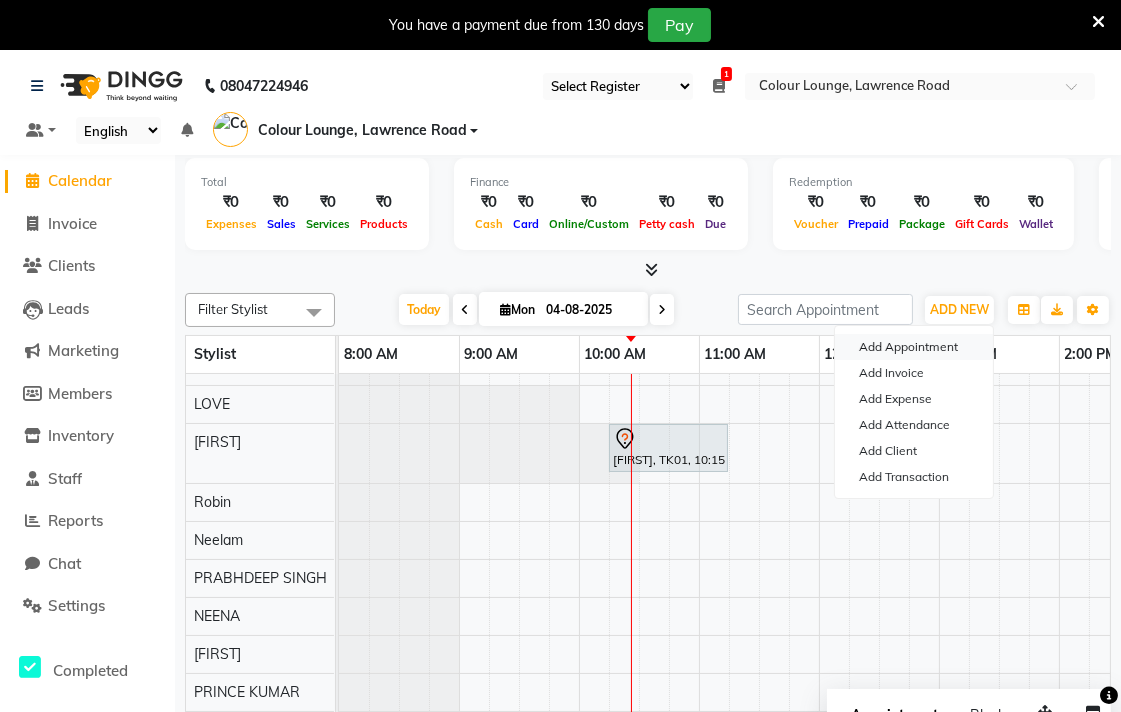 click on "Add Appointment" at bounding box center (914, 347) 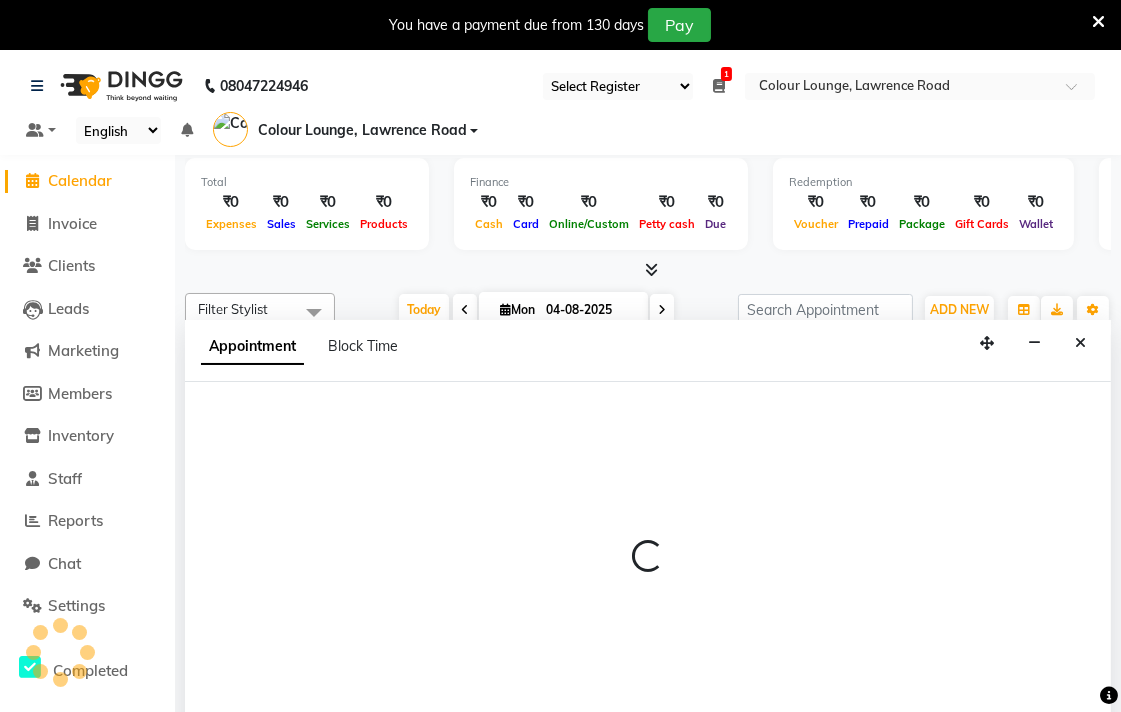 scroll, scrollTop: 50, scrollLeft: 0, axis: vertical 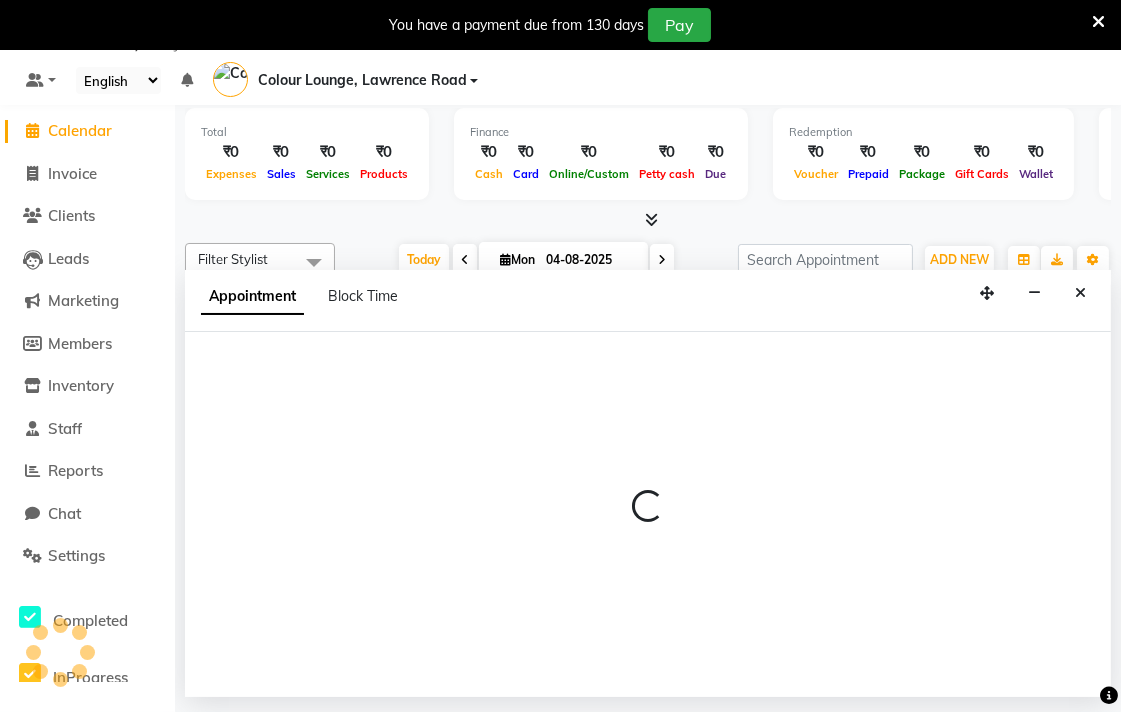 select on "tentative" 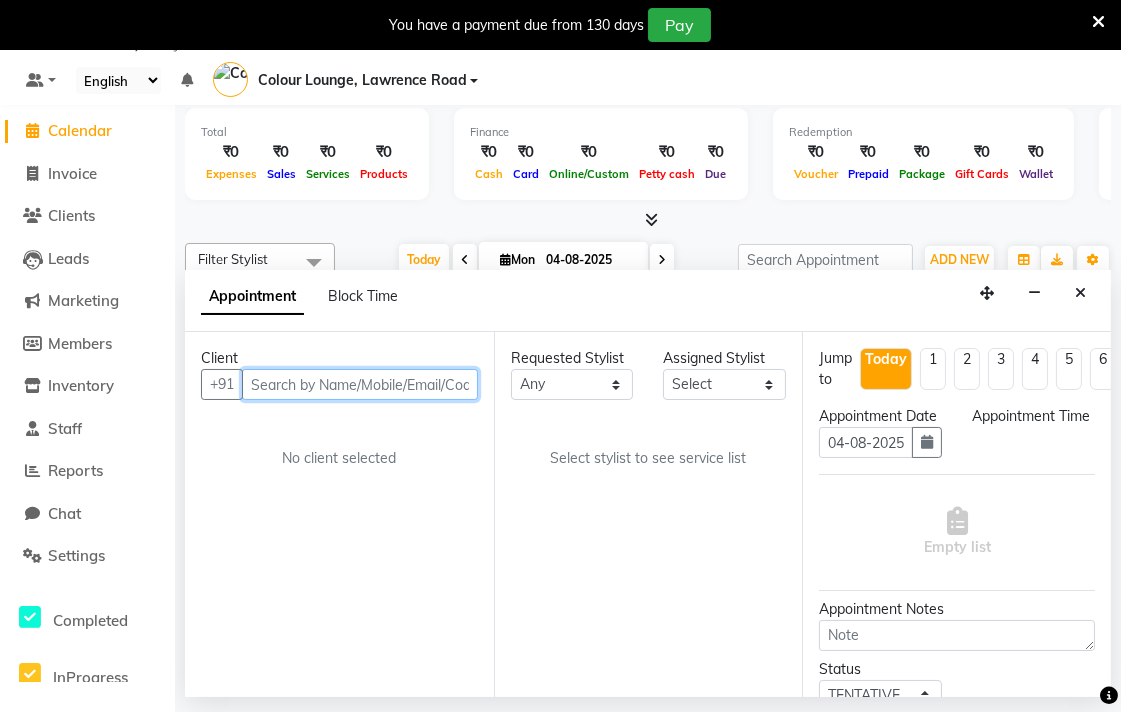 select on "540" 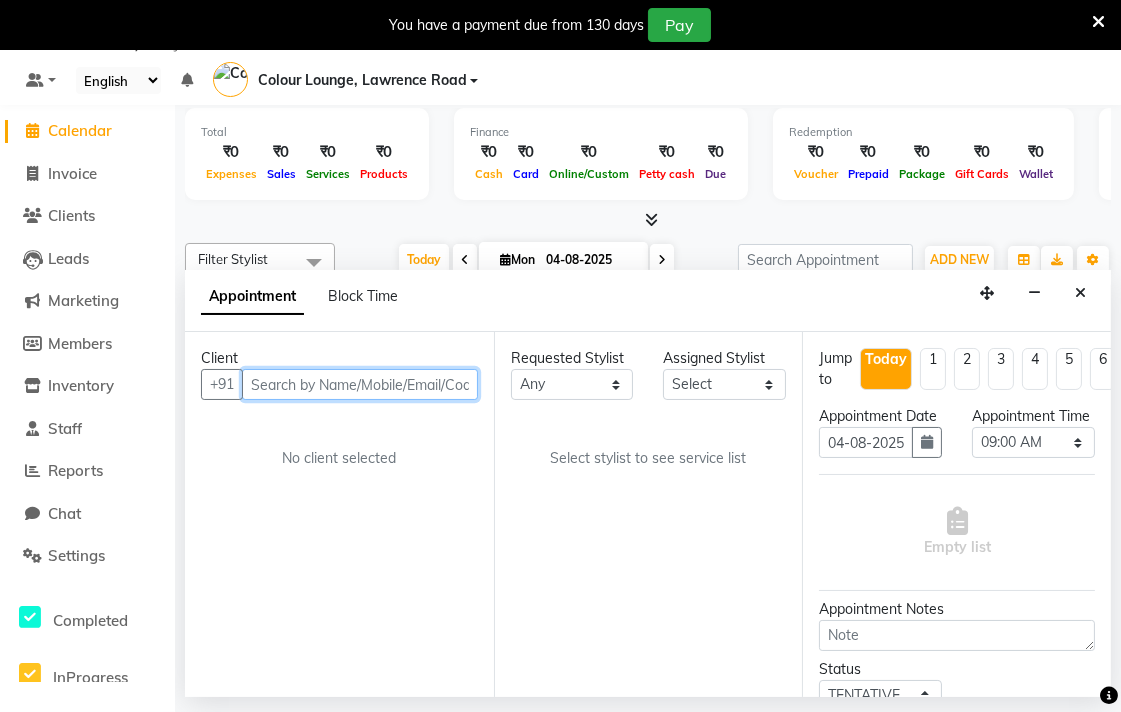 click at bounding box center (360, 384) 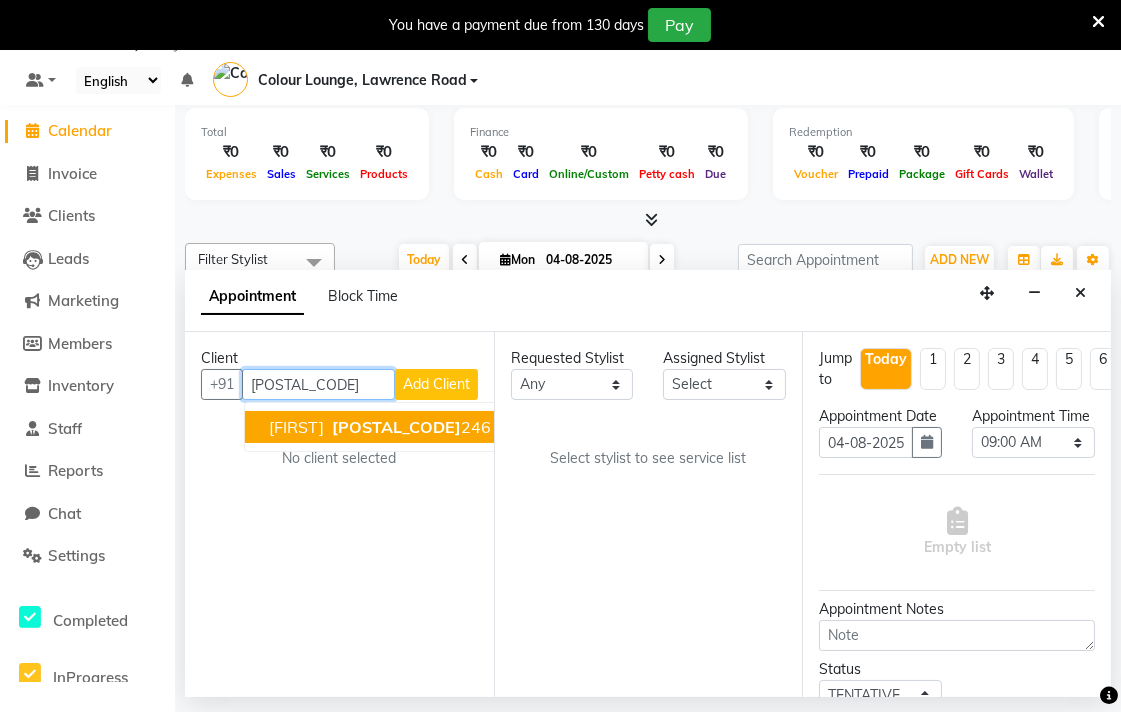 click on "[FIRST]   [PHONE]" at bounding box center (380, 427) 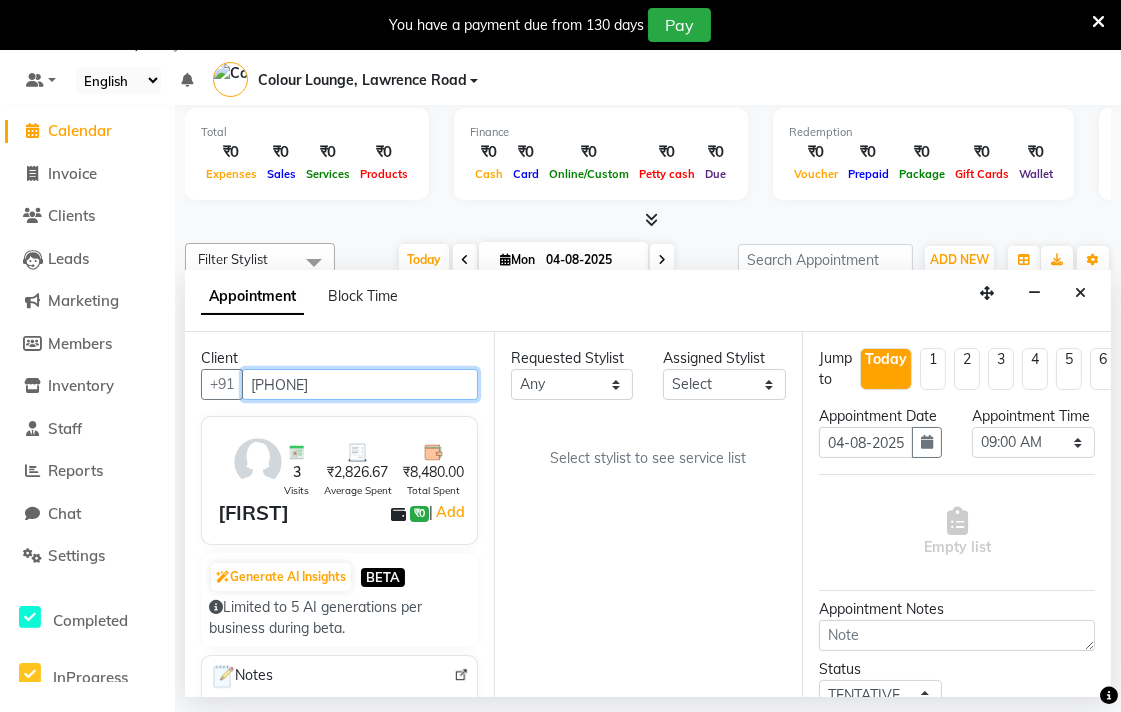 type on "[PHONE]" 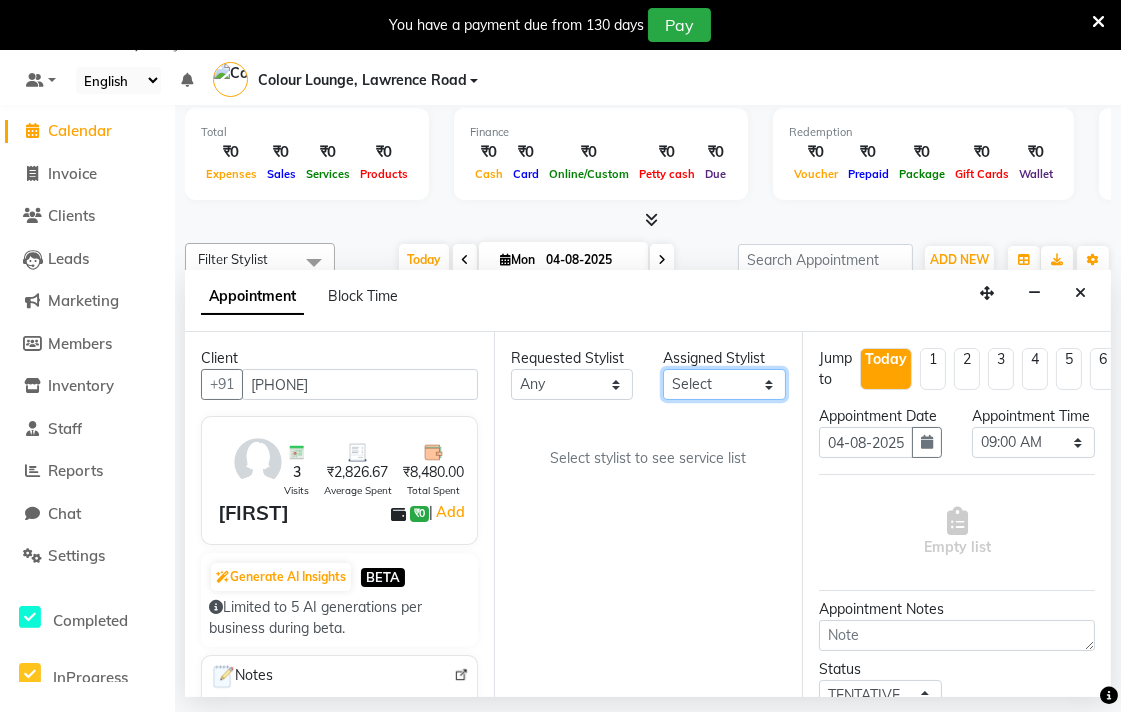 click on "Select Admin [FIRST] [FIRST] [FIRST] Colour Lounge, Lawrence Road [ADDRESS]" at bounding box center (724, 384) 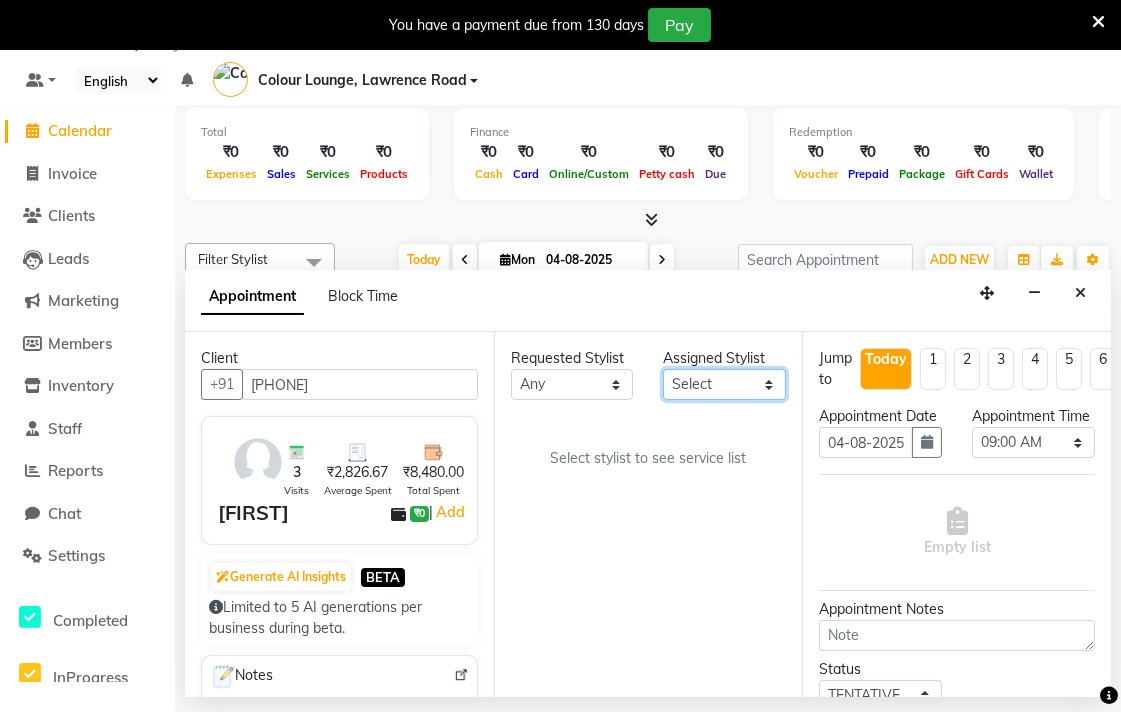select on "70031" 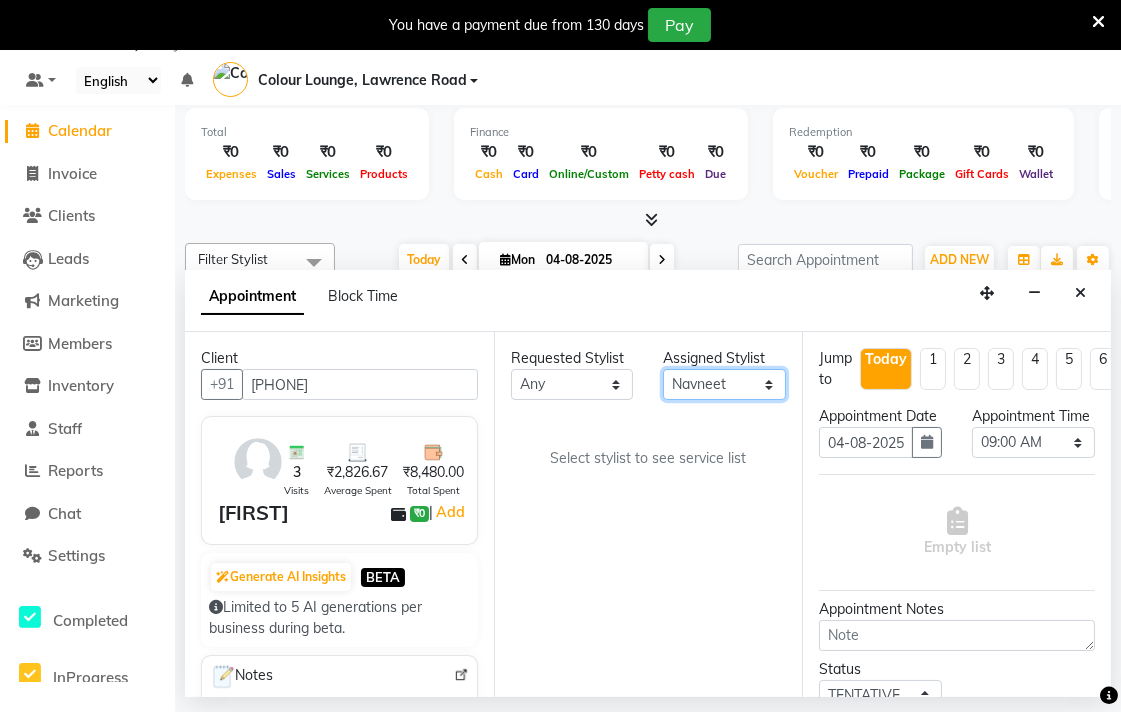 click on "Select Admin [FIRST] [FIRST] [FIRST] Colour Lounge, Lawrence Road [ADDRESS]" at bounding box center [724, 384] 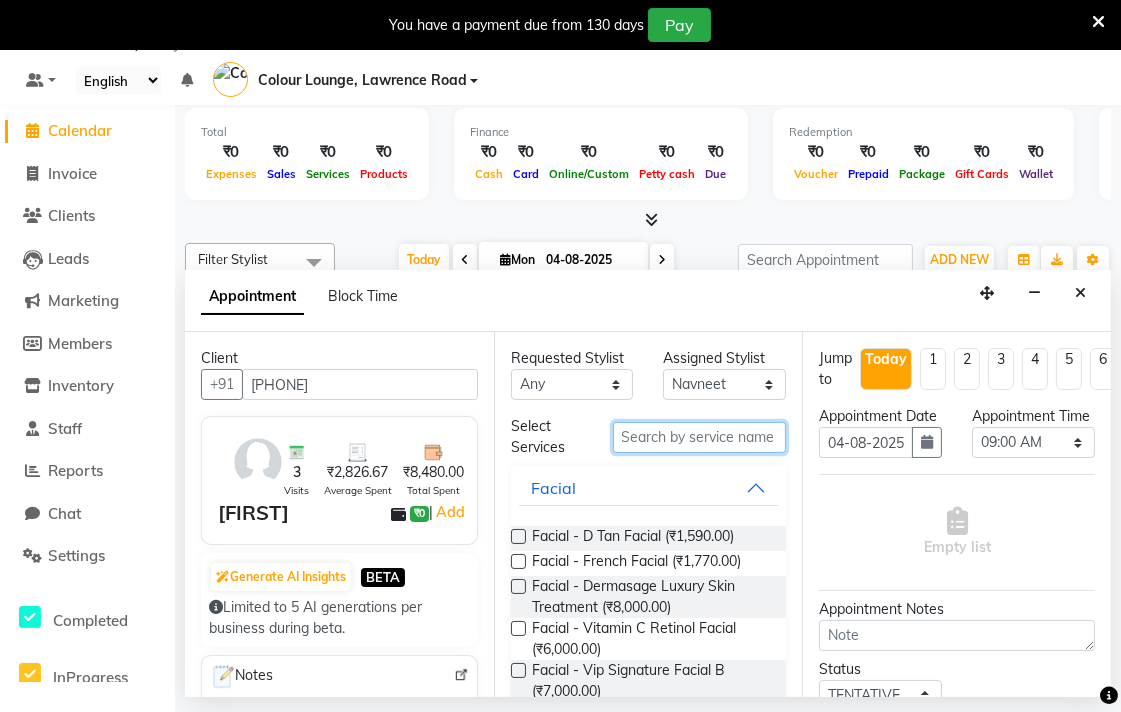 click at bounding box center (700, 437) 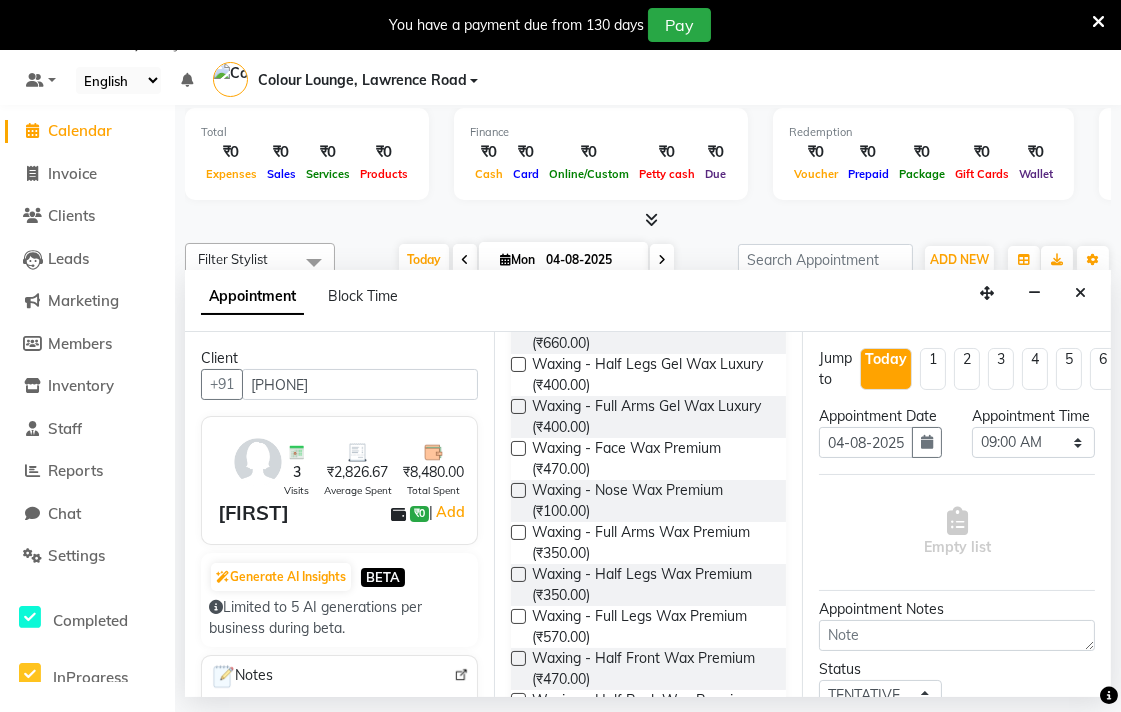 scroll, scrollTop: 557, scrollLeft: 0, axis: vertical 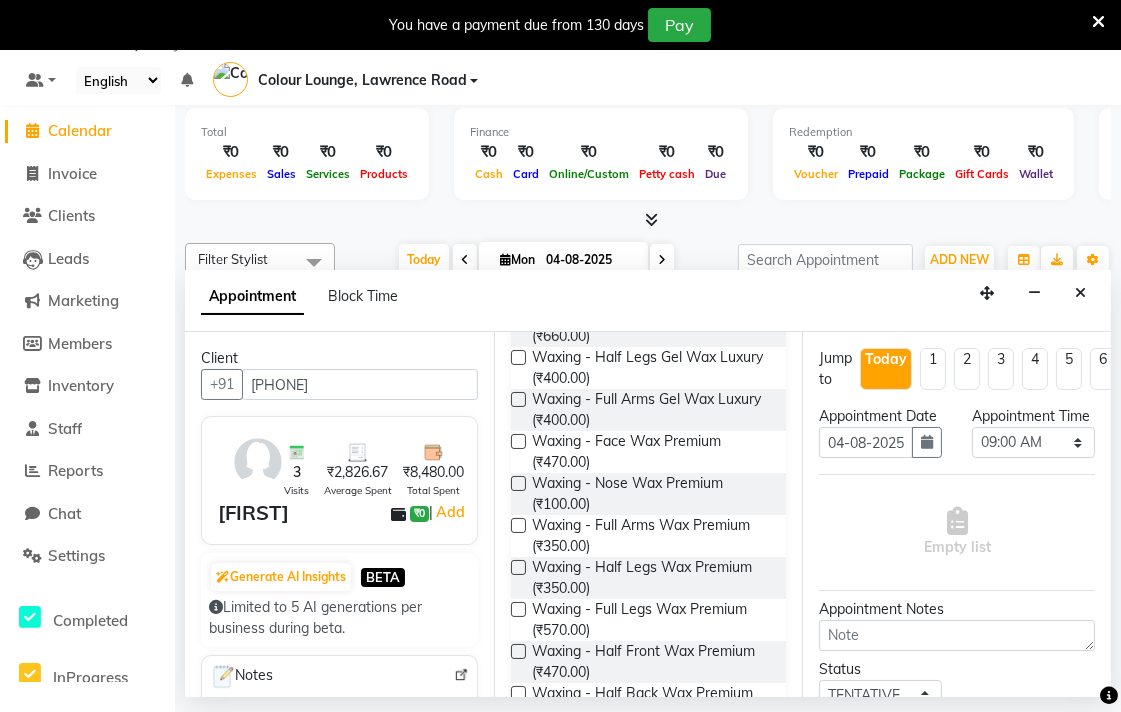 type on "Waxi" 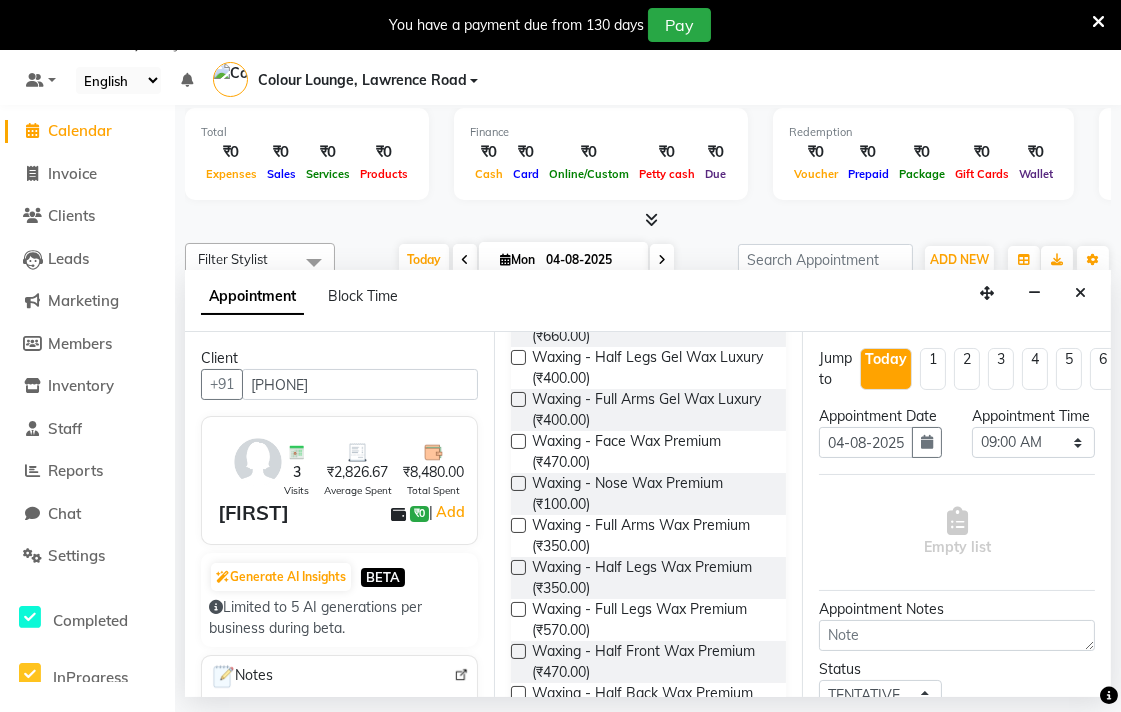 click at bounding box center (518, 525) 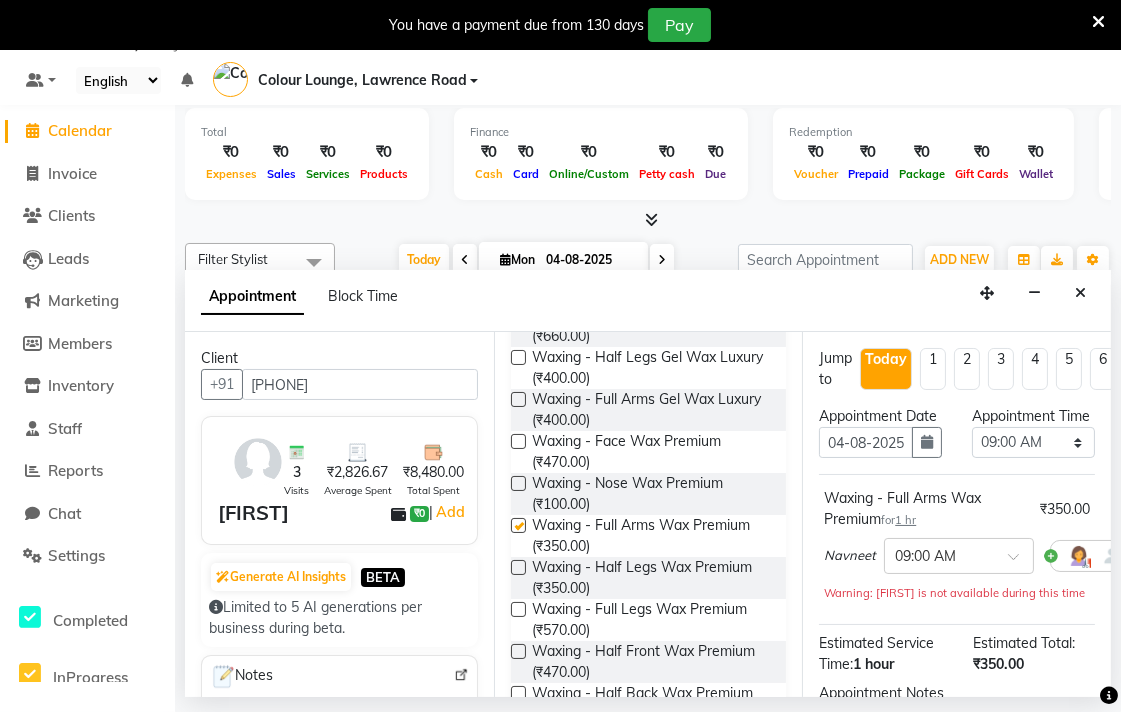 checkbox on "false" 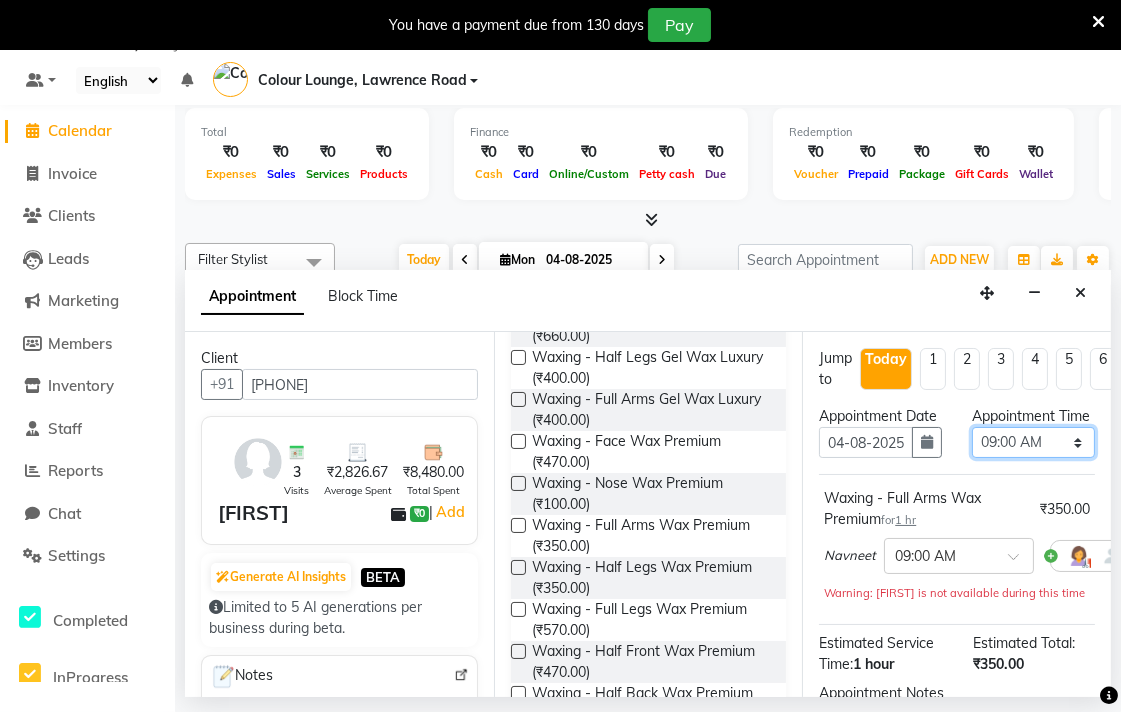 click on "Select 09:00 AM 09:15 AM 09:30 AM 09:45 AM 10:00 AM 10:15 AM 10:30 AM 10:45 AM 11:00 AM 11:15 AM 11:30 AM 11:45 AM 12:00 PM 12:15 PM 12:30 PM 12:45 PM 01:00 PM 01:15 PM 01:30 PM 01:45 PM 02:00 PM 02:15 PM 02:30 PM 02:45 PM 03:00 PM 03:15 PM 03:30 PM 03:45 PM 04:00 PM 04:15 PM 04:30 PM 04:45 PM 05:00 PM 05:15 PM 05:30 PM 05:45 PM 06:00 PM 06:15 PM 06:30 PM 06:45 PM 07:00 PM 07:15 PM 07:30 PM 07:45 PM 08:00 PM" at bounding box center [1033, 442] 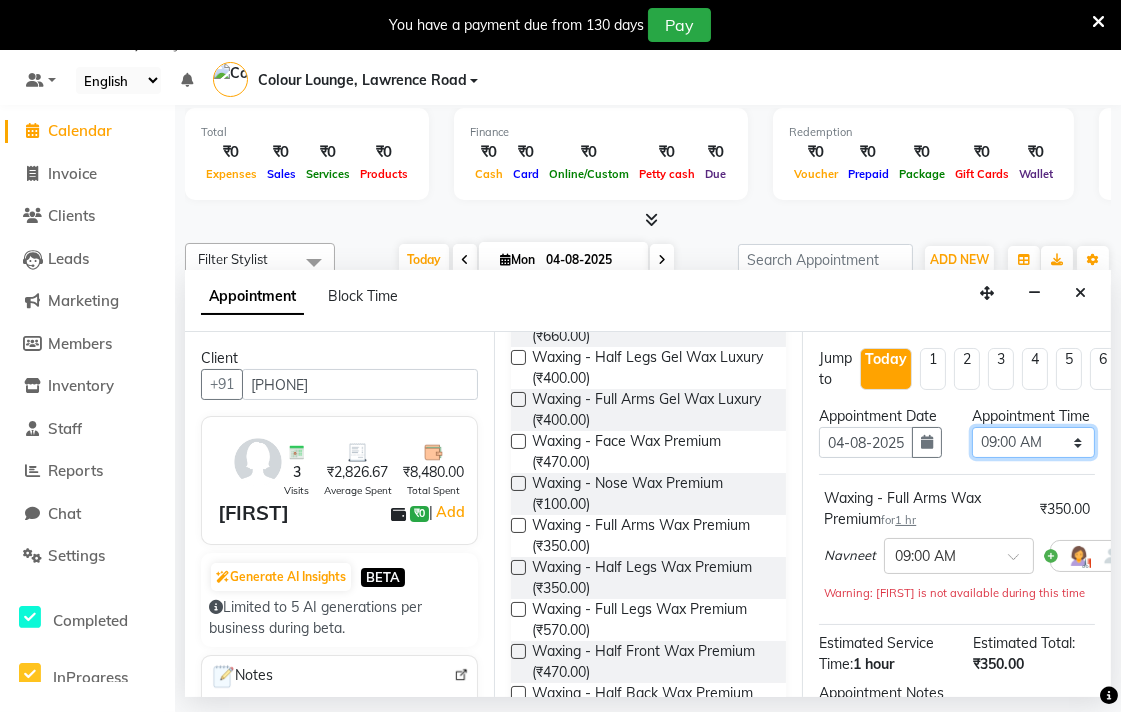 select on "840" 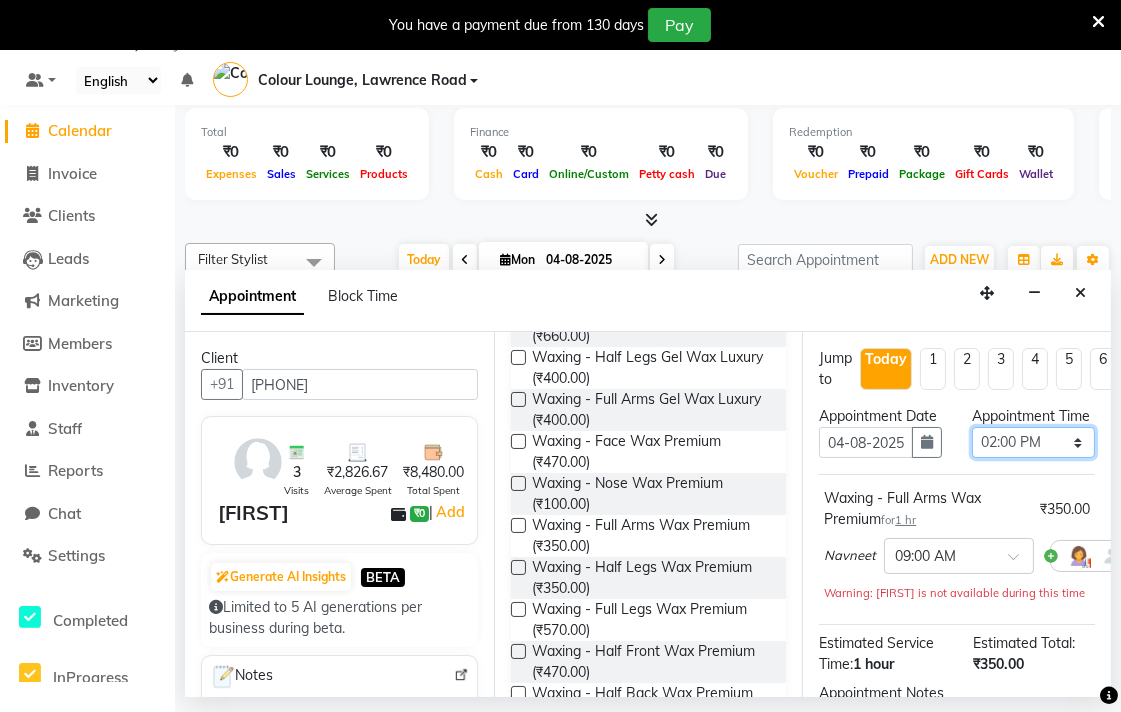 click on "Select 09:00 AM 09:15 AM 09:30 AM 09:45 AM 10:00 AM 10:15 AM 10:30 AM 10:45 AM 11:00 AM 11:15 AM 11:30 AM 11:45 AM 12:00 PM 12:15 PM 12:30 PM 12:45 PM 01:00 PM 01:15 PM 01:30 PM 01:45 PM 02:00 PM 02:15 PM 02:30 PM 02:45 PM 03:00 PM 03:15 PM 03:30 PM 03:45 PM 04:00 PM 04:15 PM 04:30 PM 04:45 PM 05:00 PM 05:15 PM 05:30 PM 05:45 PM 06:00 PM 06:15 PM 06:30 PM 06:45 PM 07:00 PM 07:15 PM 07:30 PM 07:45 PM 08:00 PM" at bounding box center (1033, 442) 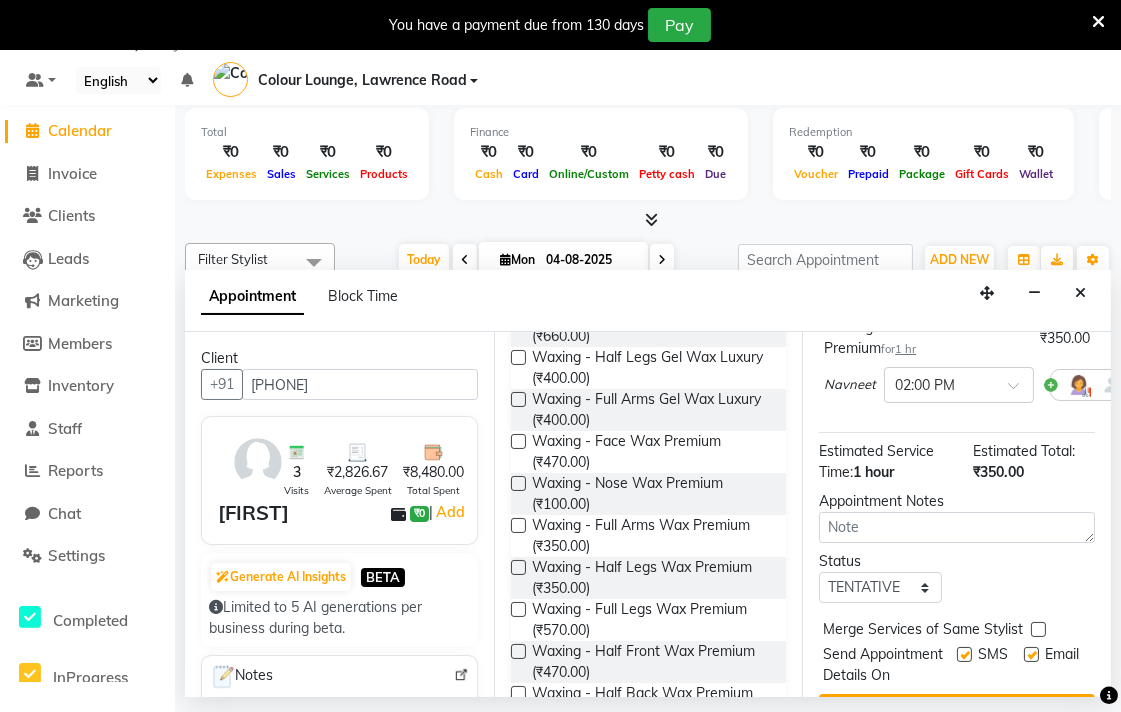 scroll, scrollTop: 278, scrollLeft: 0, axis: vertical 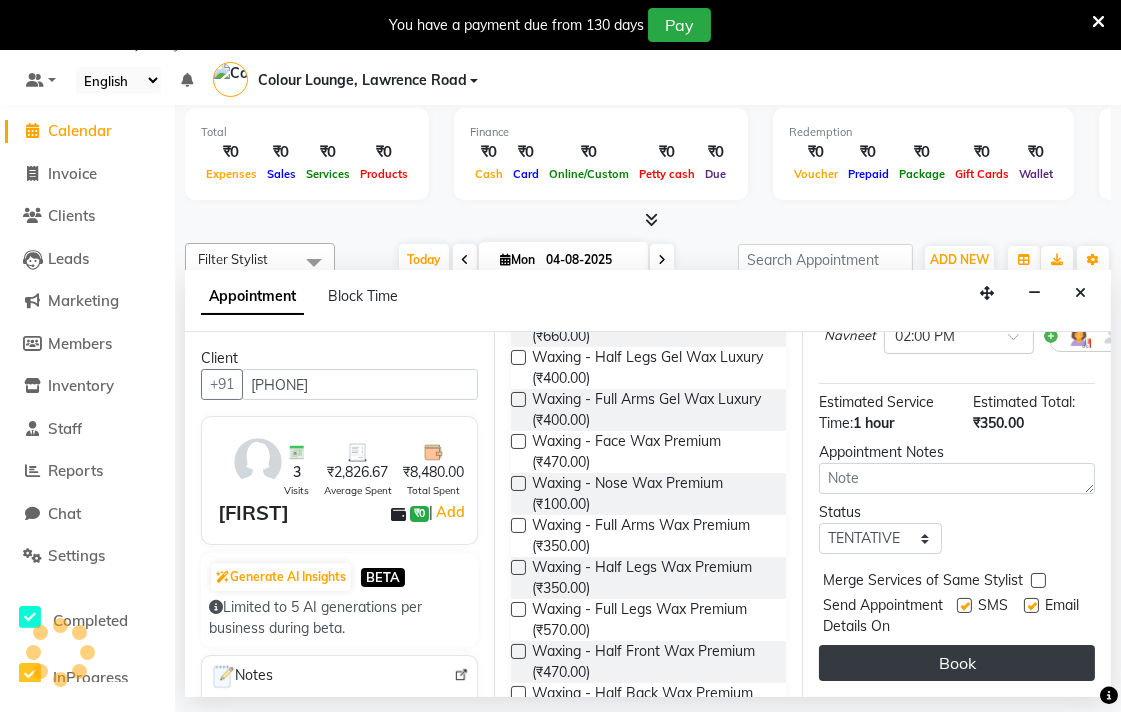 click on "Book" at bounding box center [957, 663] 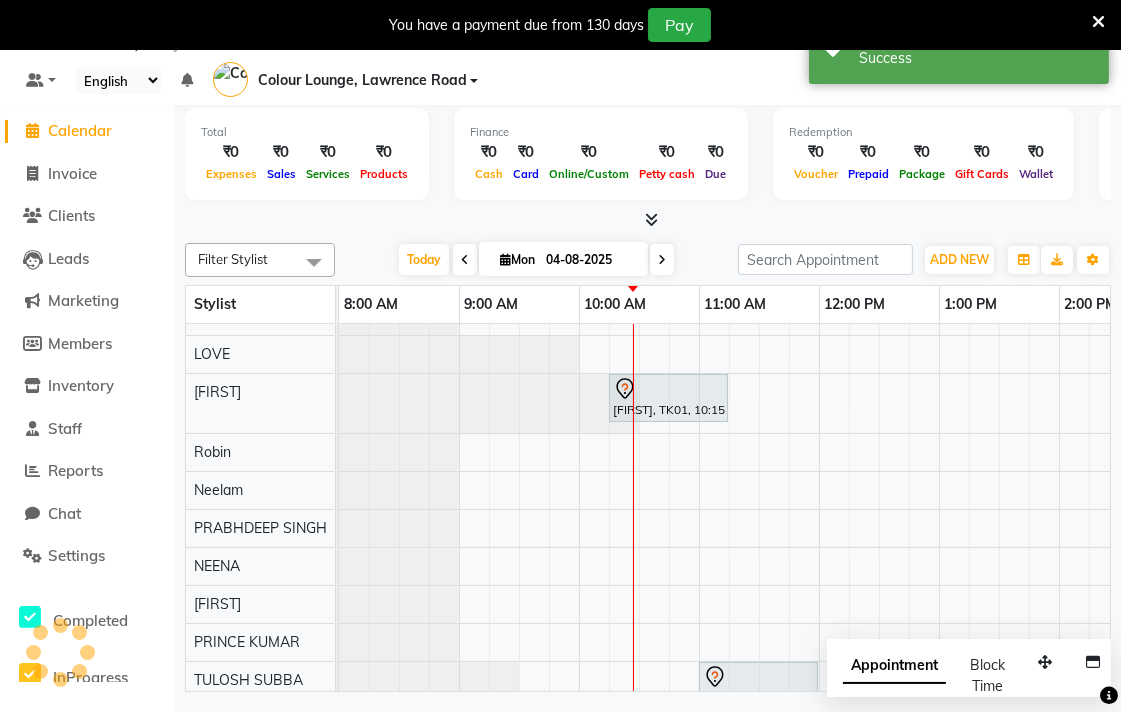 scroll, scrollTop: 0, scrollLeft: 0, axis: both 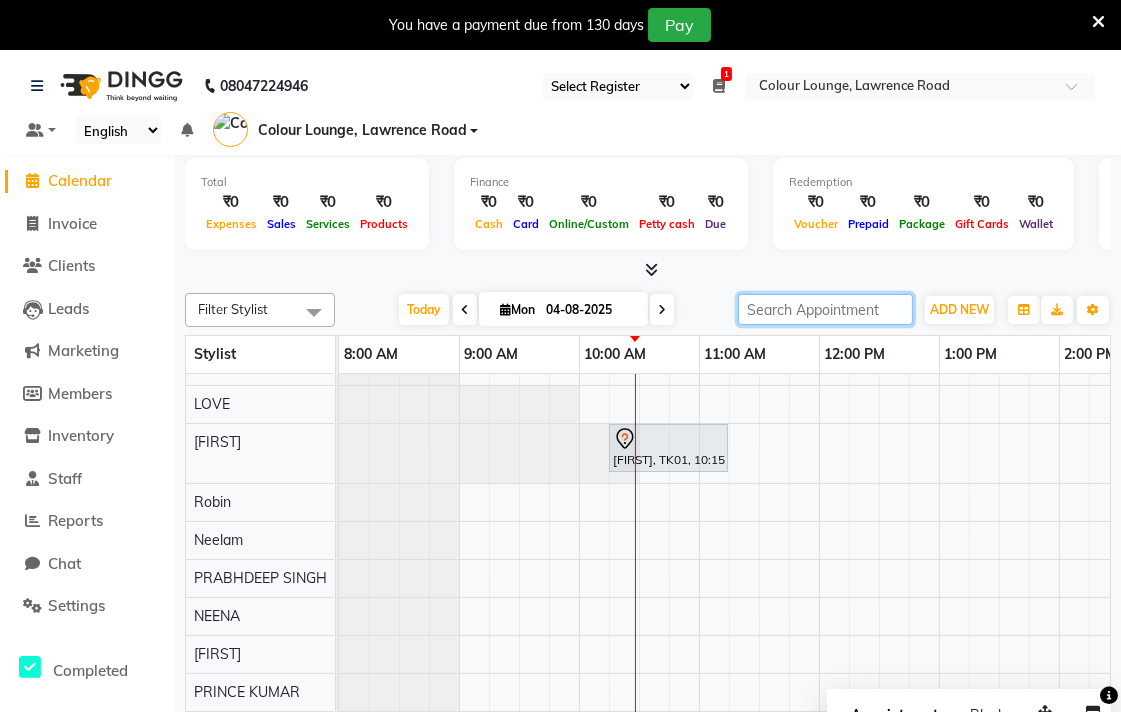 click at bounding box center [825, 309] 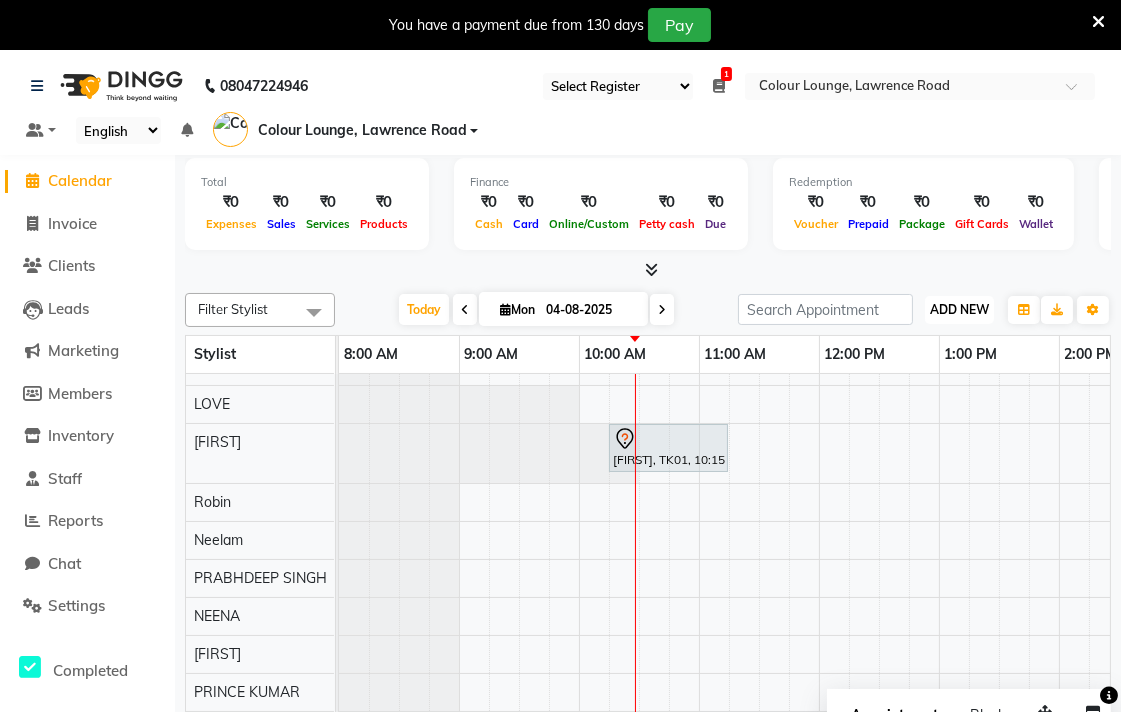 click on "ADD NEW" at bounding box center [959, 309] 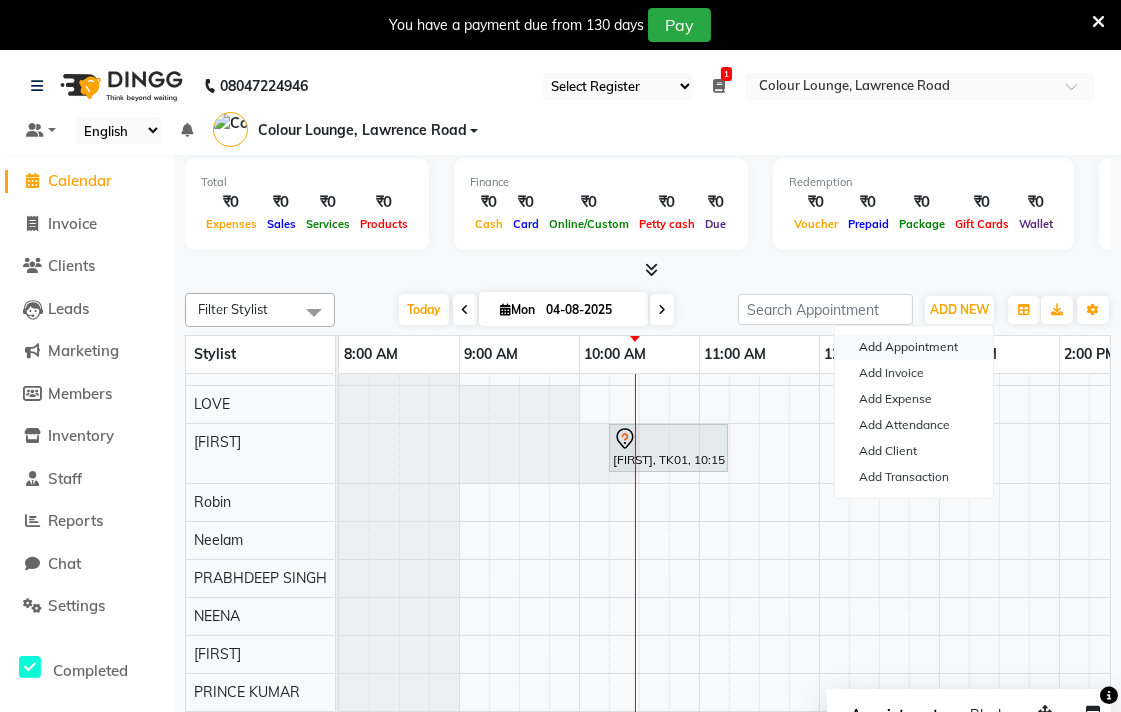 click on "Add Appointment" at bounding box center (914, 347) 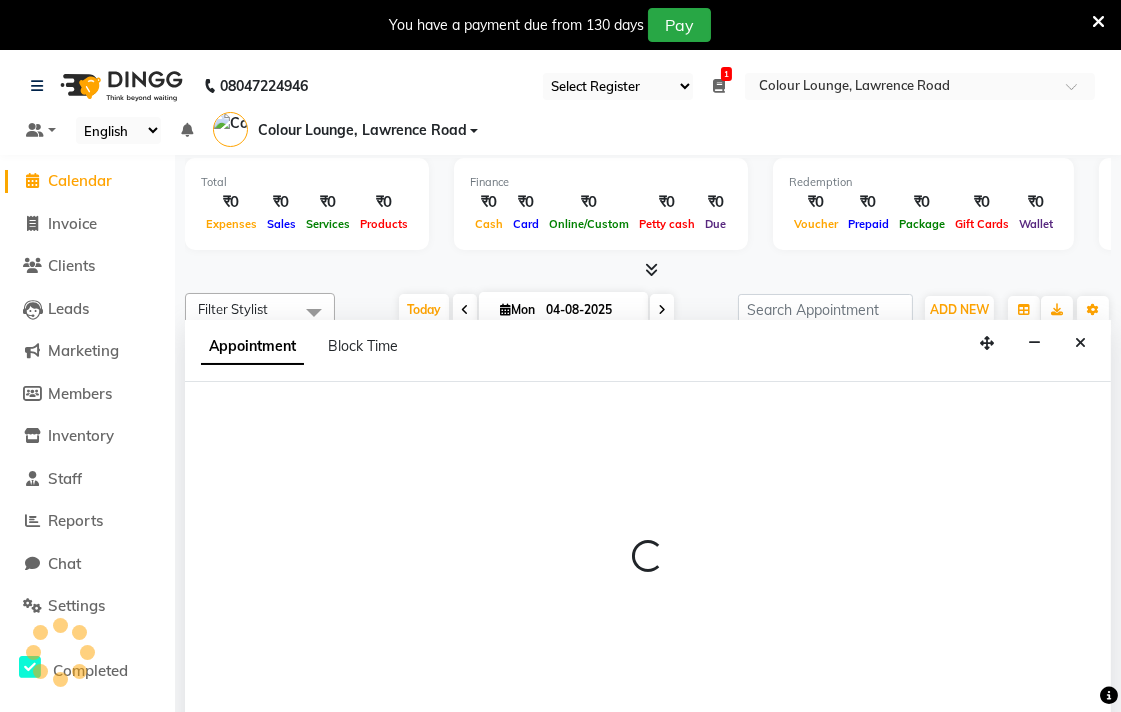 scroll, scrollTop: 50, scrollLeft: 0, axis: vertical 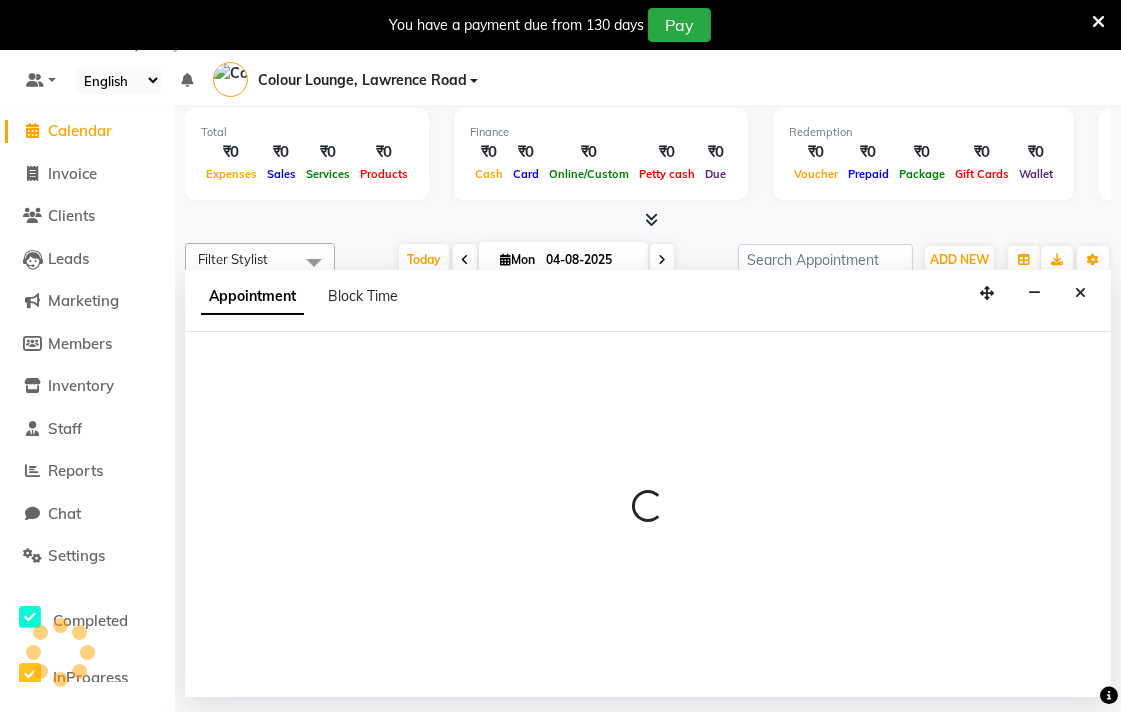 select on "tentative" 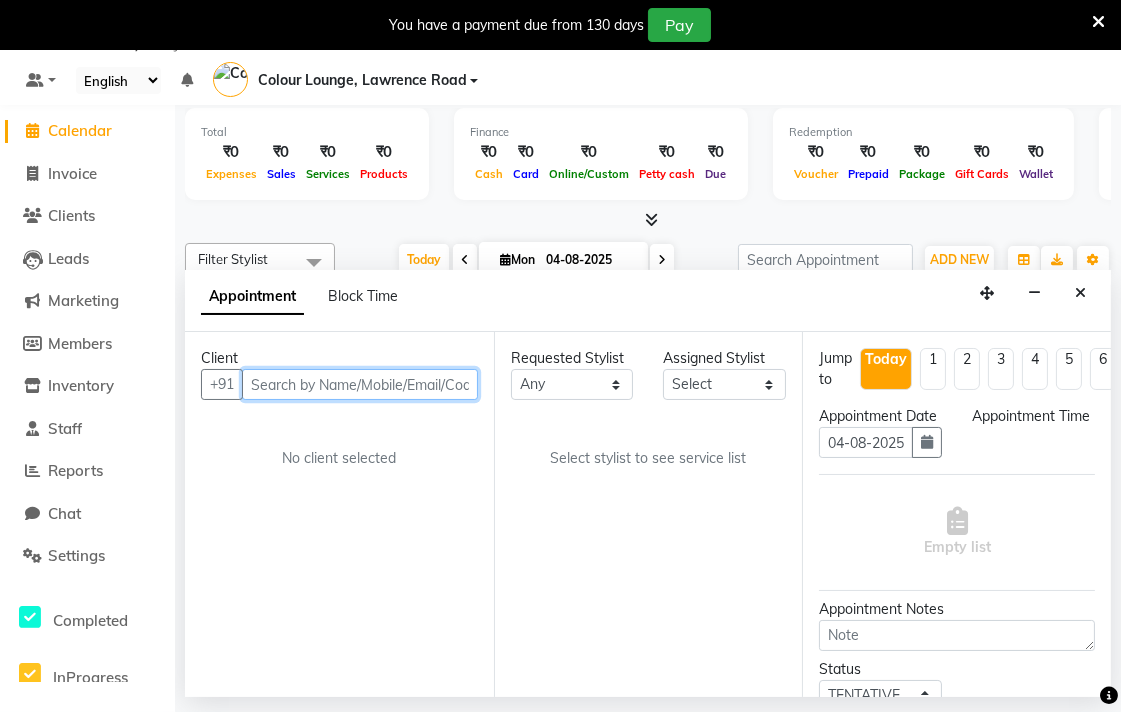 select on "540" 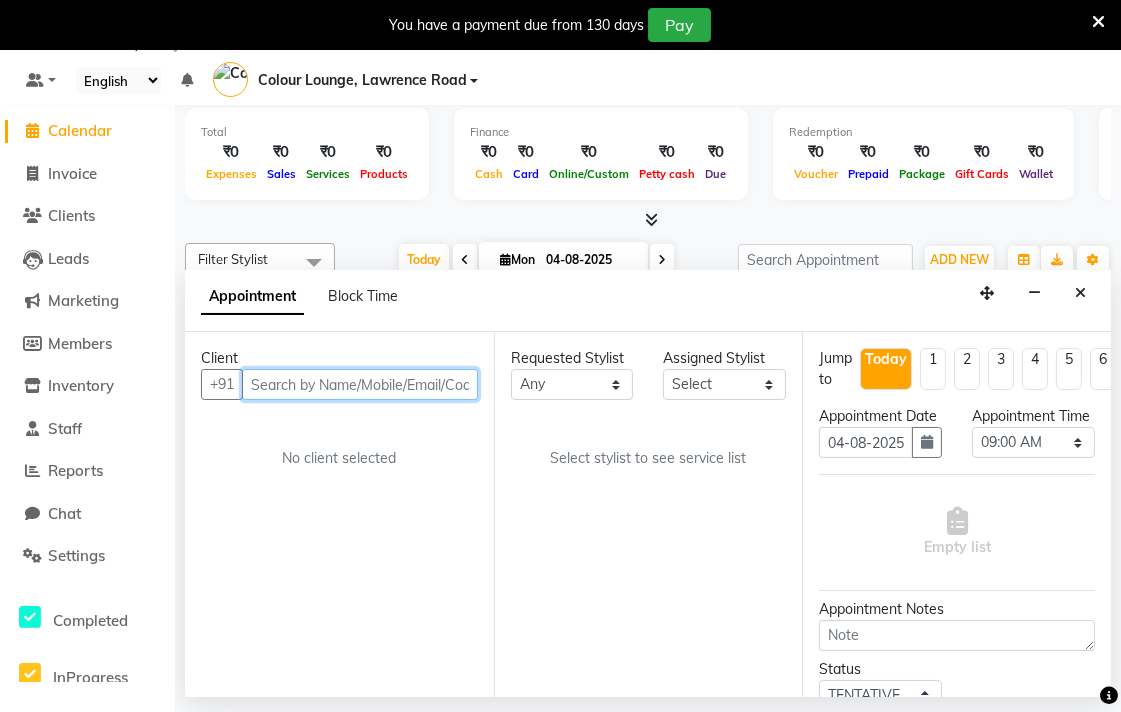 click at bounding box center (360, 384) 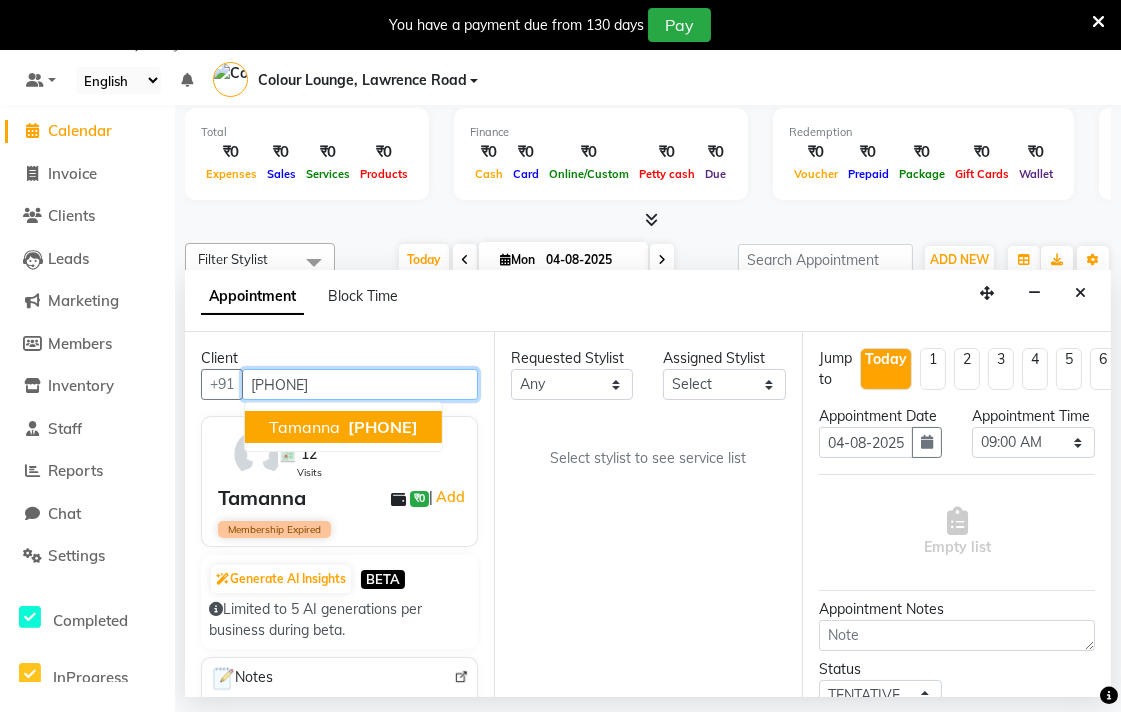 click on "[PHONE]" at bounding box center (383, 427) 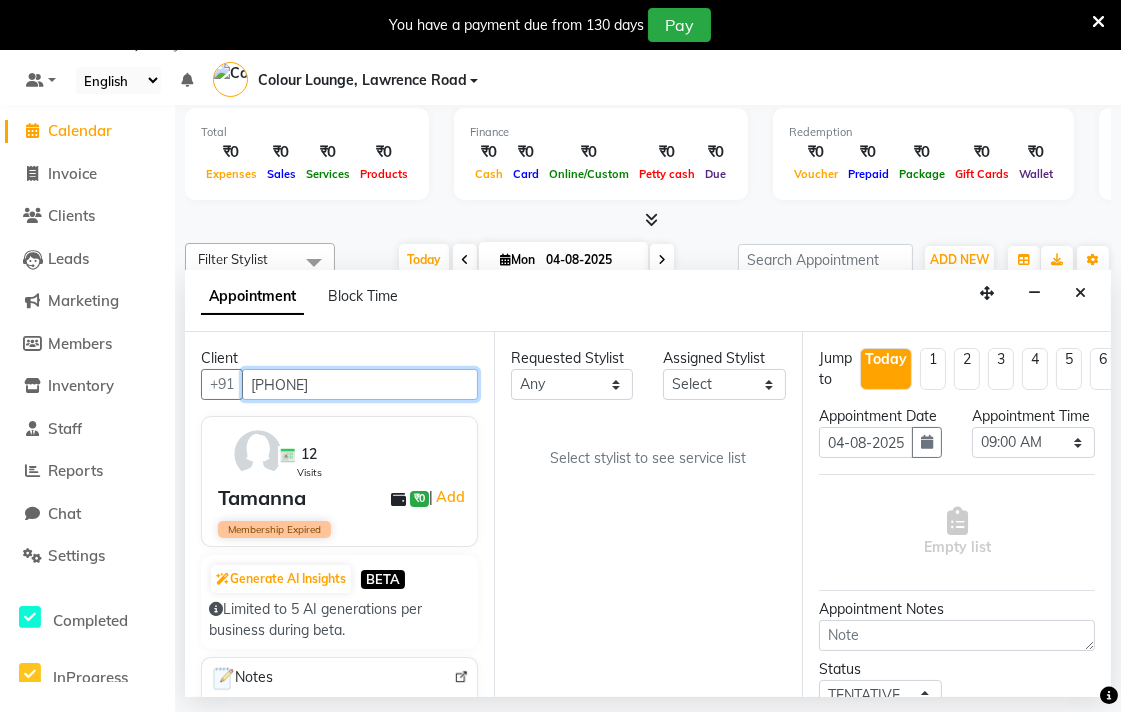type on "[PHONE]" 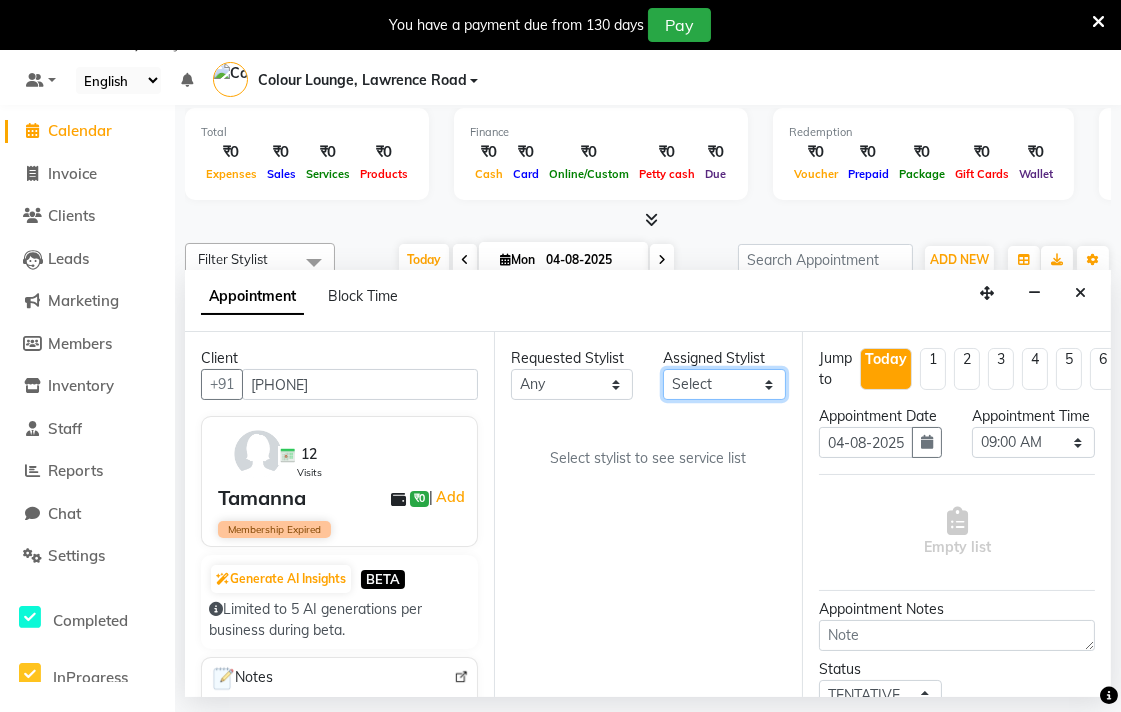 click on "Select Admin [FIRST] [FIRST] [FIRST] Colour Lounge, Lawrence Road [ADDRESS]" at bounding box center (724, 384) 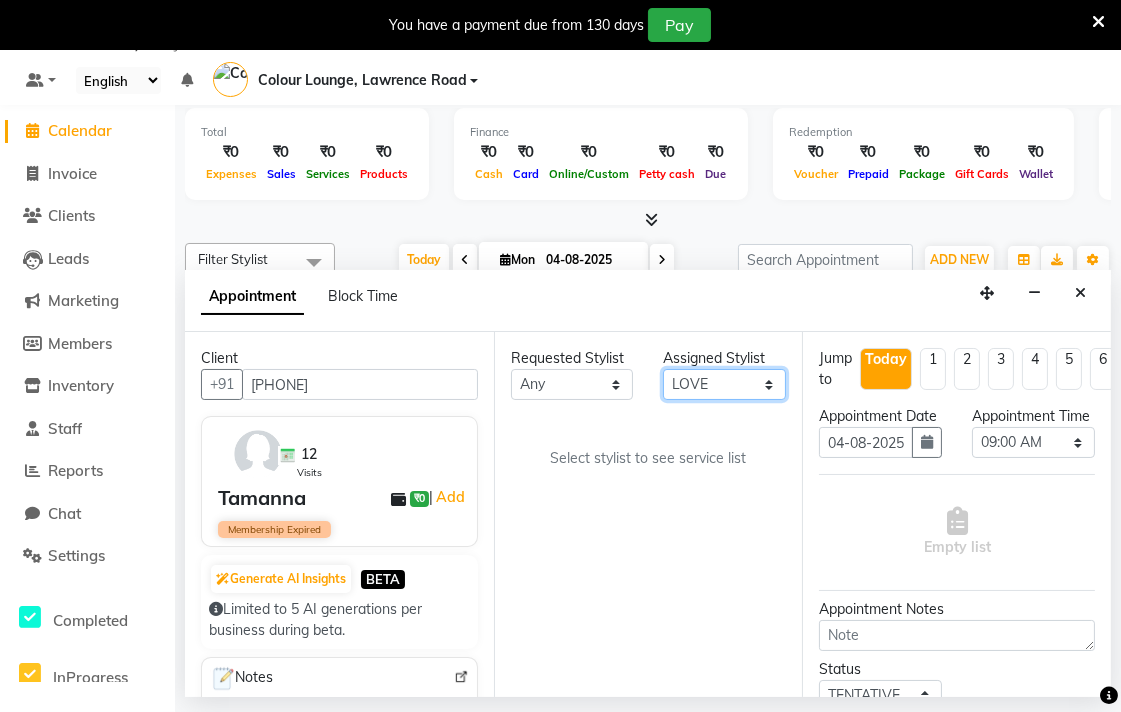 click on "Select Admin [FIRST] [FIRST] [FIRST] Colour Lounge, Lawrence Road [ADDRESS]" at bounding box center (724, 384) 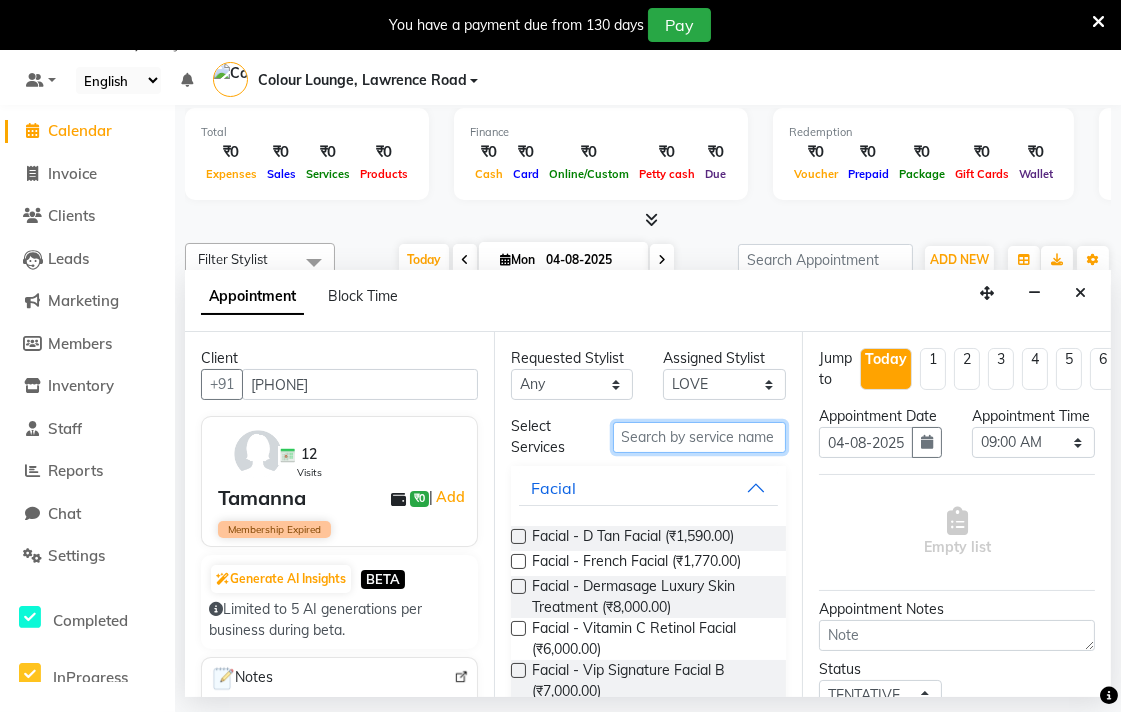 click at bounding box center (700, 437) 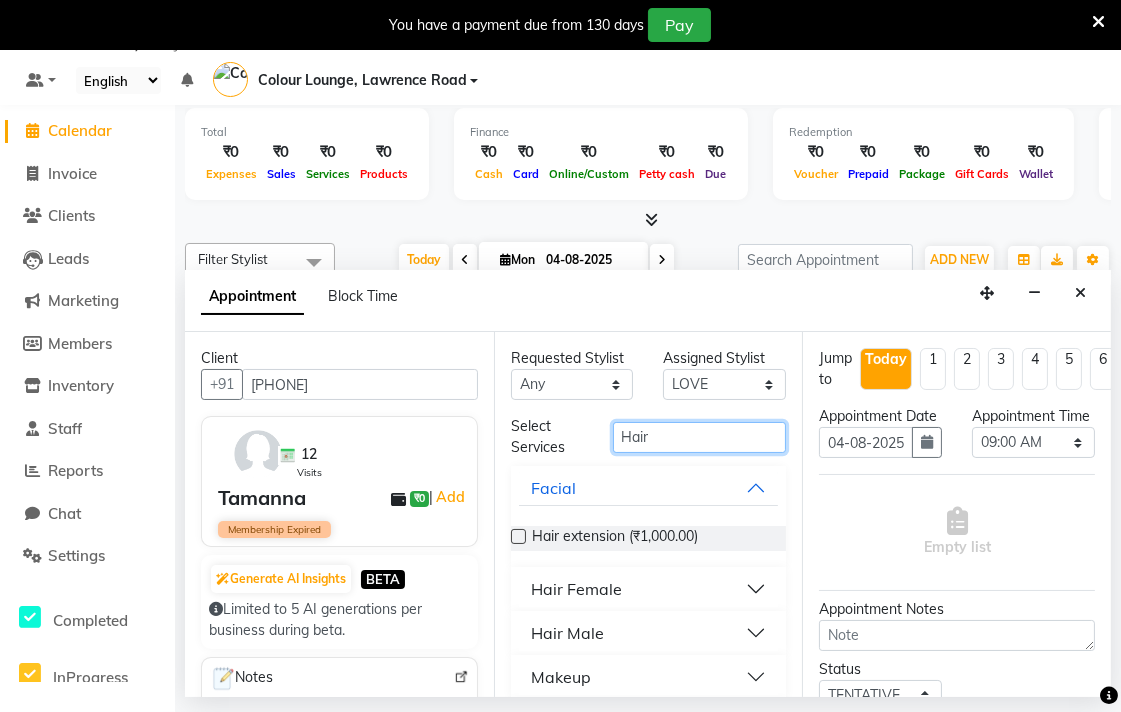 type on "Hair" 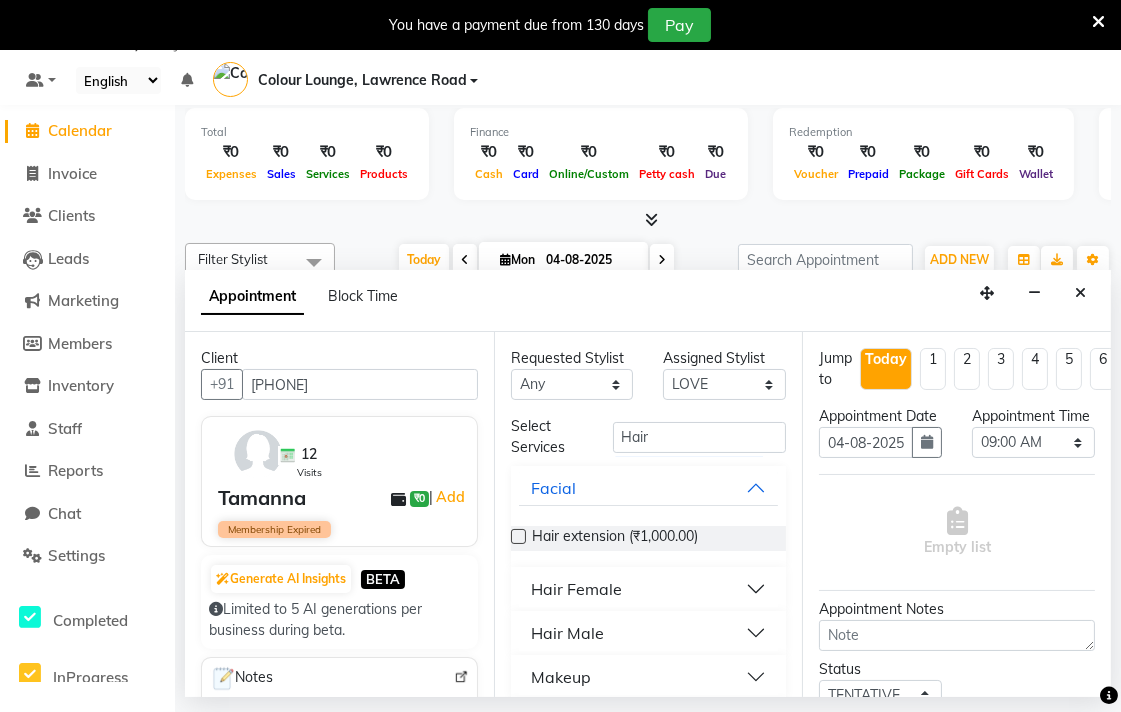 click on "Hair Male" at bounding box center (649, 633) 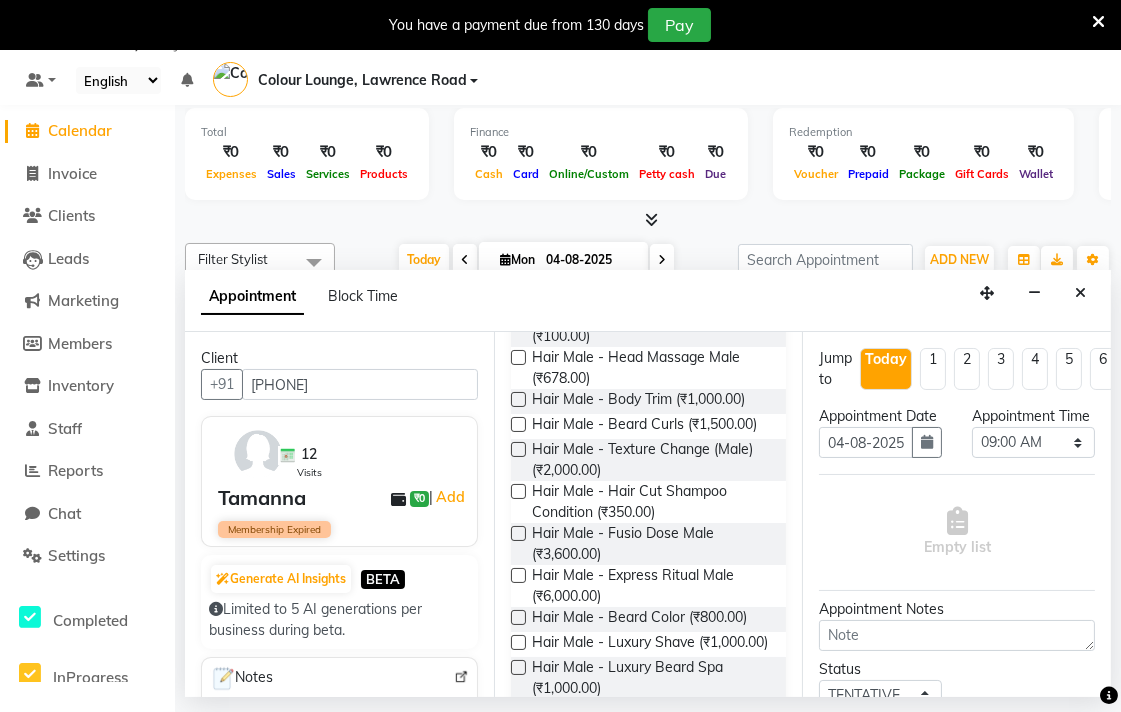 scroll, scrollTop: 436, scrollLeft: 0, axis: vertical 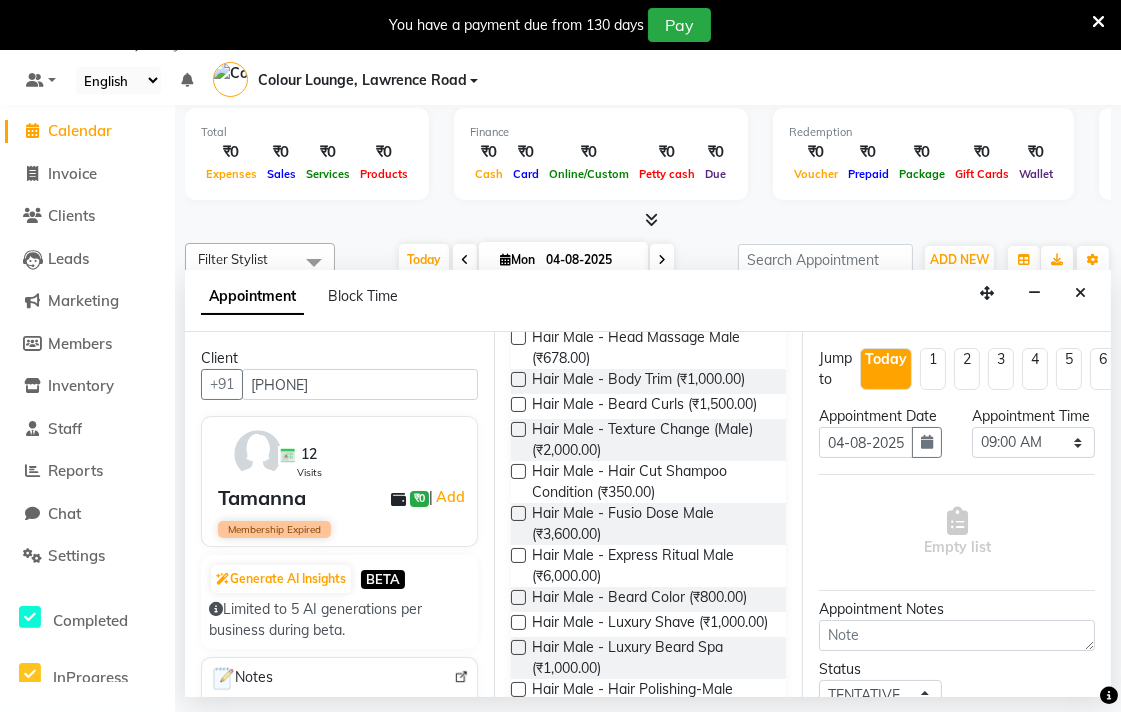 click at bounding box center (518, 471) 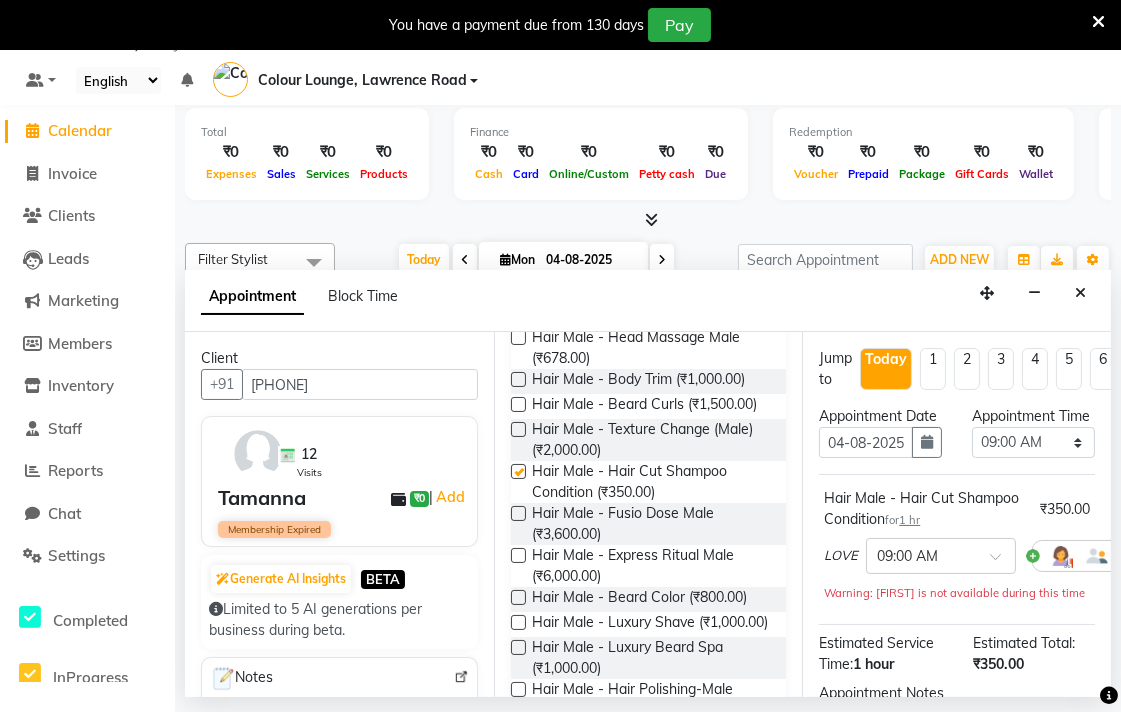 checkbox on "false" 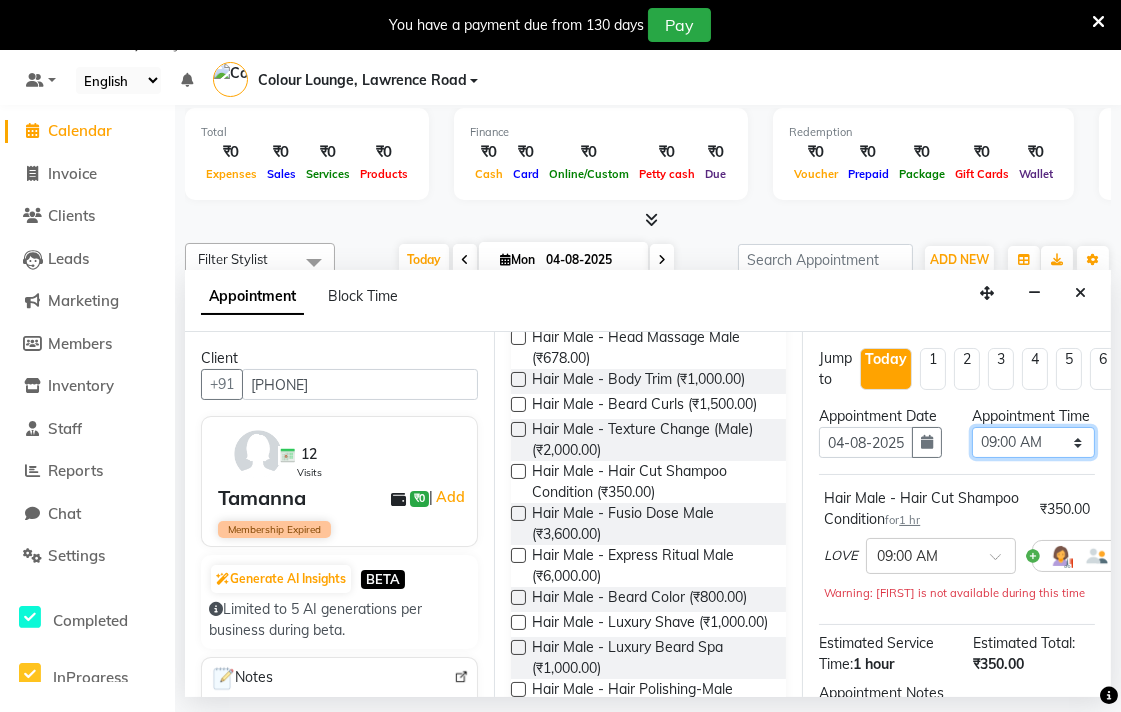 click on "Select 09:00 AM 09:15 AM 09:30 AM 09:45 AM 10:00 AM 10:15 AM 10:30 AM 10:45 AM 11:00 AM 11:15 AM 11:30 AM 11:45 AM 12:00 PM 12:15 PM 12:30 PM 12:45 PM 01:00 PM 01:15 PM 01:30 PM 01:45 PM 02:00 PM 02:15 PM 02:30 PM 02:45 PM 03:00 PM 03:15 PM 03:30 PM 03:45 PM 04:00 PM 04:15 PM 04:30 PM 04:45 PM 05:00 PM 05:15 PM 05:30 PM 05:45 PM 06:00 PM 06:15 PM 06:30 PM 06:45 PM 07:00 PM 07:15 PM 07:30 PM 07:45 PM 08:00 PM" at bounding box center (1033, 442) 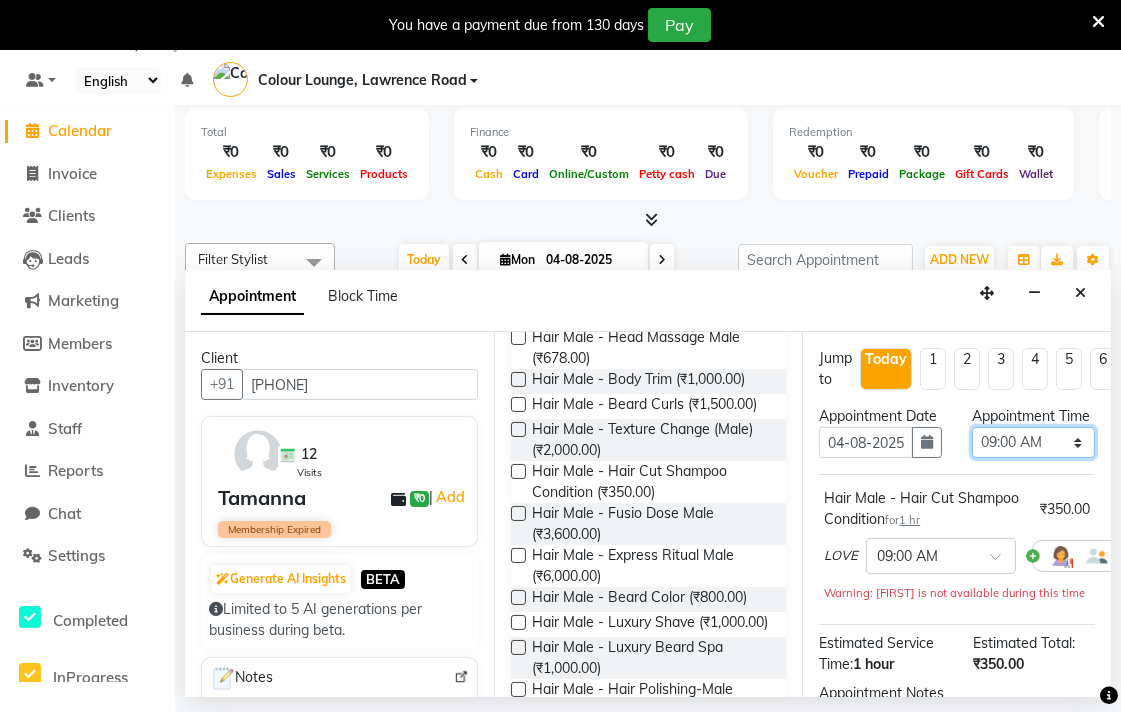 select on "780" 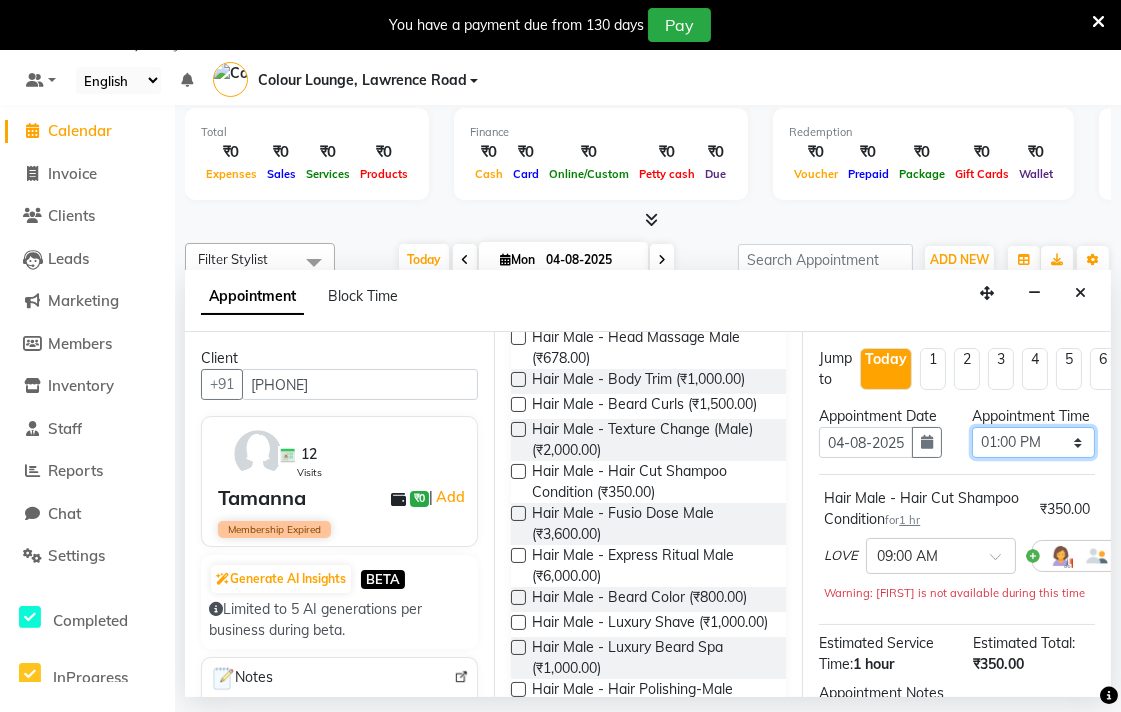 click on "Select 09:00 AM 09:15 AM 09:30 AM 09:45 AM 10:00 AM 10:15 AM 10:30 AM 10:45 AM 11:00 AM 11:15 AM 11:30 AM 11:45 AM 12:00 PM 12:15 PM 12:30 PM 12:45 PM 01:00 PM 01:15 PM 01:30 PM 01:45 PM 02:00 PM 02:15 PM 02:30 PM 02:45 PM 03:00 PM 03:15 PM 03:30 PM 03:45 PM 04:00 PM 04:15 PM 04:30 PM 04:45 PM 05:00 PM 05:15 PM 05:30 PM 05:45 PM 06:00 PM 06:15 PM 06:30 PM 06:45 PM 07:00 PM 07:15 PM 07:30 PM 07:45 PM 08:00 PM" at bounding box center [1033, 442] 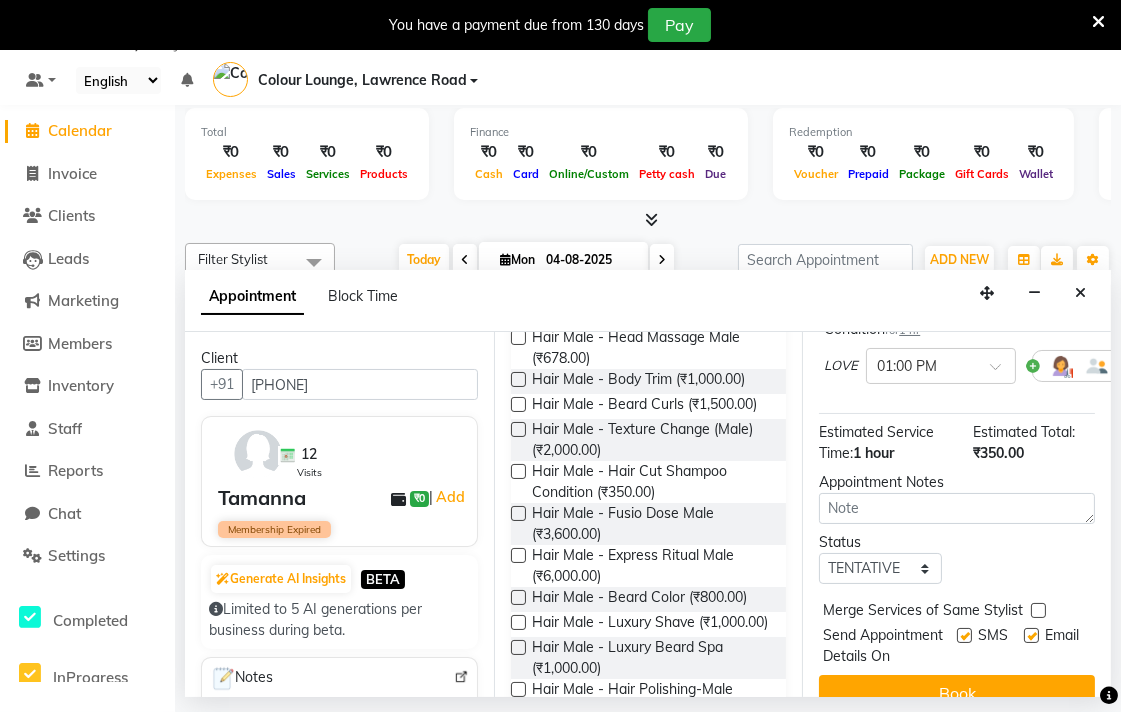 scroll, scrollTop: 278, scrollLeft: 0, axis: vertical 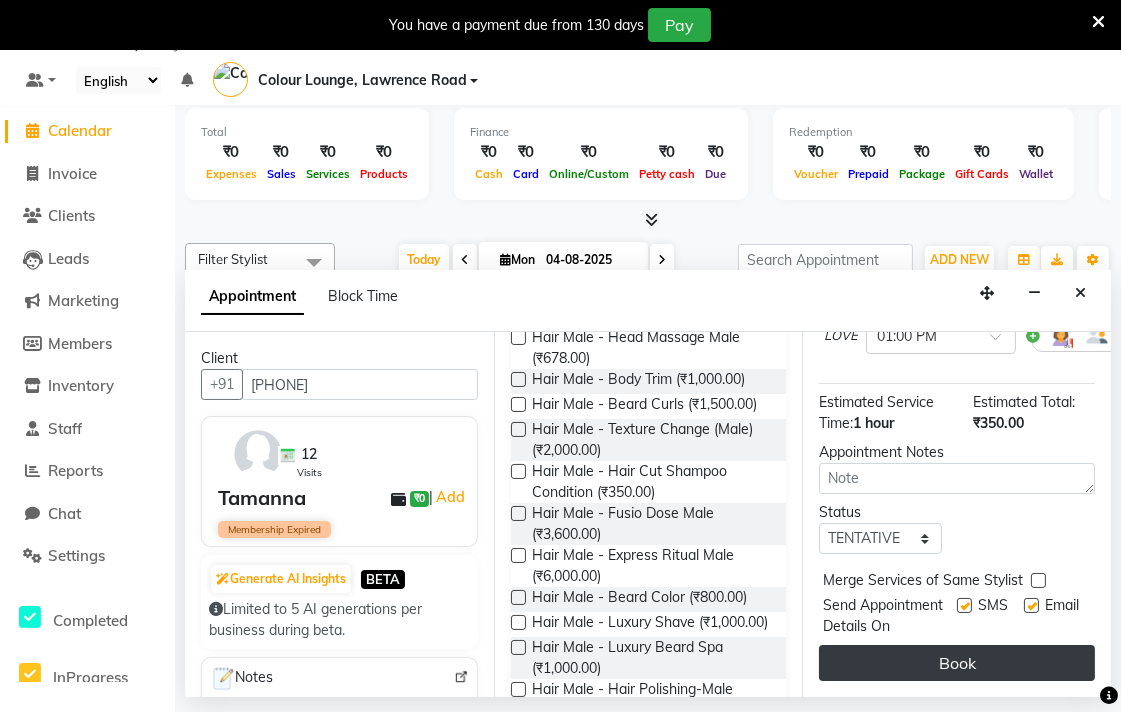 click on "Book" at bounding box center (957, 663) 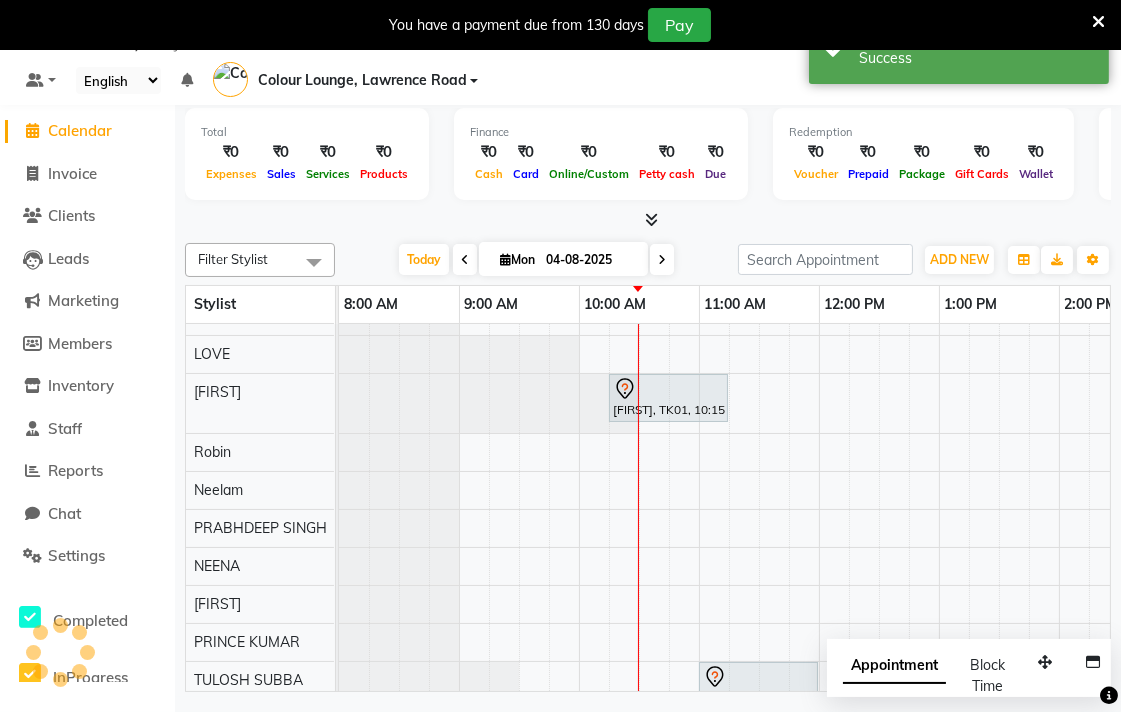 scroll, scrollTop: 0, scrollLeft: 0, axis: both 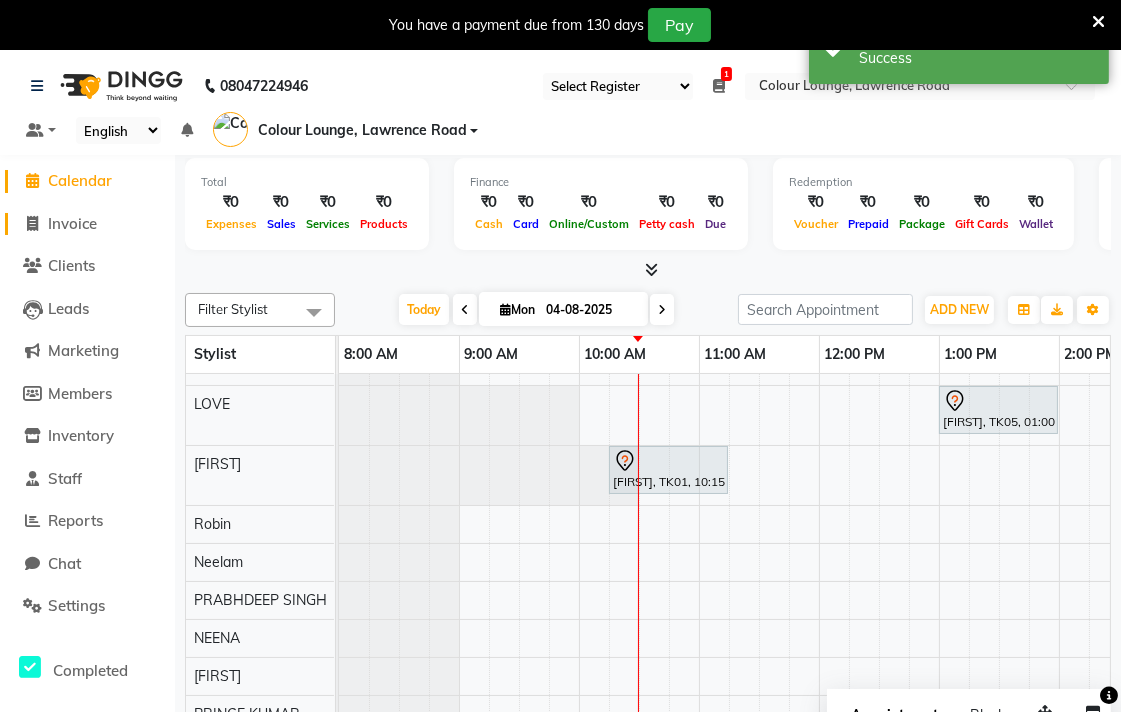 click on "Invoice" 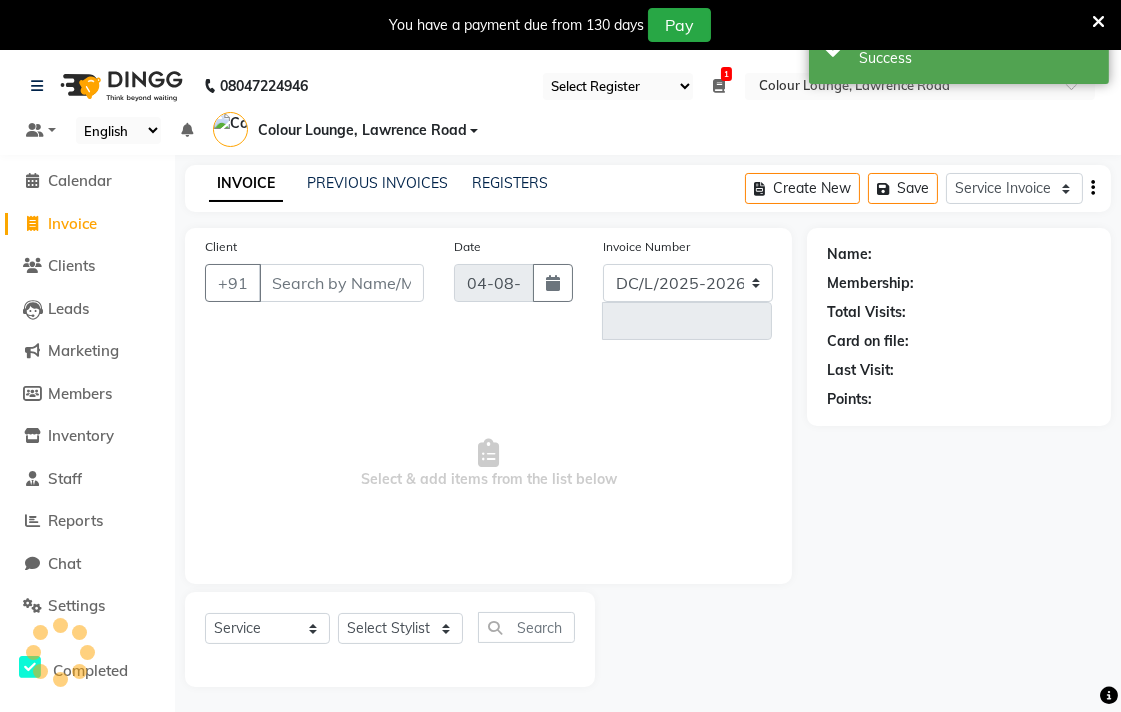 select on "8011" 